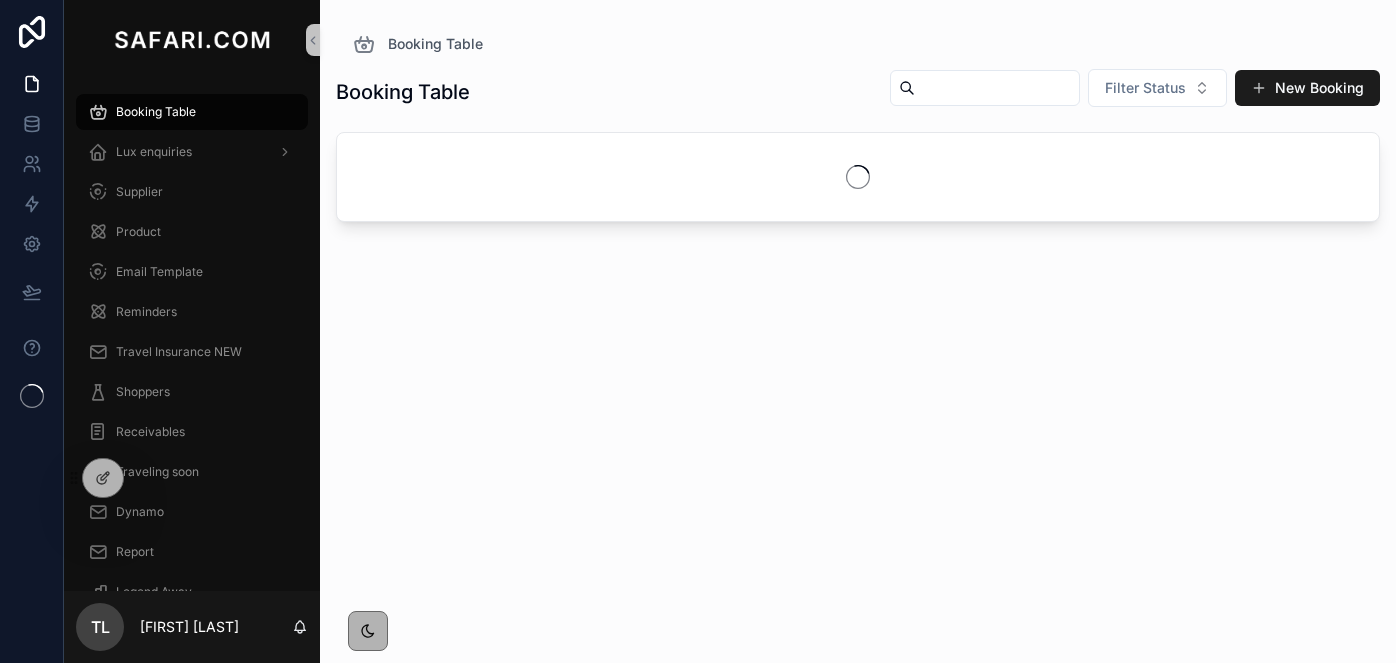 scroll, scrollTop: 0, scrollLeft: 0, axis: both 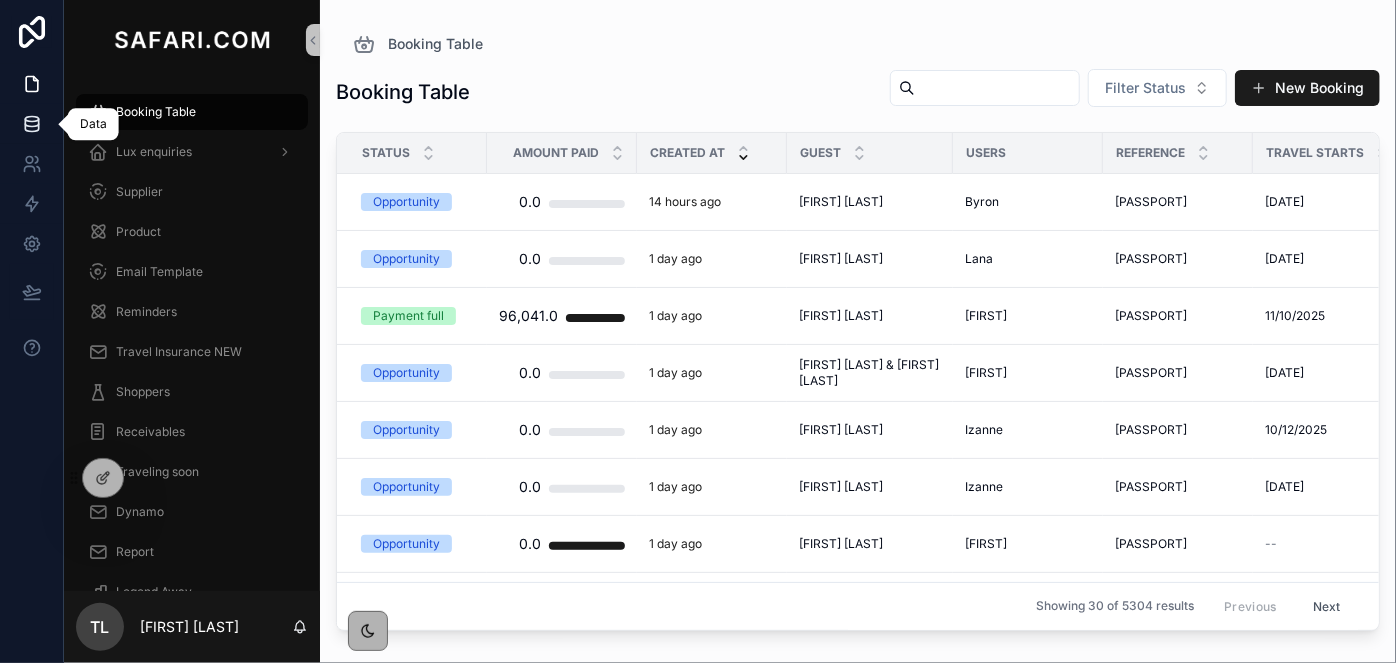 click 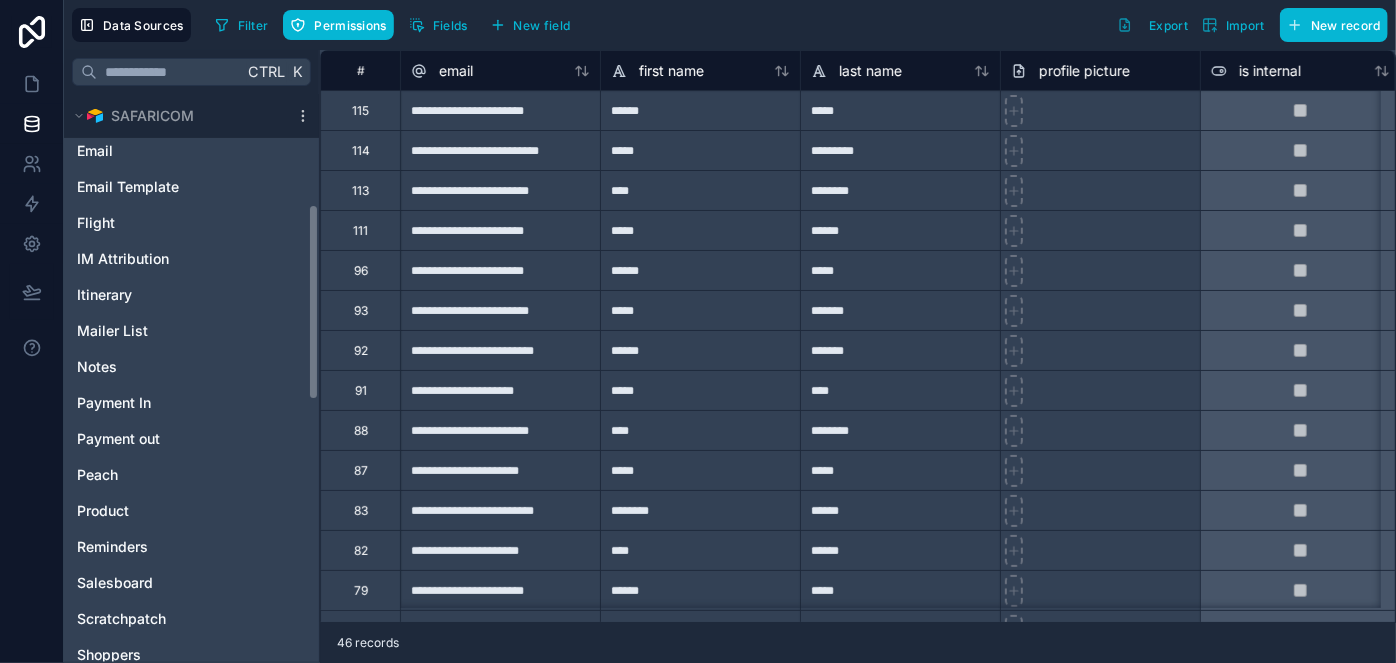 click on "Affiliates Booking Booking Option Call Log Consultant enquiries Currencies Email Email Template Flight IM Attribution Itinerary Mailer List Notes Payment In Payment out Peach Product Reminders Salesboard Scratchpatch Shoppers Suppler Invoice Supplier Travel Insurance NEW Traveler TrustPilot Understand our customers Users" at bounding box center [191, 421] 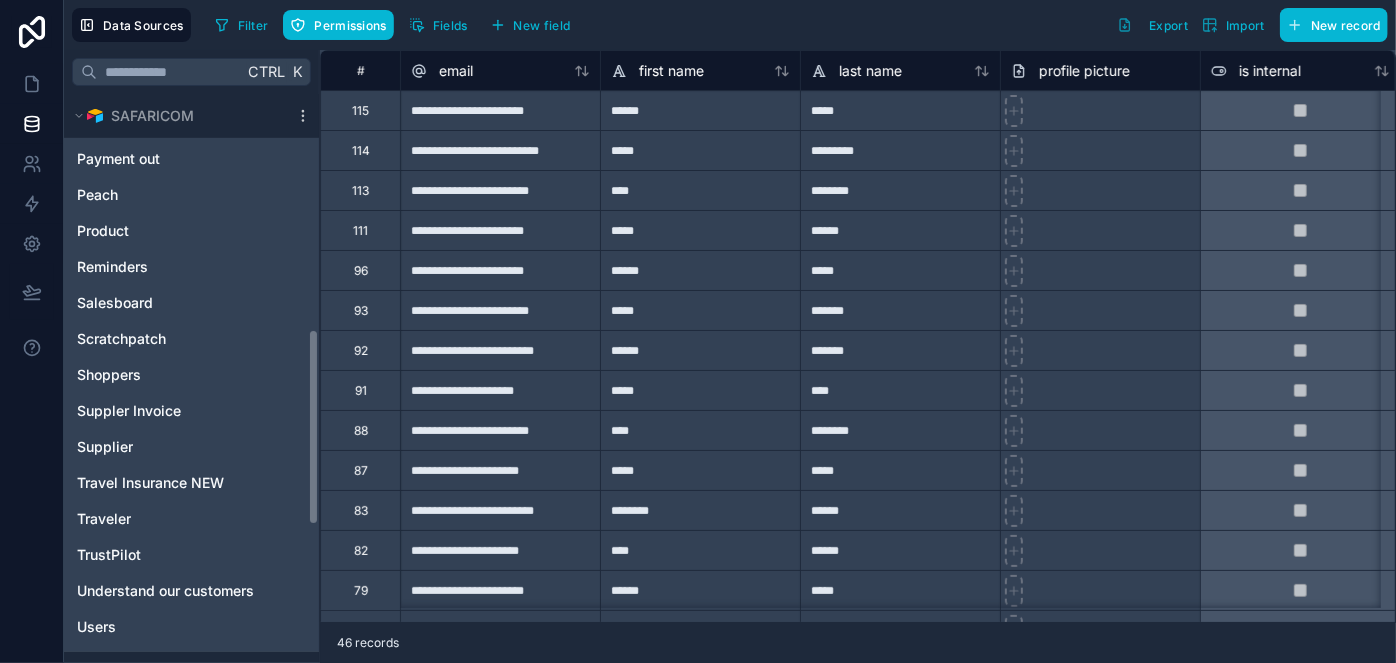 scroll, scrollTop: 1077, scrollLeft: 0, axis: vertical 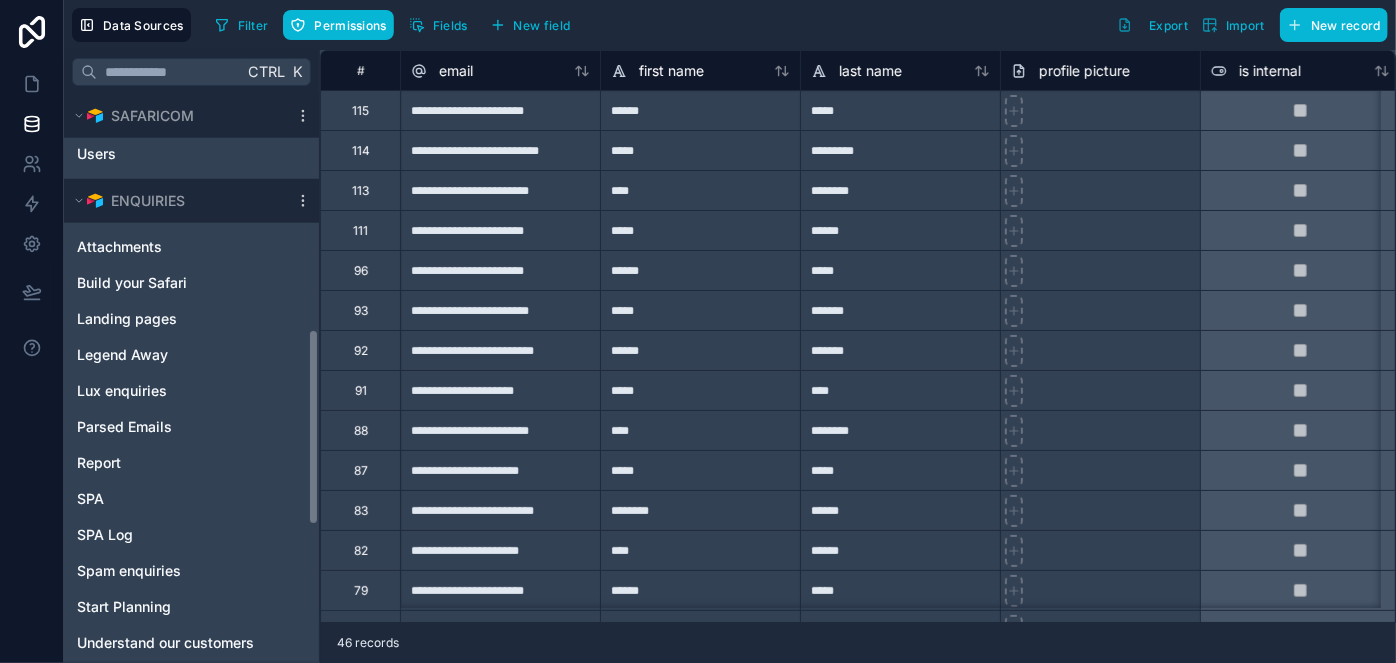 click on "Noloco tables User SAFARICOM Affiliates Booking Booking Option Call Log Consultant enquiries Currencies Email Email Template Flight IM Attribution Itinerary Mailer List Notes Payment In Payment out Peach Product Reminders Salesboard Scratchpatch Shoppers Suppler Invoice Supplier Travel Insurance NEW Traveler TrustPilot Understand our customers Users ENQUIRIES Attachments Build your Safari Landing pages Legend Away Lux enquiries Parsed Emails Report SPA SPA Log Spam enquiries Start Planning Understand our customers" at bounding box center (191, -156) 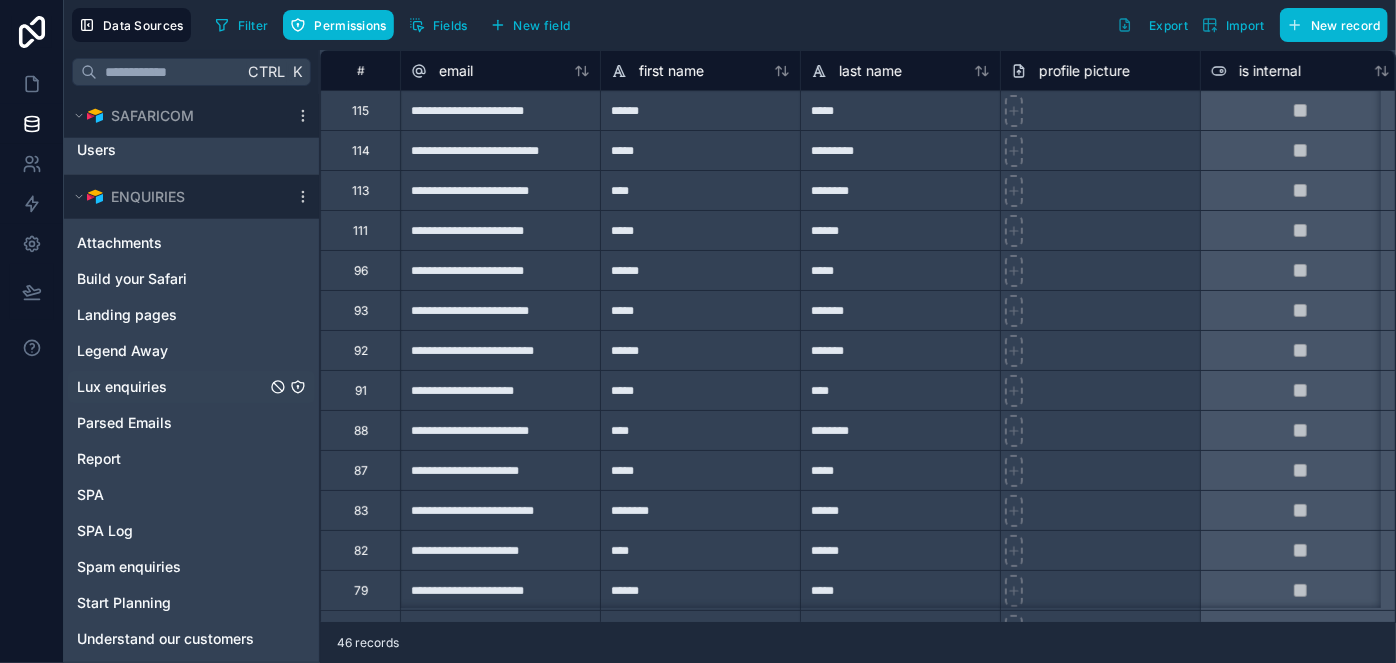 click on "Lux enquiries" at bounding box center [122, 387] 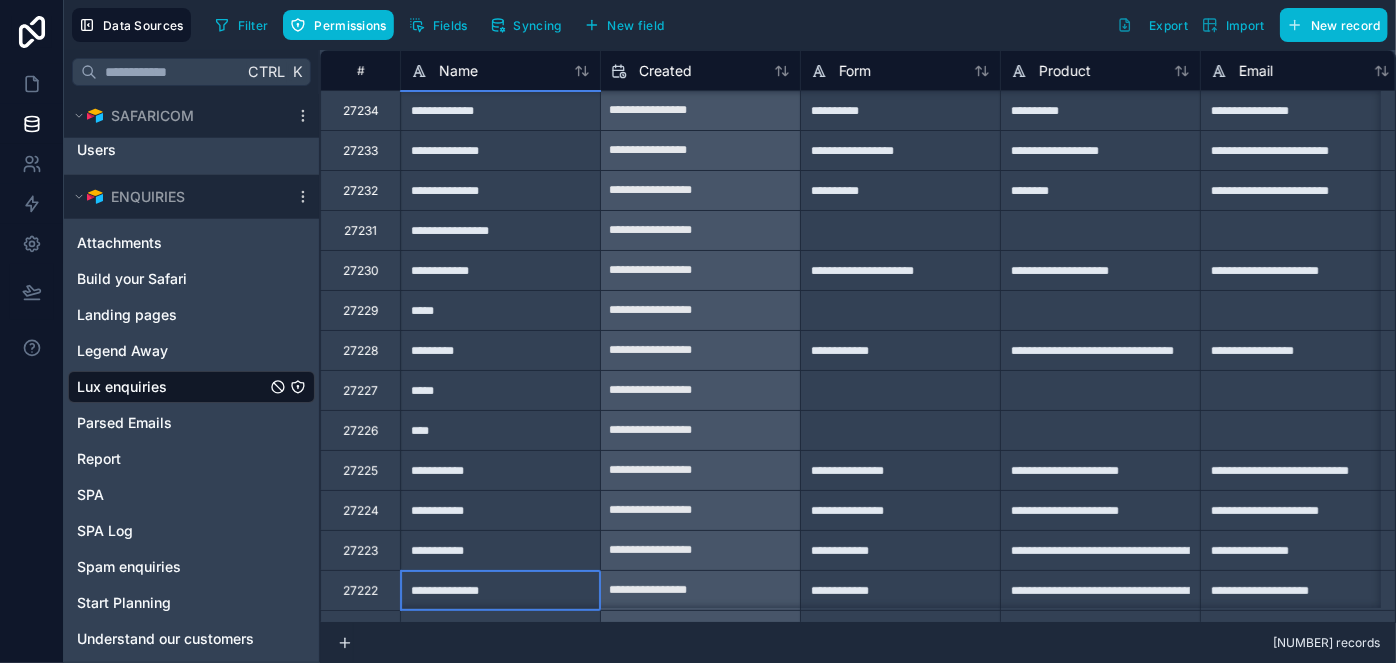 click on "**********" at bounding box center (500, 590) 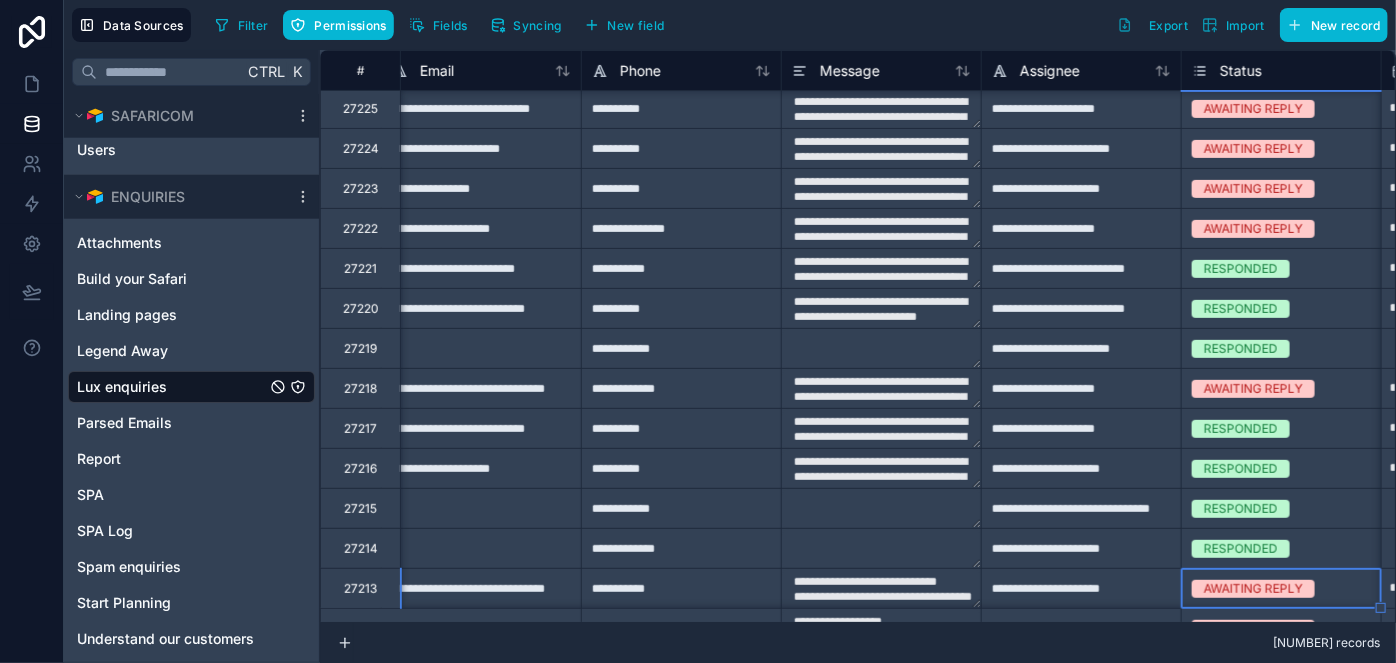 scroll, scrollTop: 402, scrollLeft: 819, axis: both 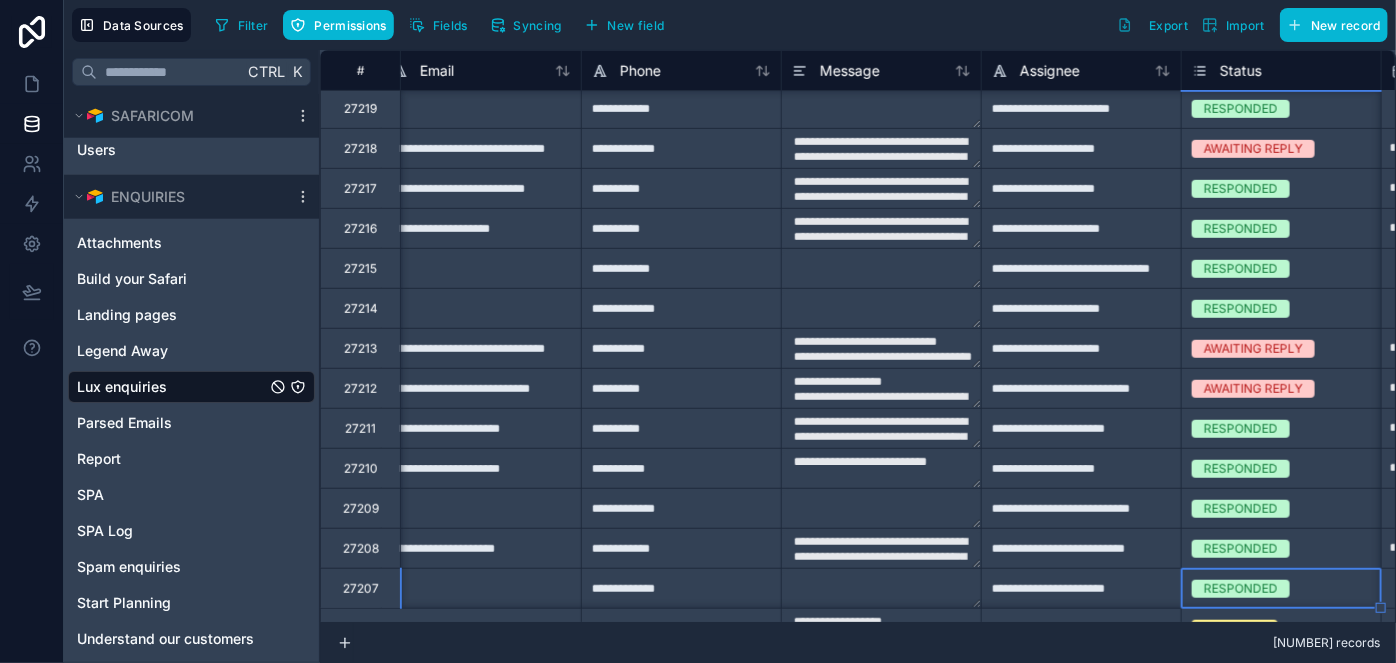 type on "**********" 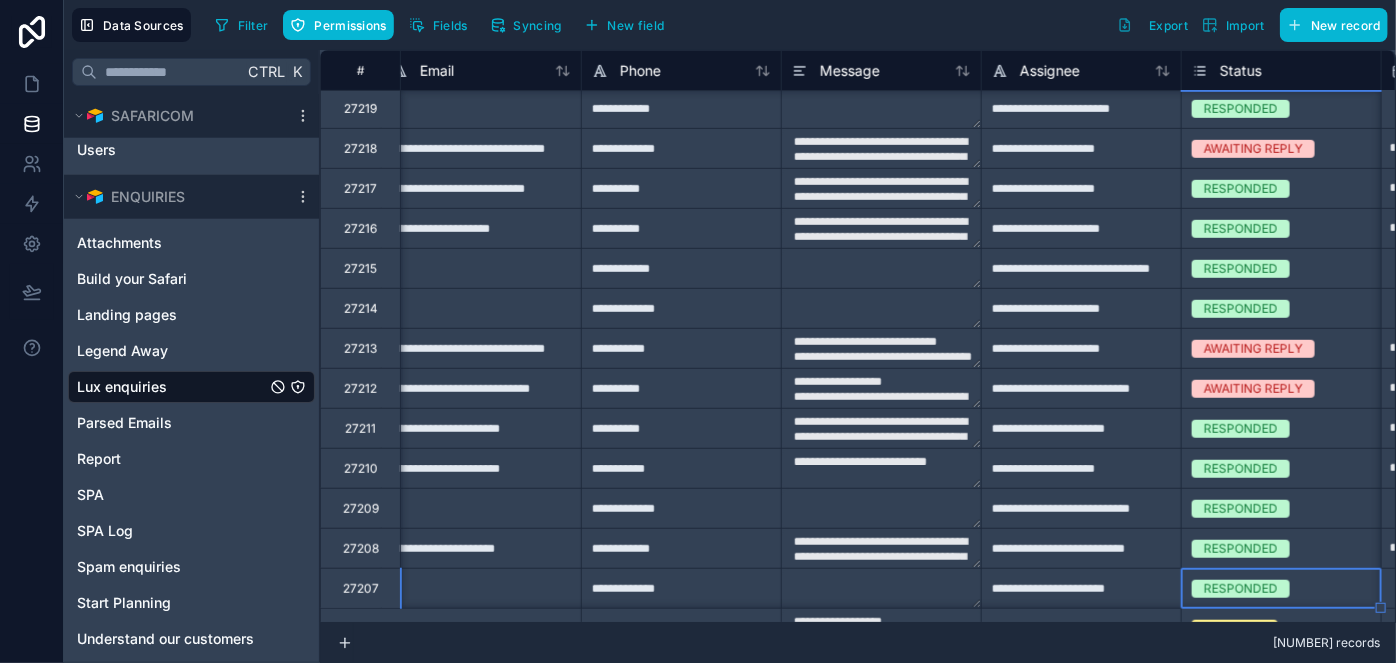 type on "**********" 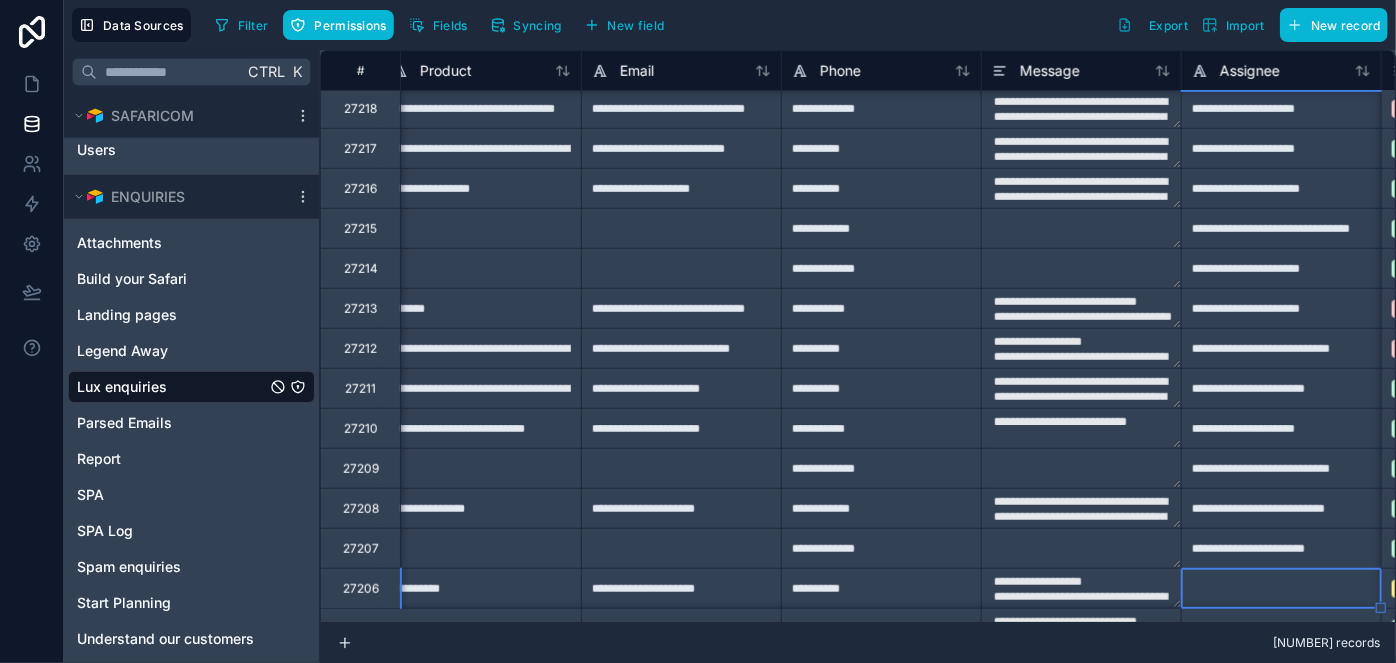 scroll, scrollTop: 642, scrollLeft: 819, axis: both 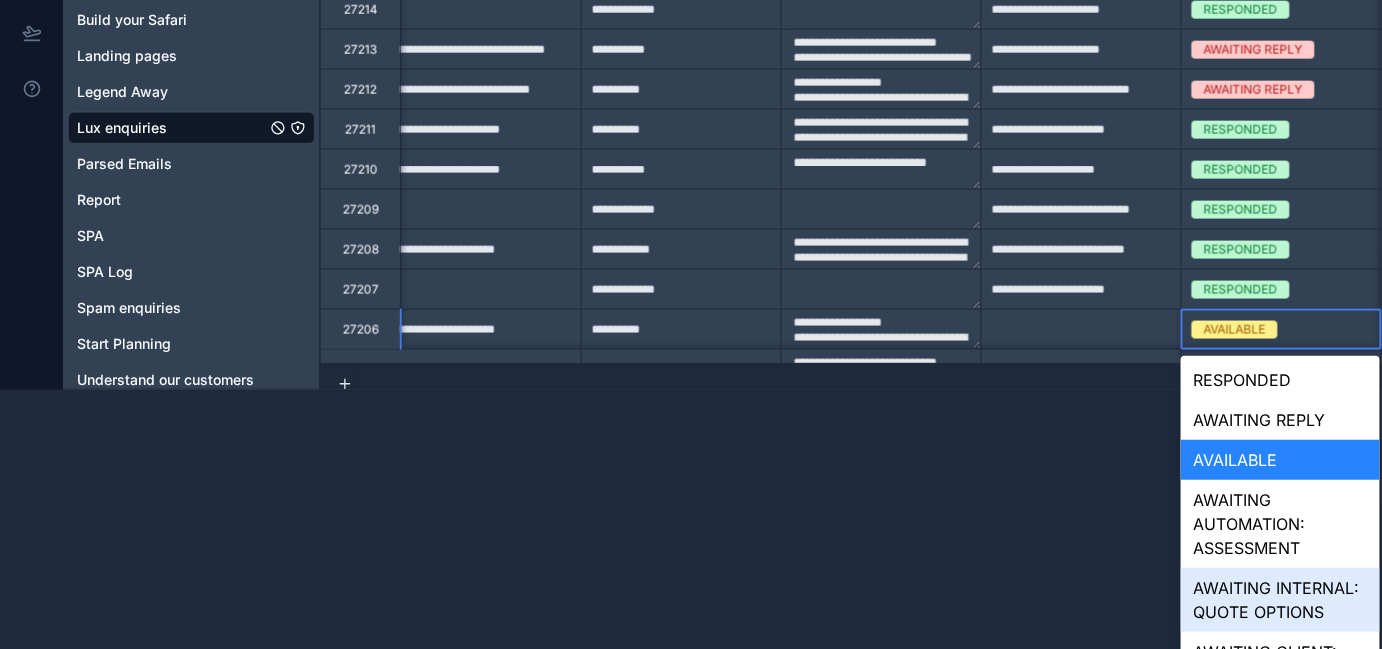 click on "**********" at bounding box center [691, 65] 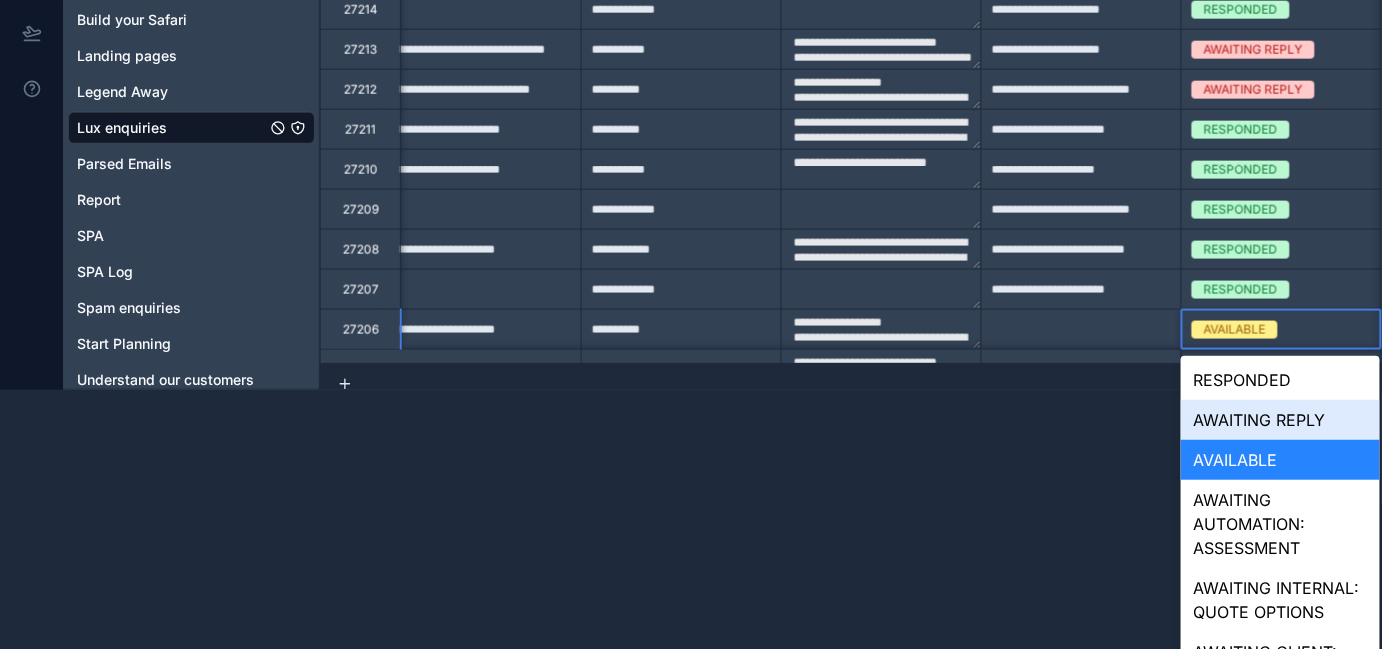 click on "AWAITING REPLY" at bounding box center [1280, 420] 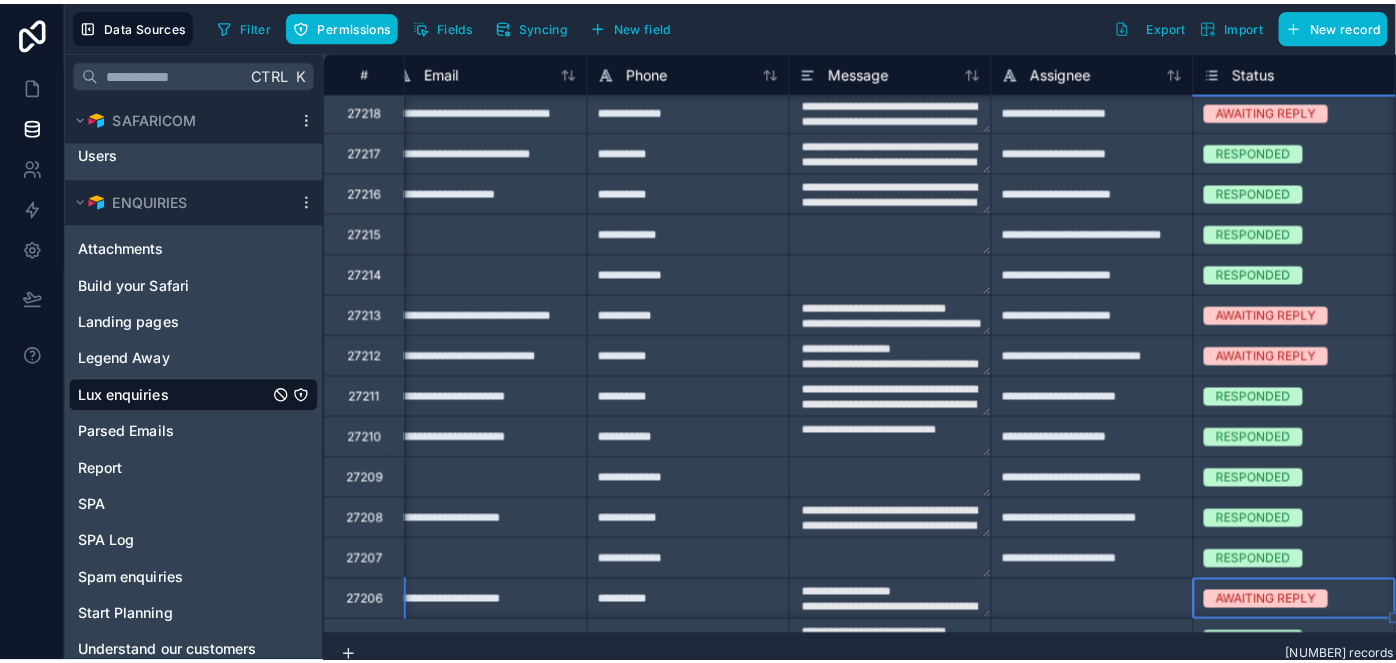 scroll, scrollTop: 0, scrollLeft: 0, axis: both 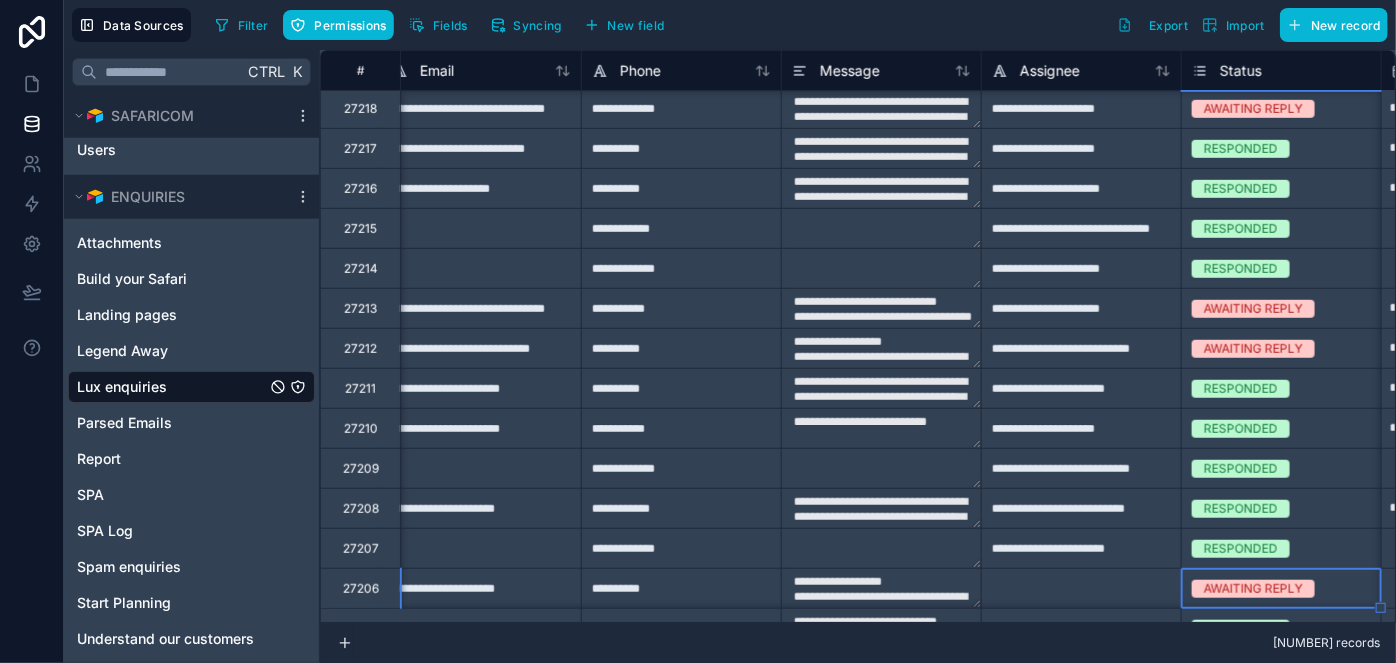 type on "**********" 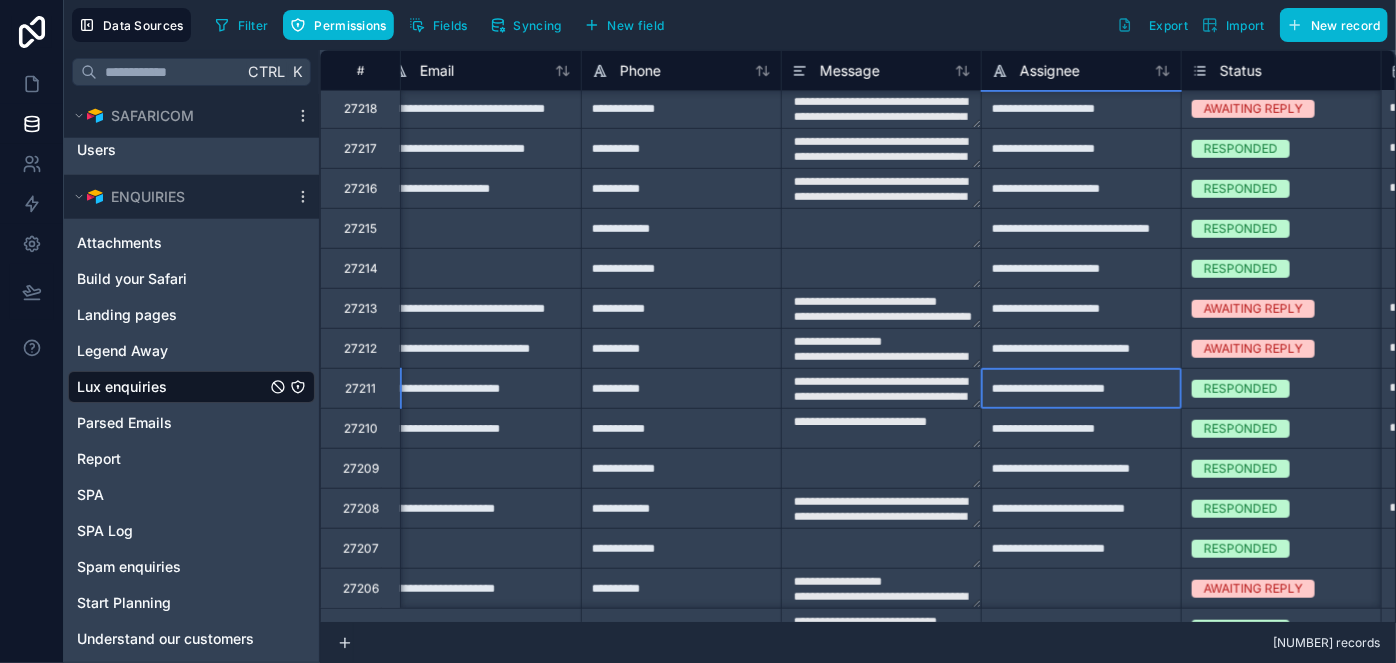 click on "**********" at bounding box center (1081, 388) 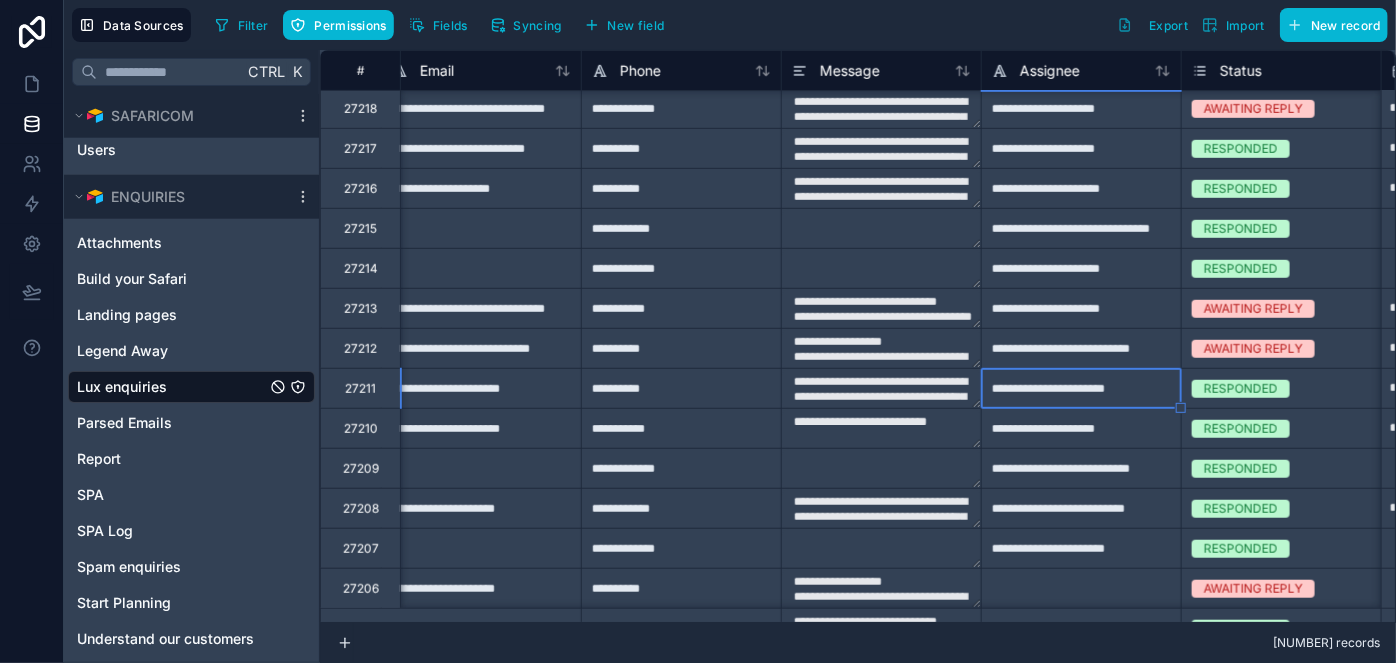 type on "**********" 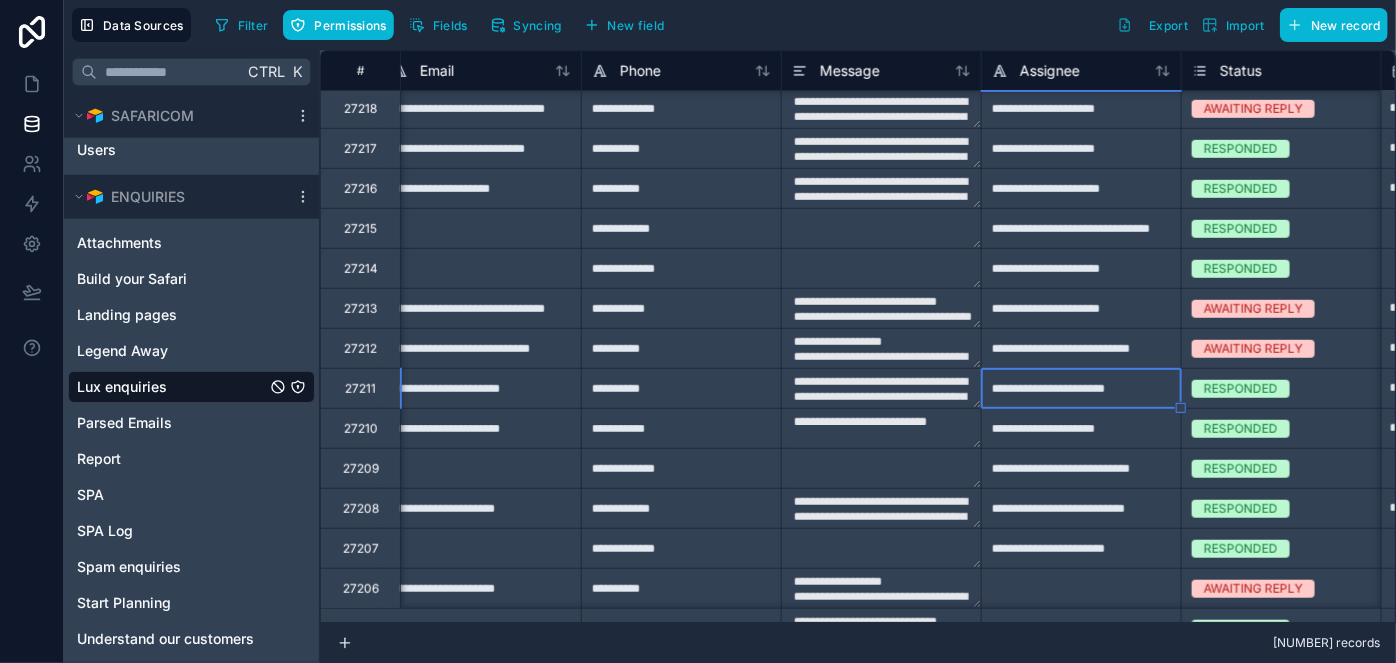 type on "**********" 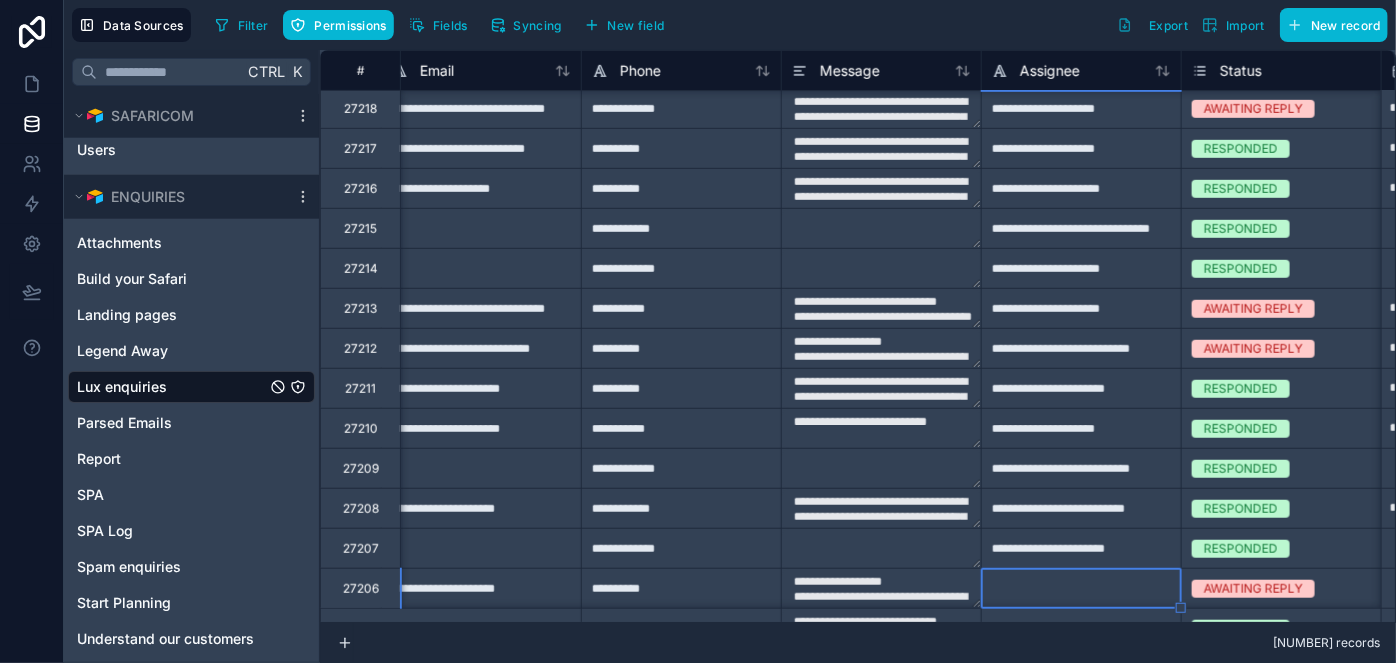 type on "**********" 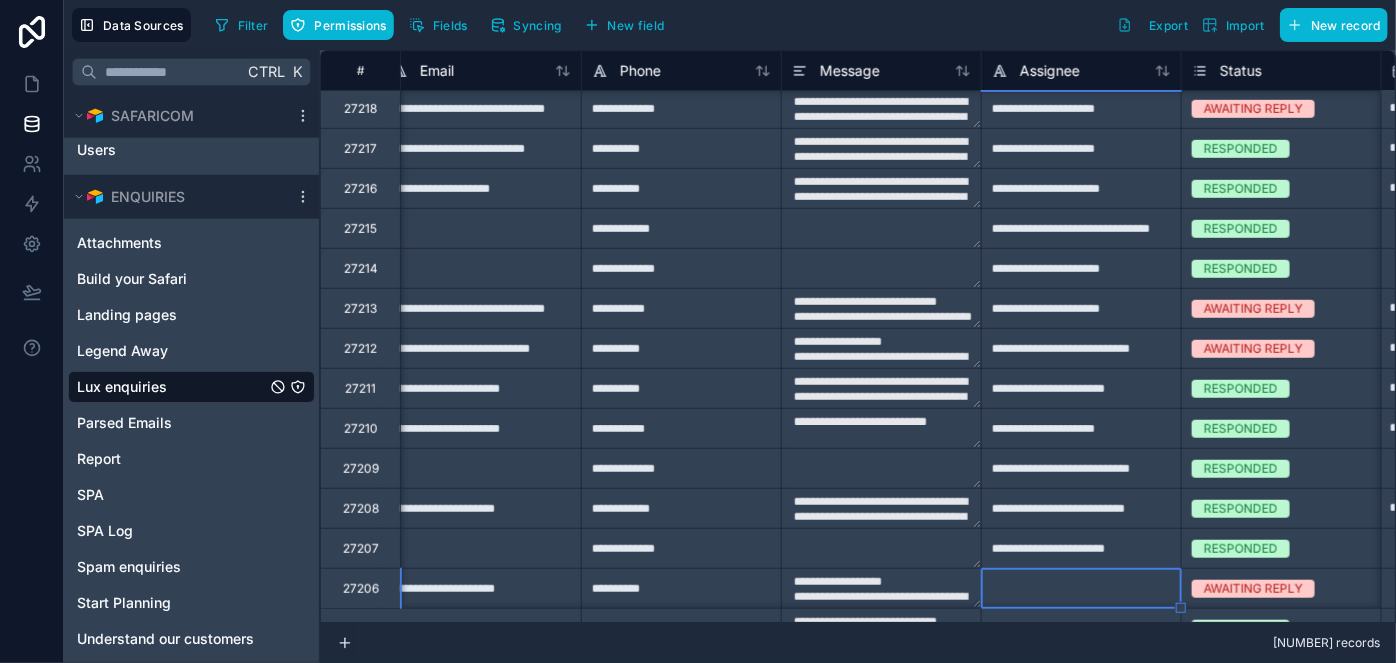 type on "**********" 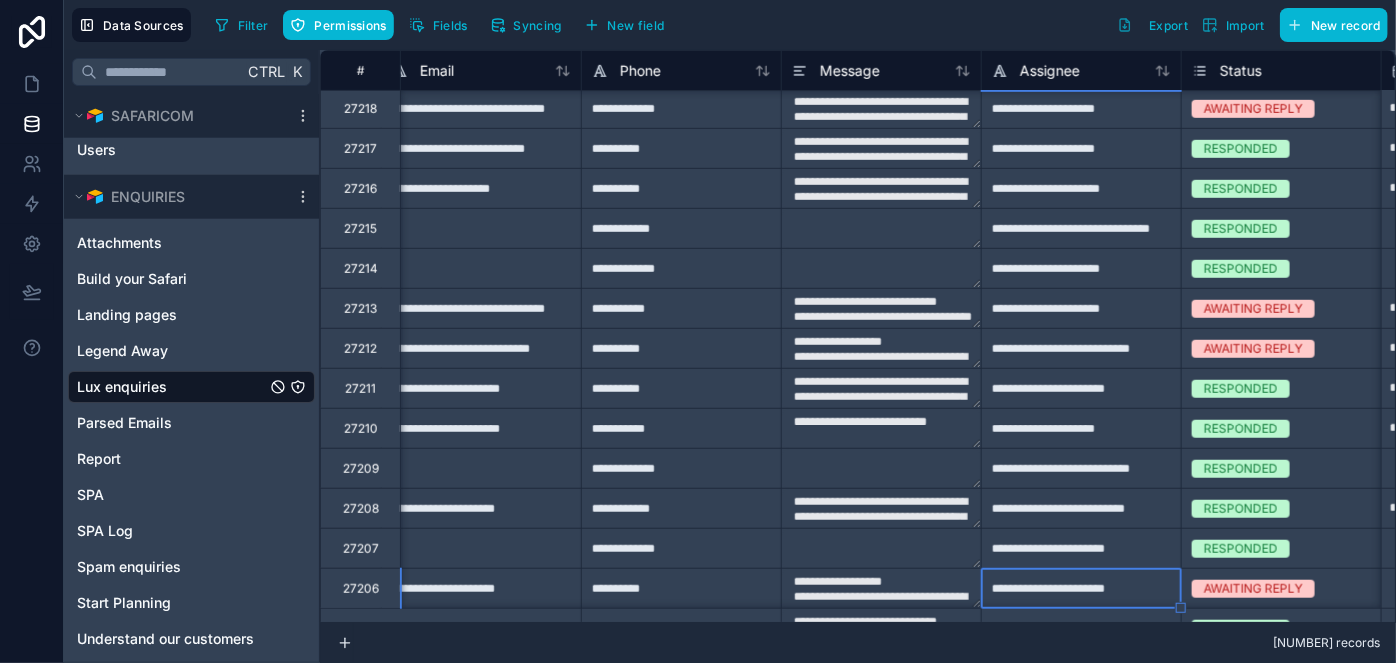 type on "**********" 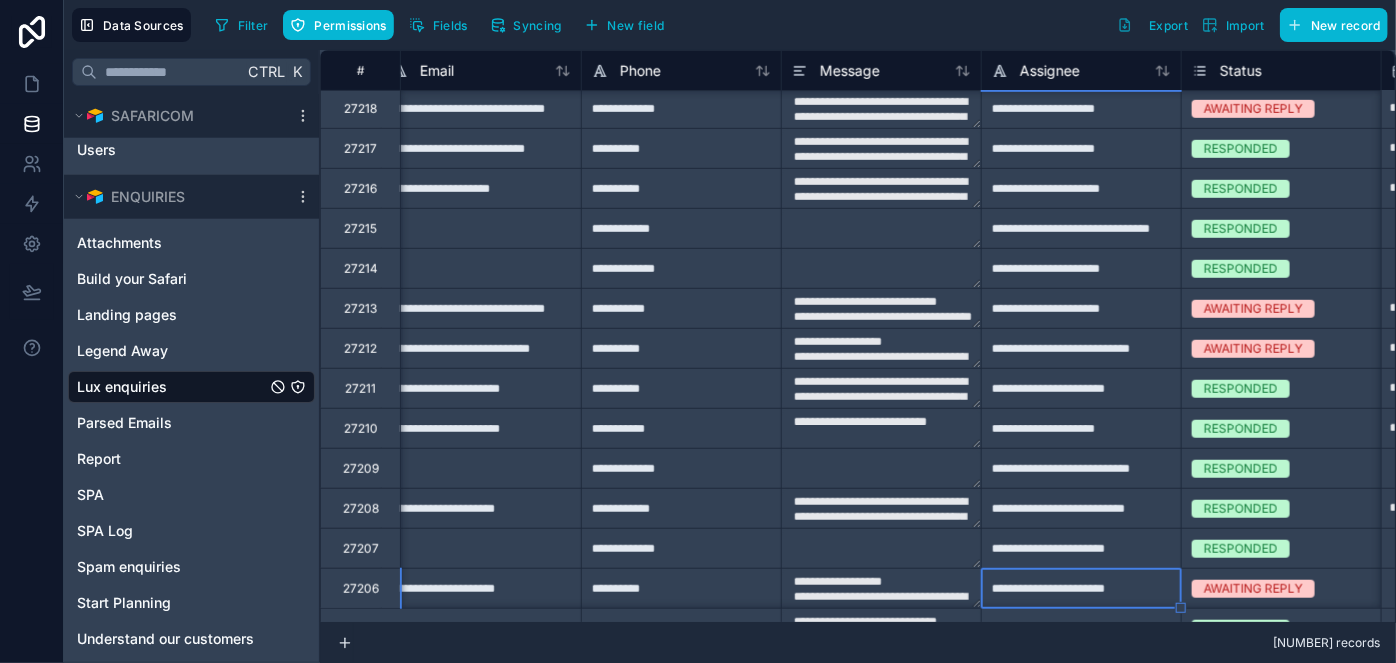 type on "**********" 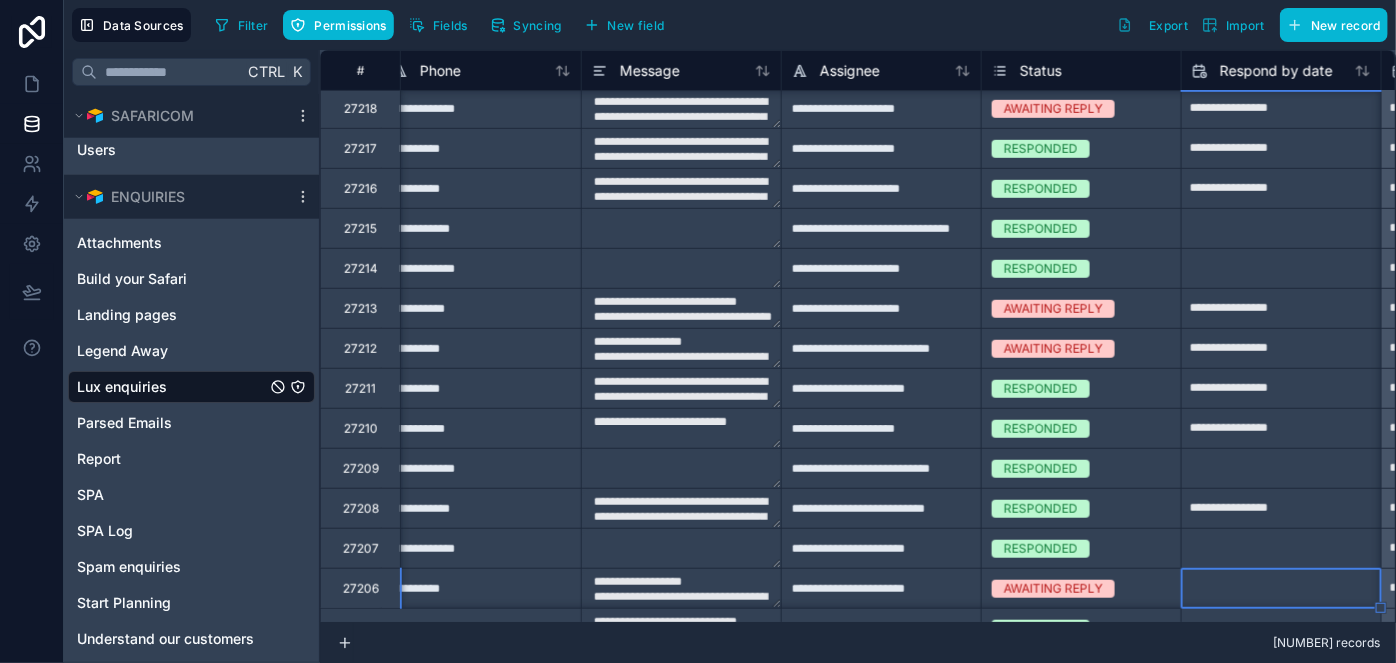 scroll, scrollTop: 642, scrollLeft: 1219, axis: both 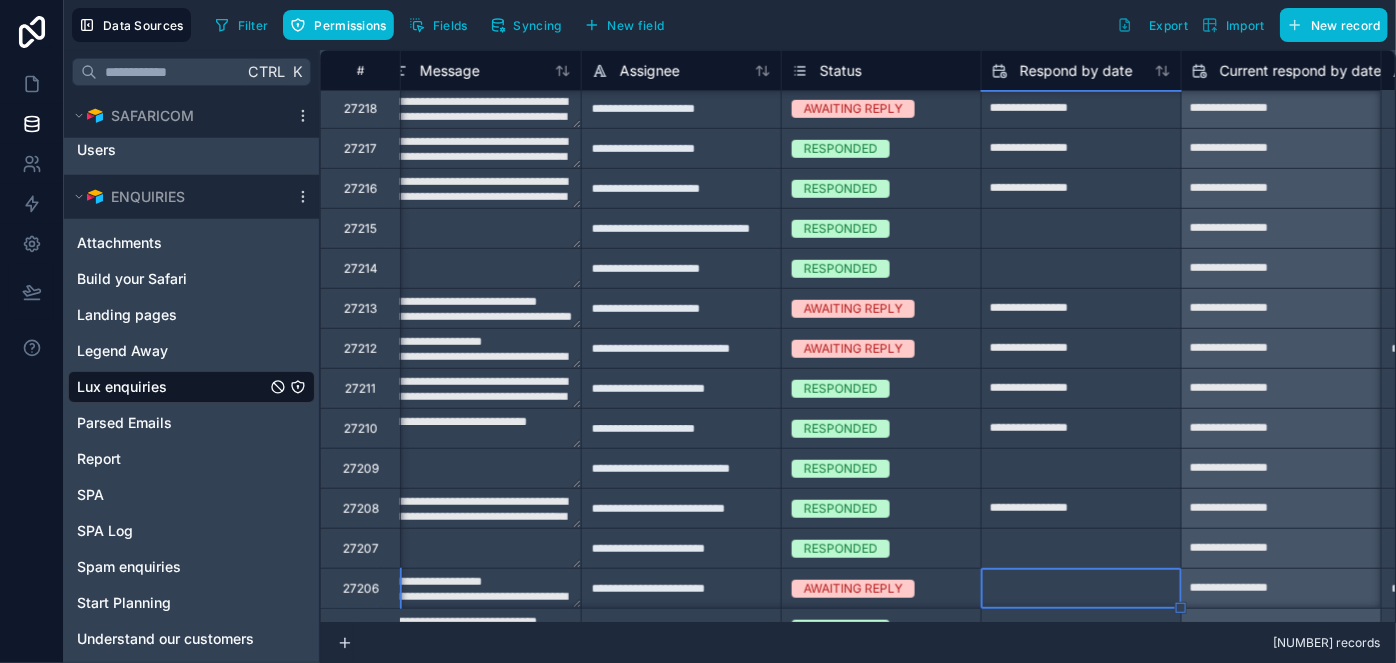type on "**********" 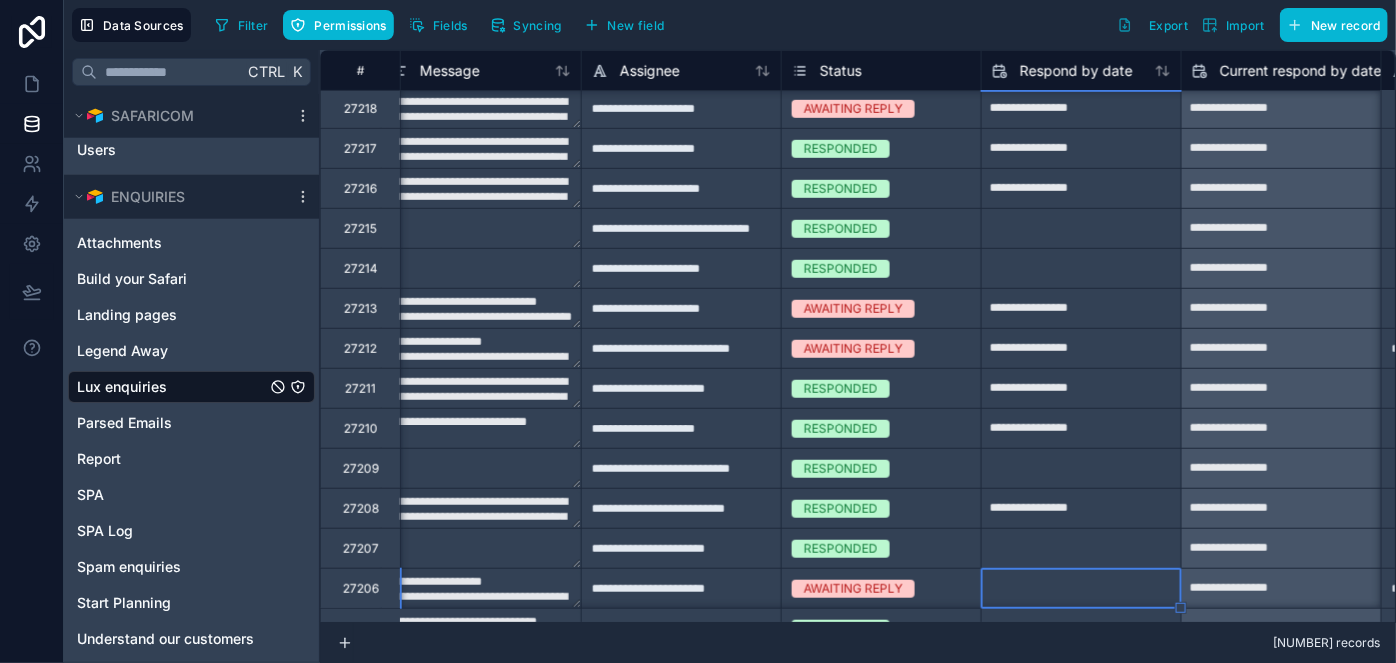 type on "**********" 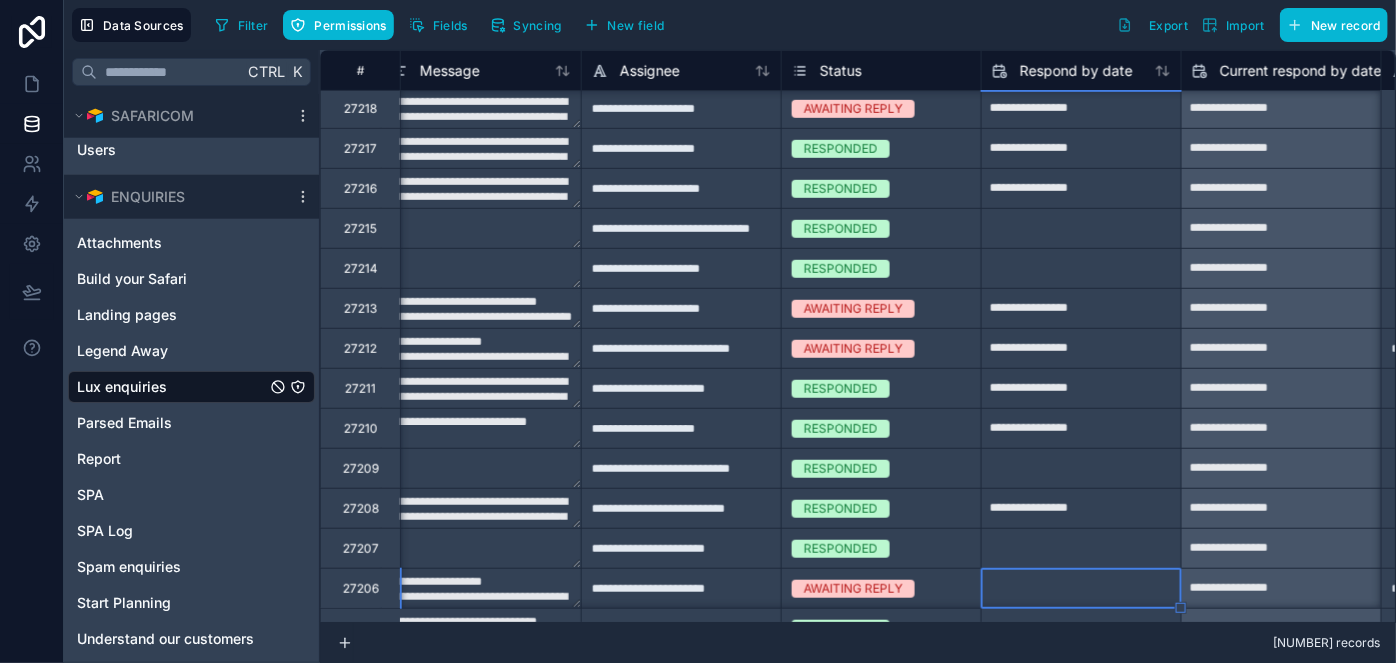 type on "**********" 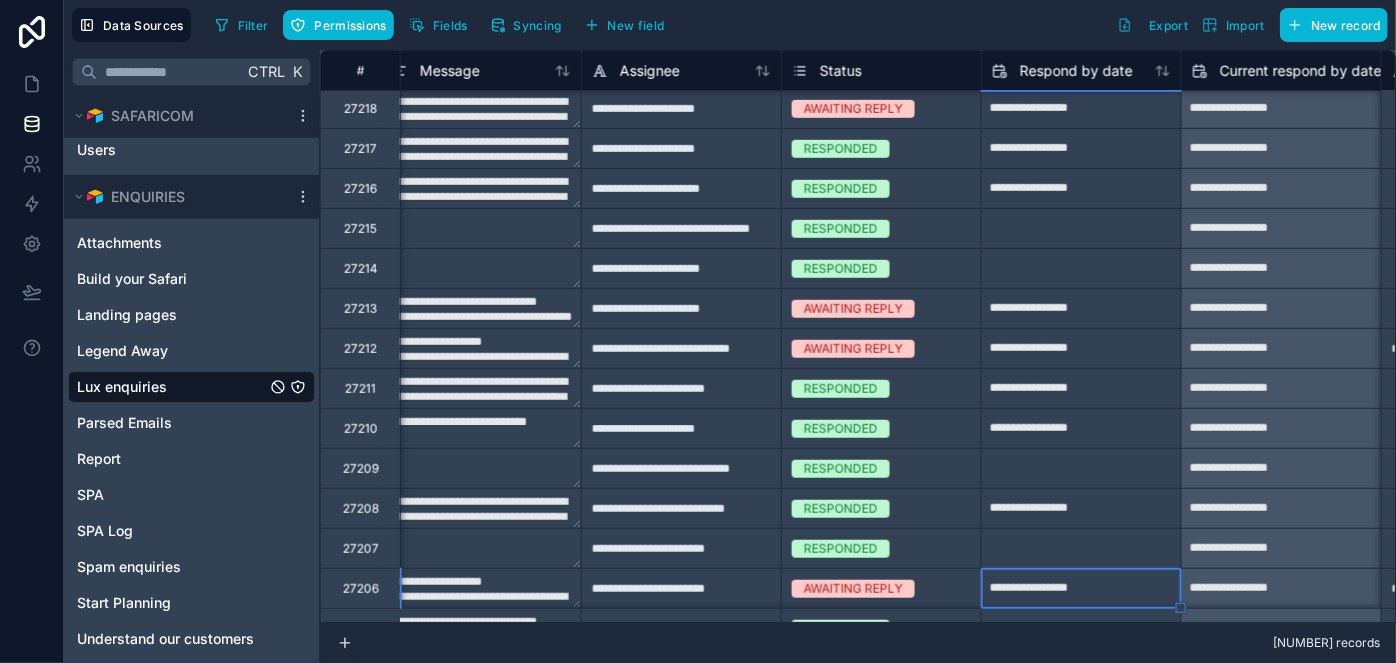 type on "**********" 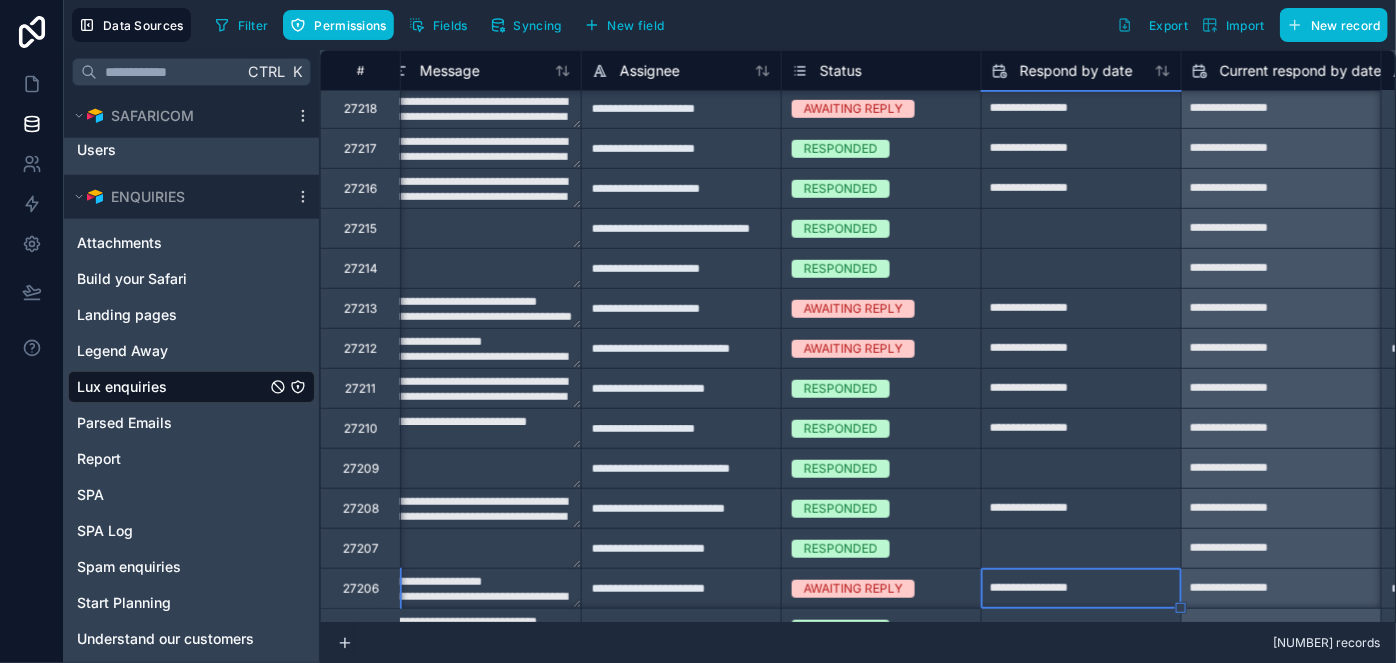 type on "**********" 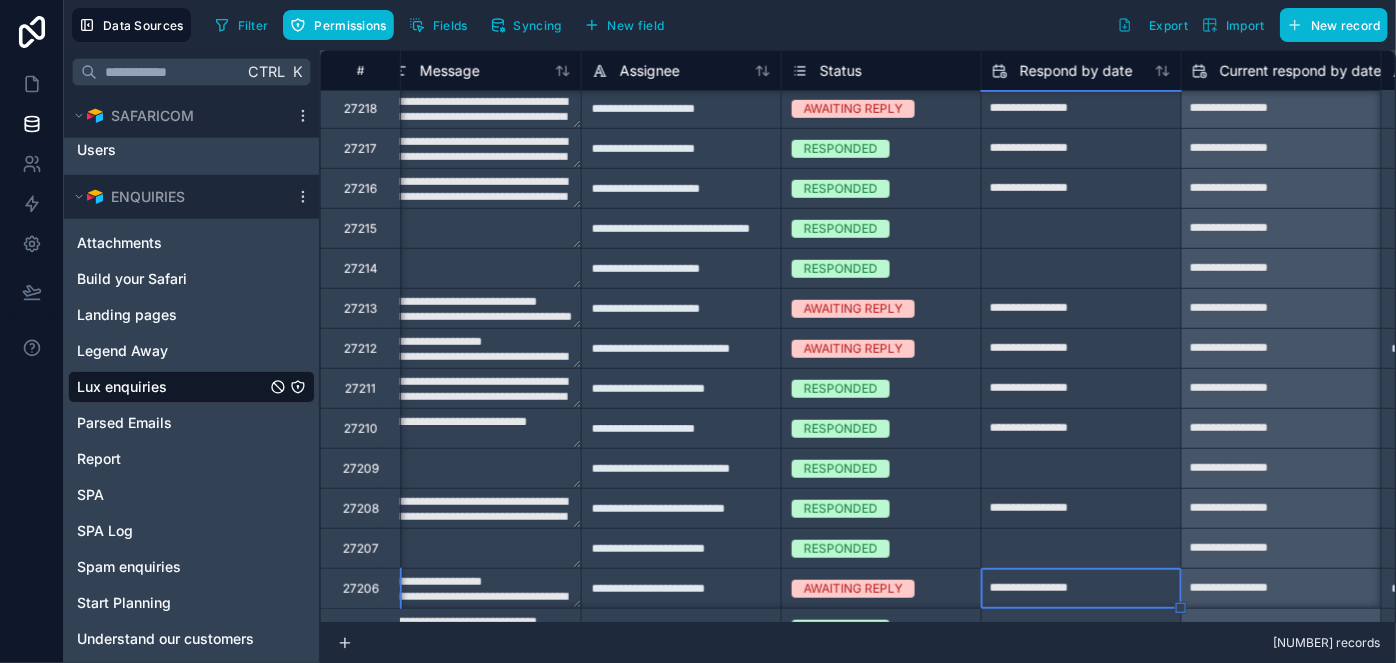 type on "**********" 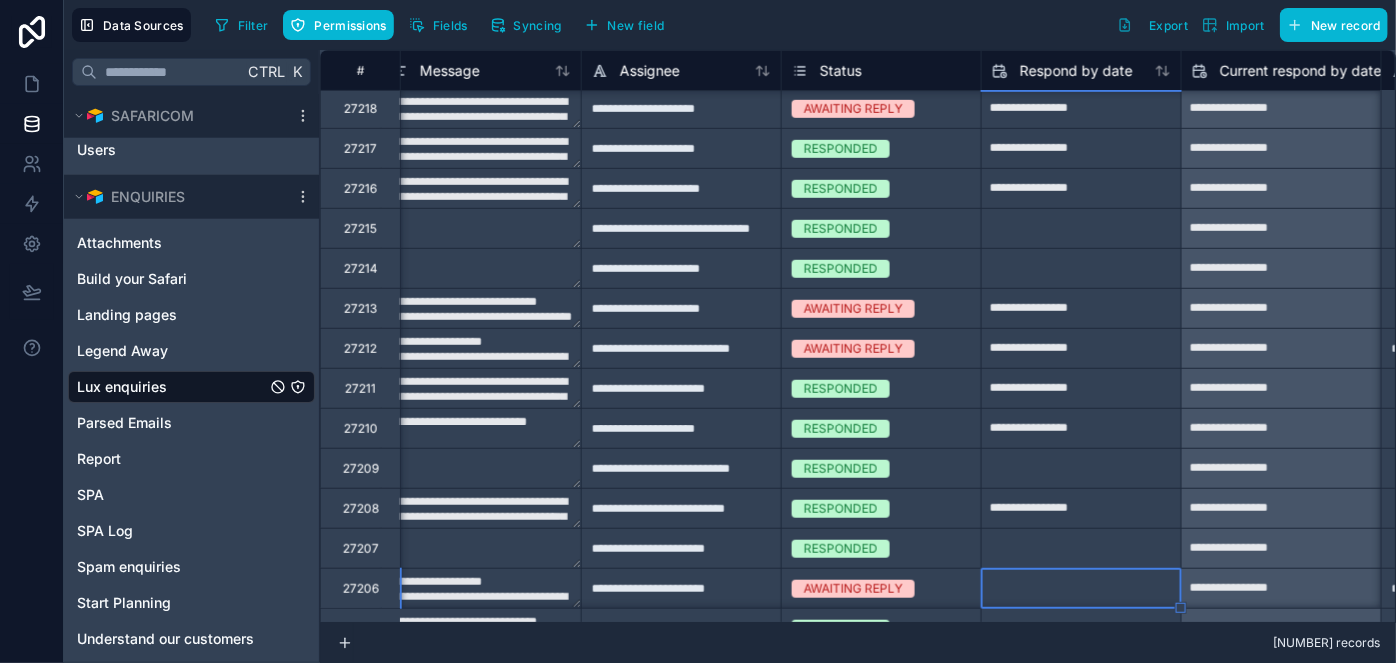 type on "**********" 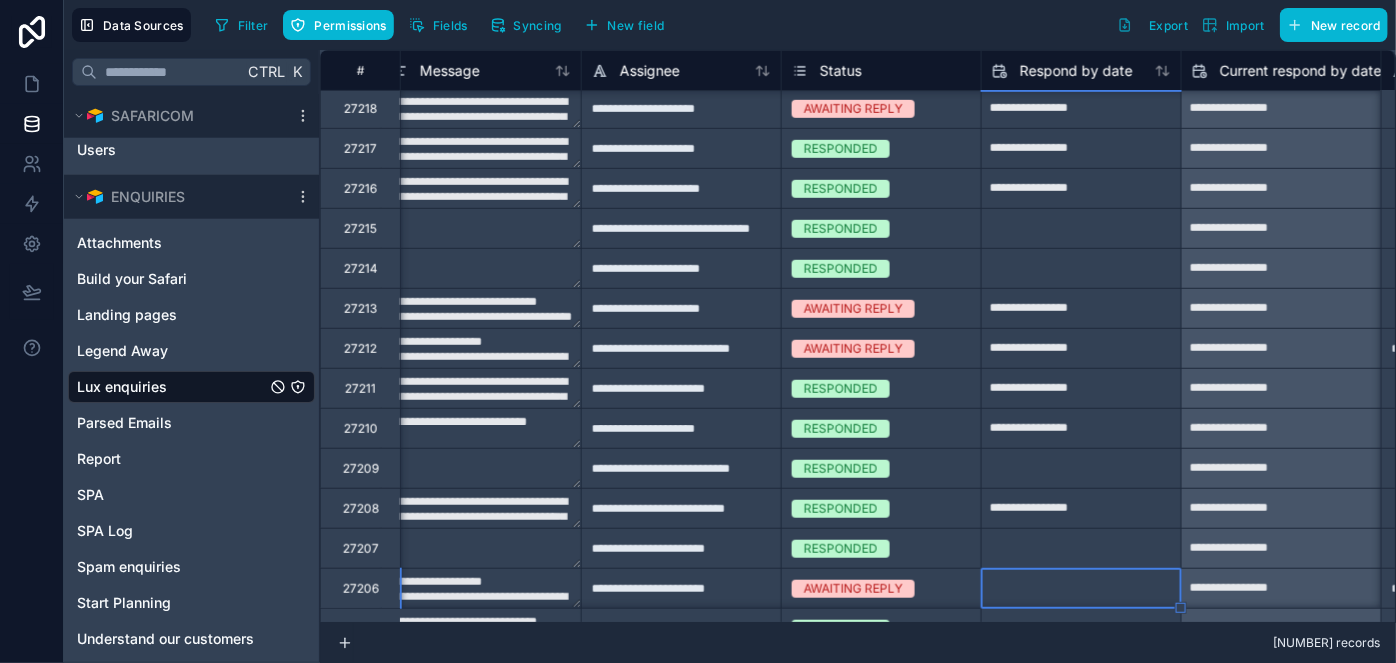 type on "**********" 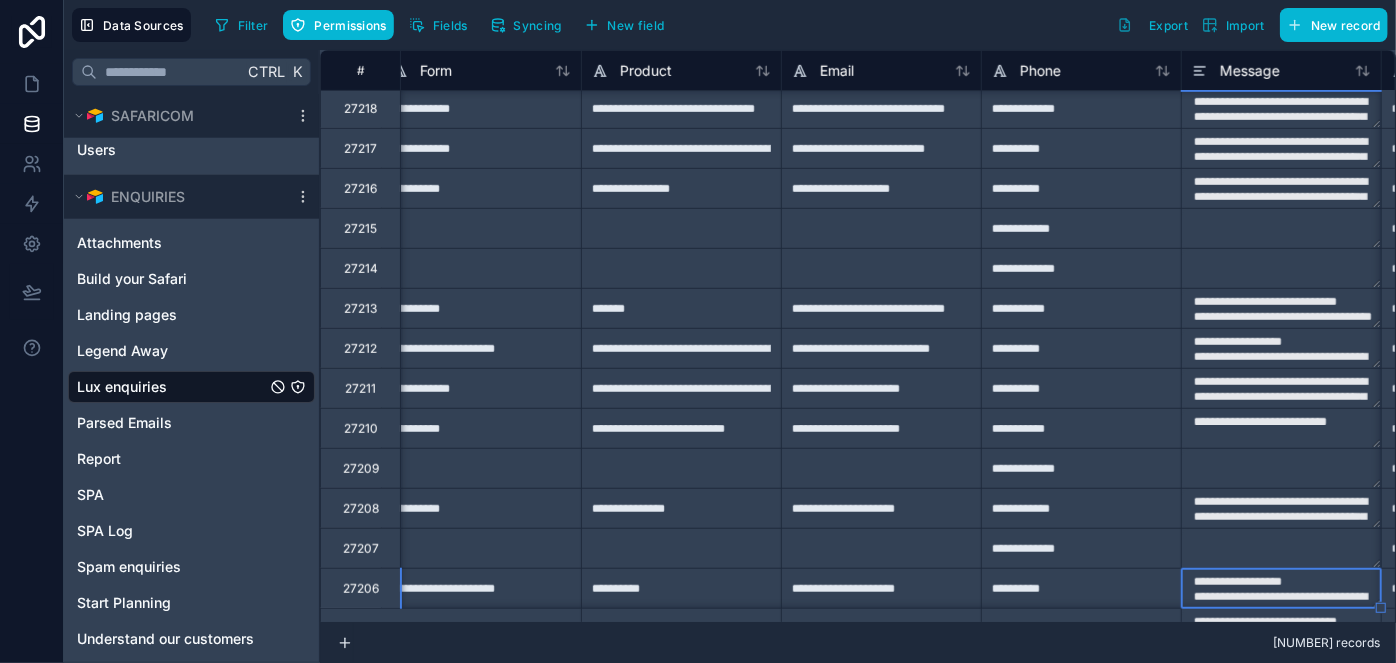 scroll, scrollTop: 642, scrollLeft: 619, axis: both 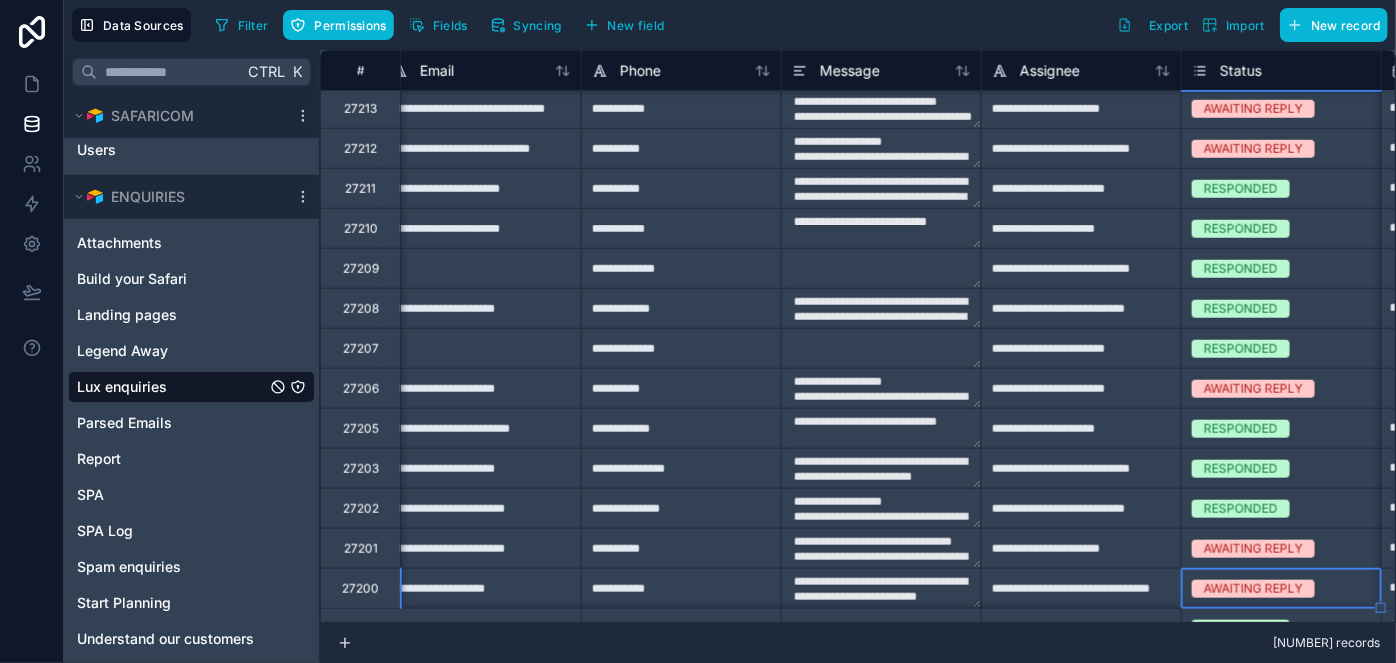 type on "**********" 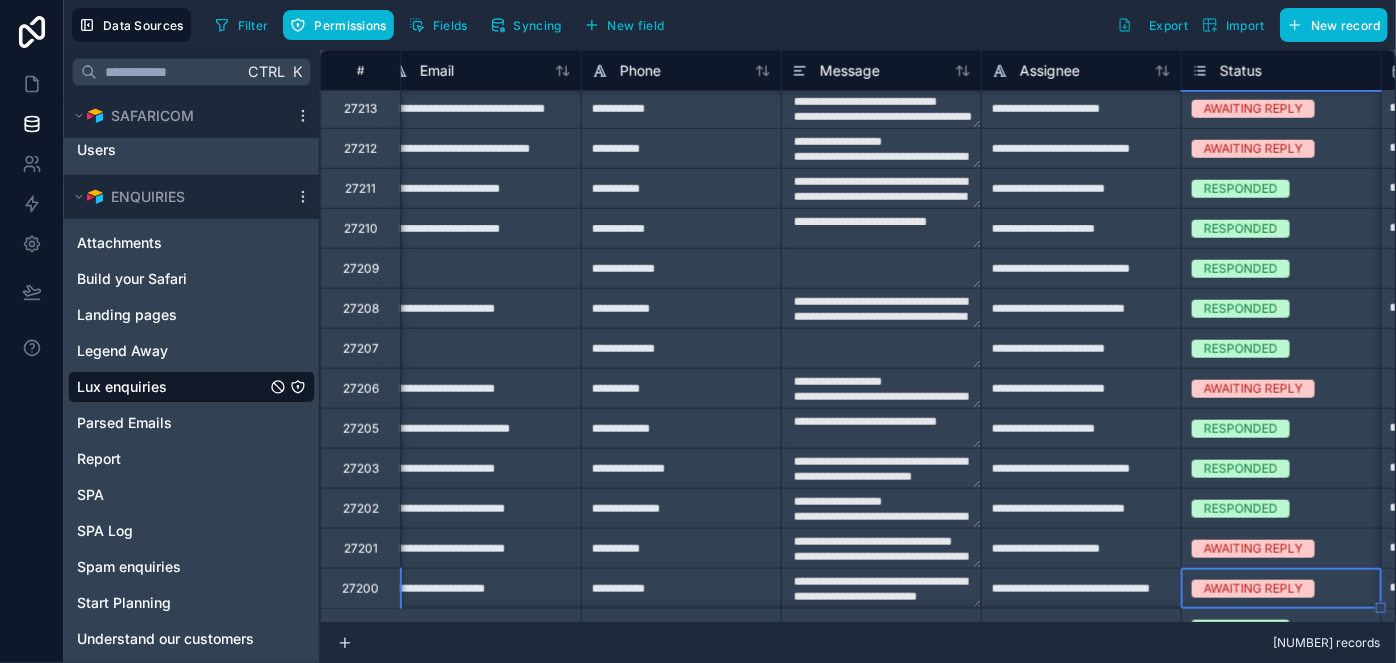 type on "**********" 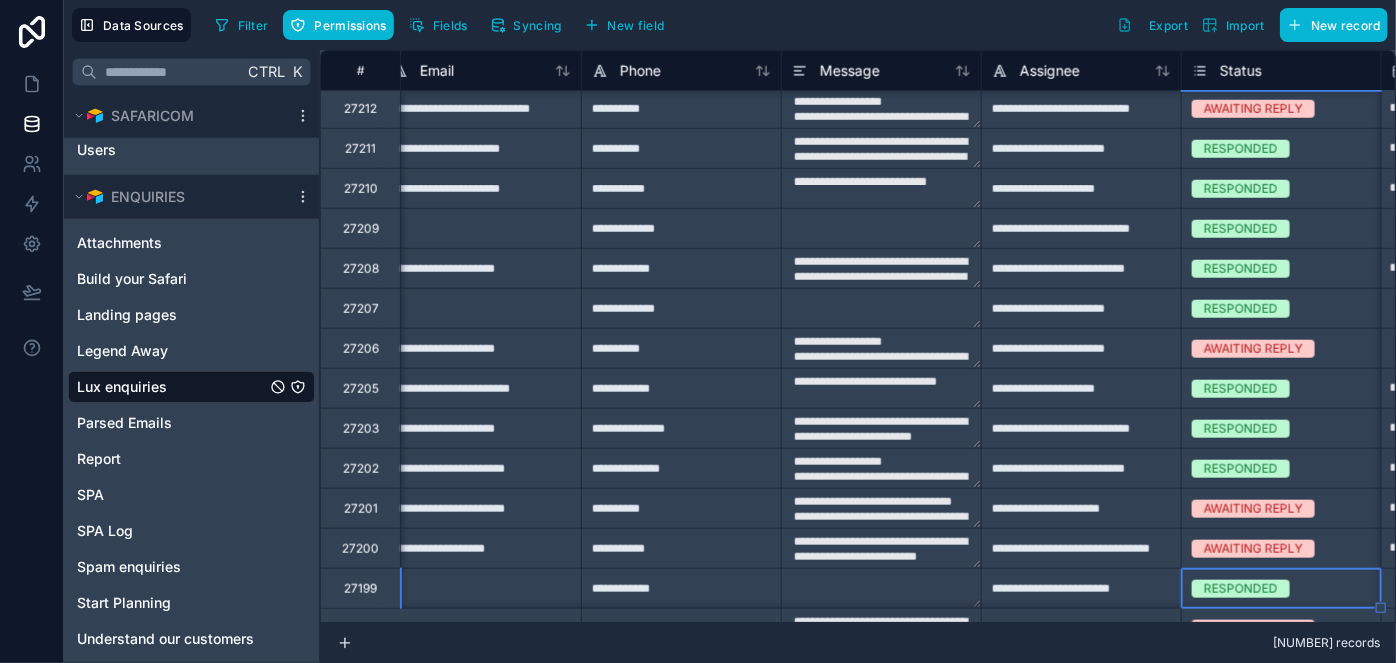 type on "**********" 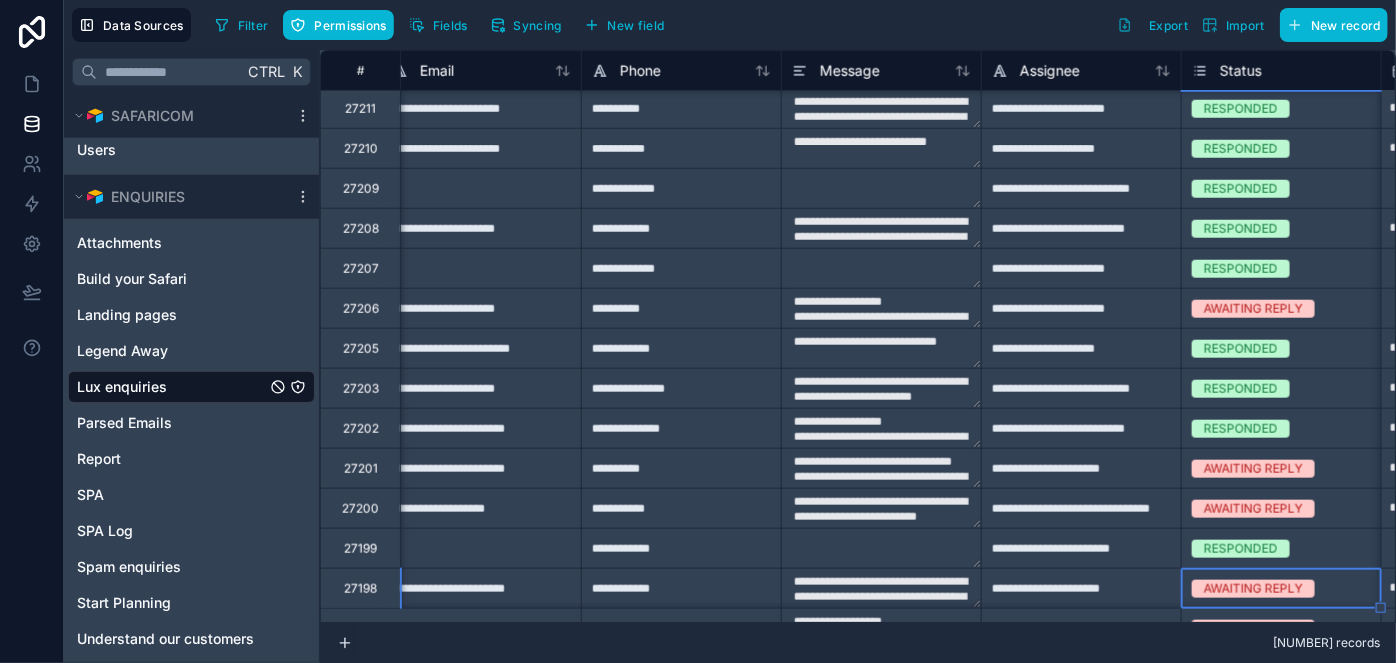 type on "**********" 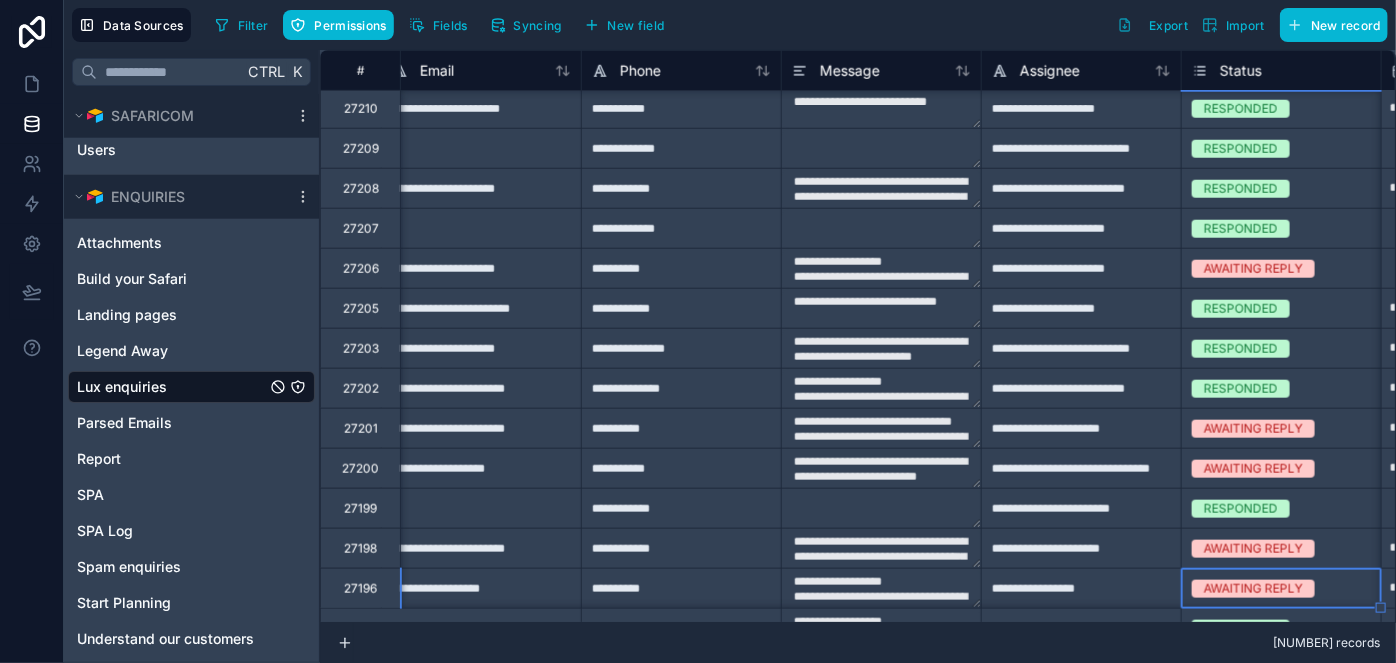 type on "**********" 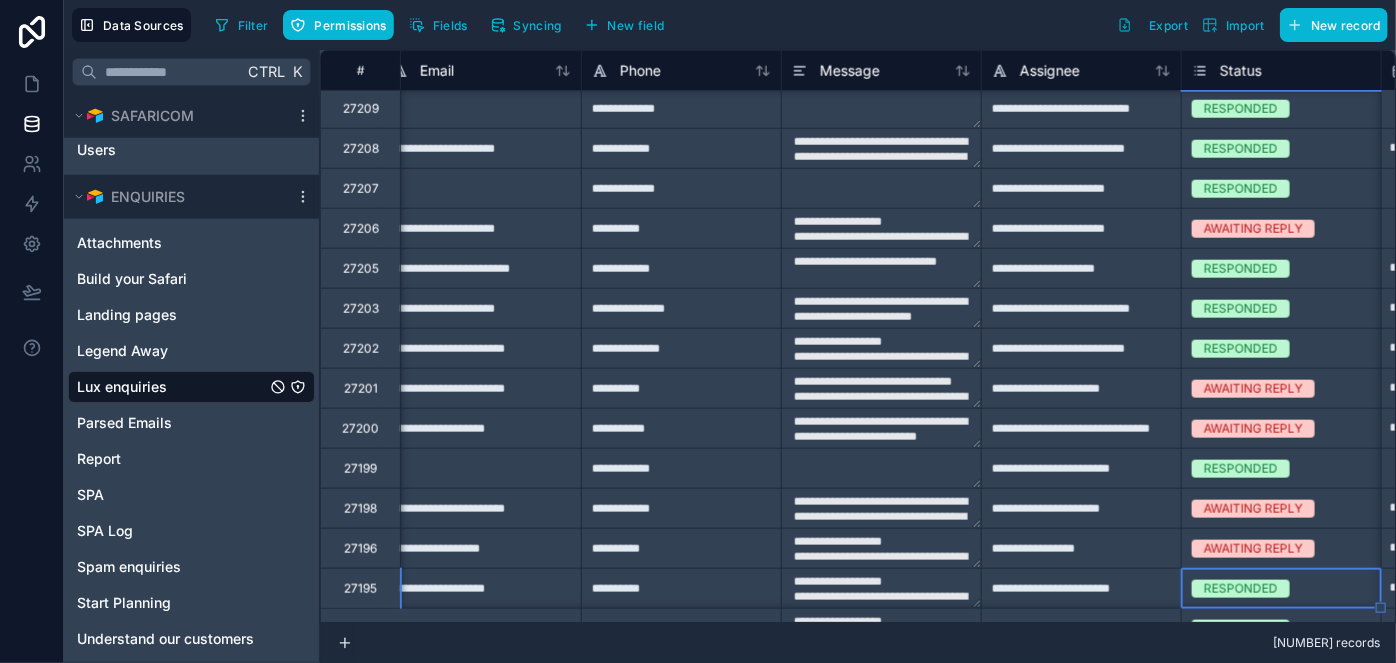 type on "**********" 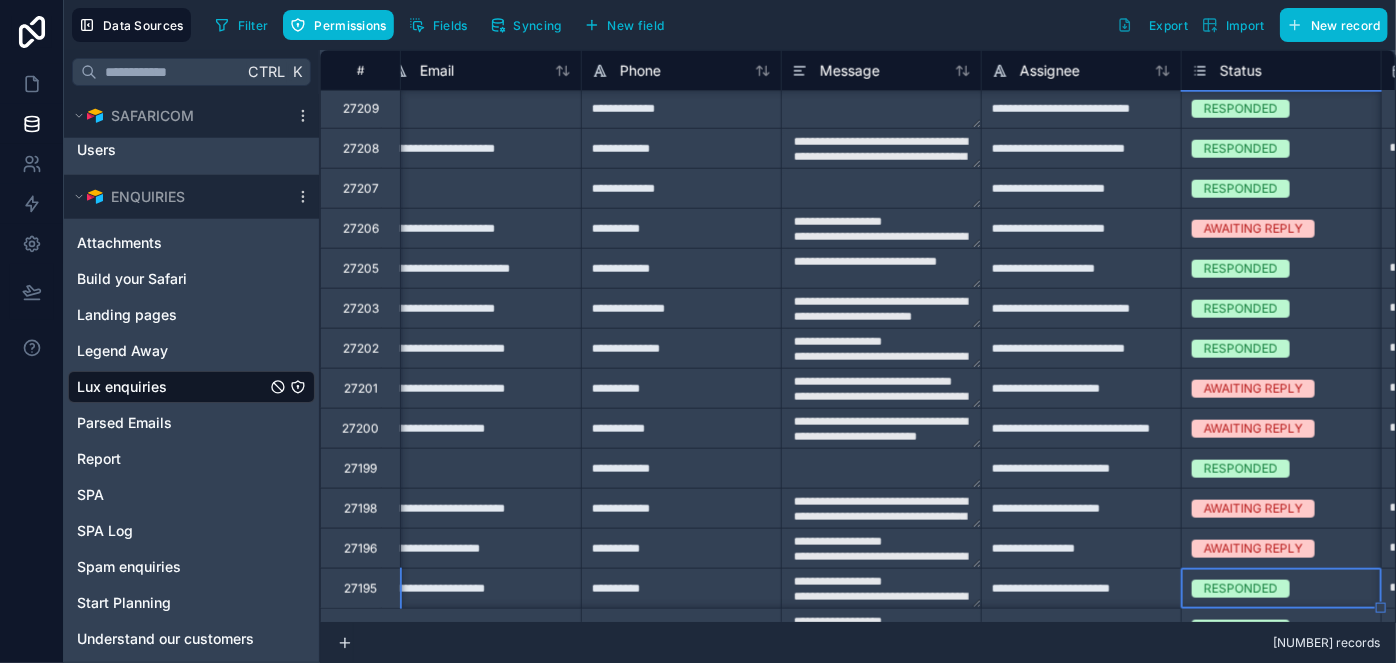 type on "**********" 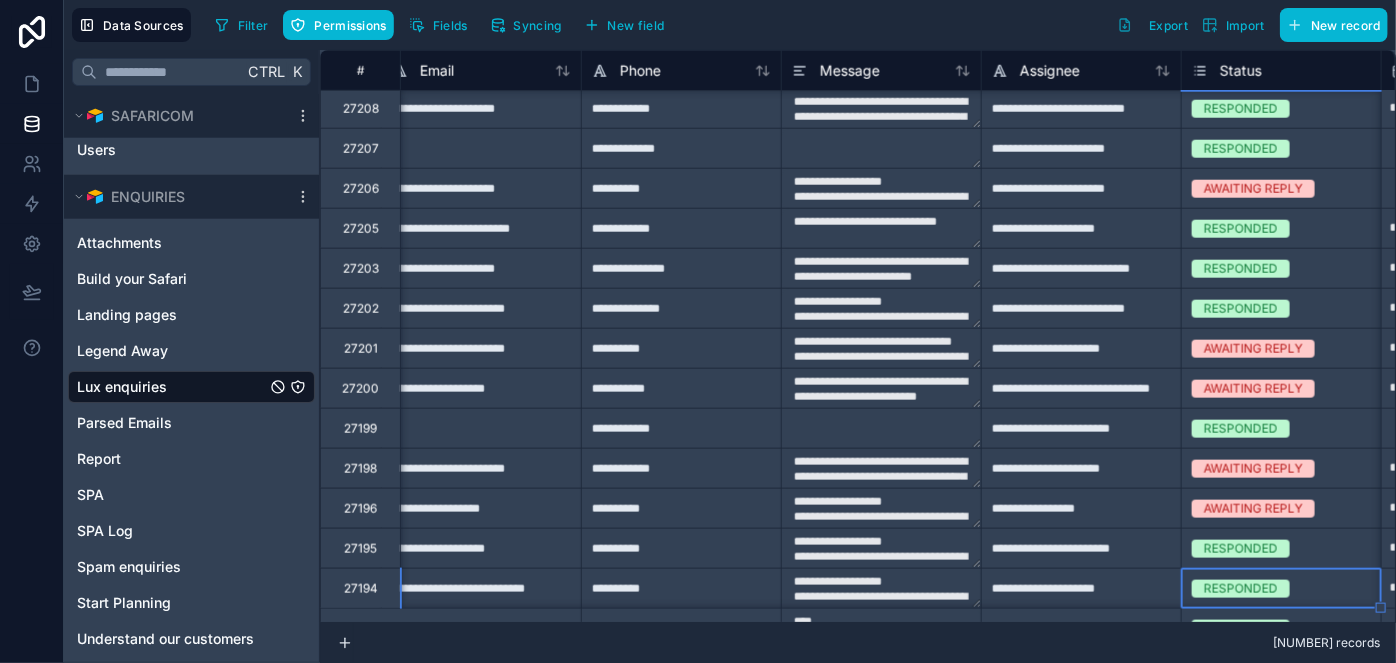 type on "**********" 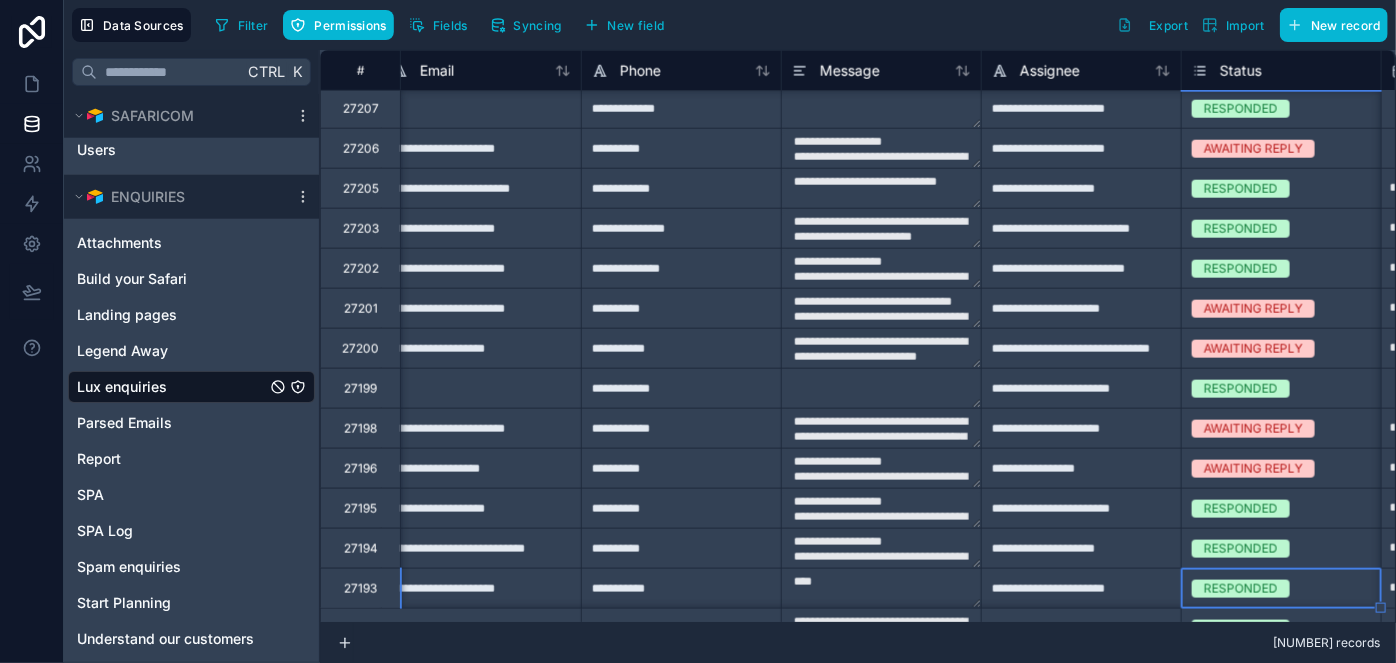 type on "**********" 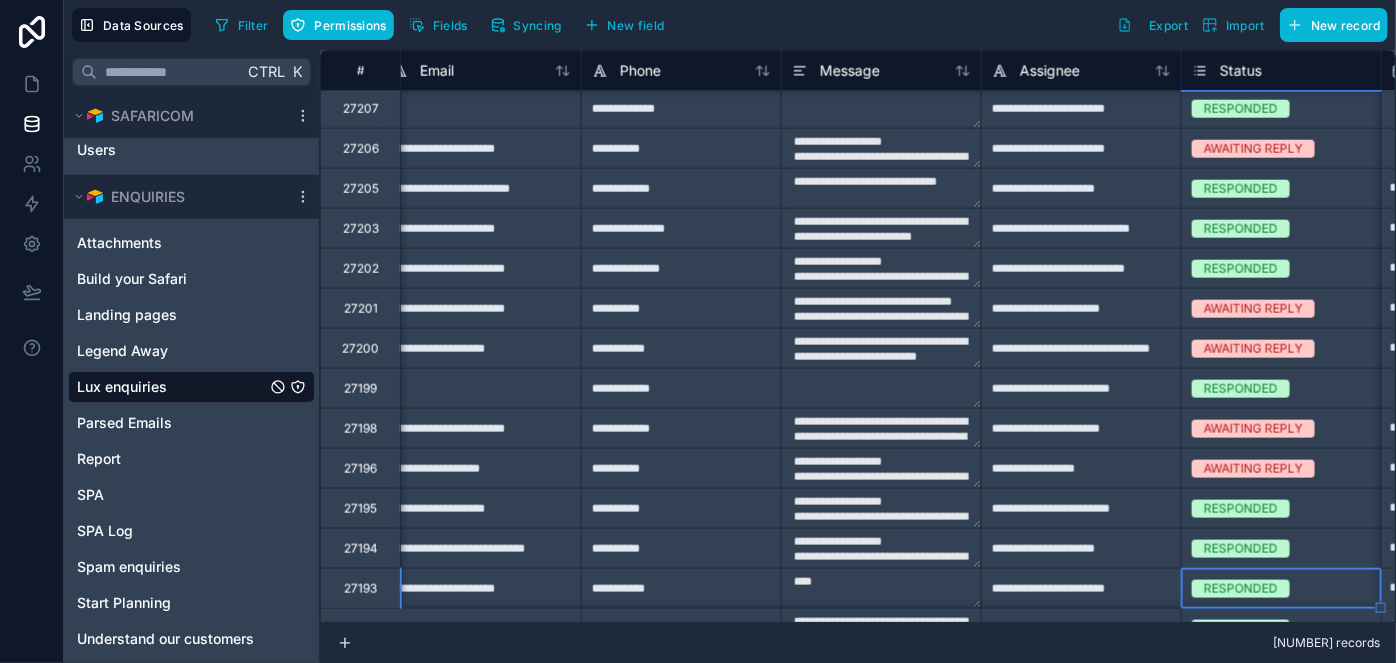 type on "**********" 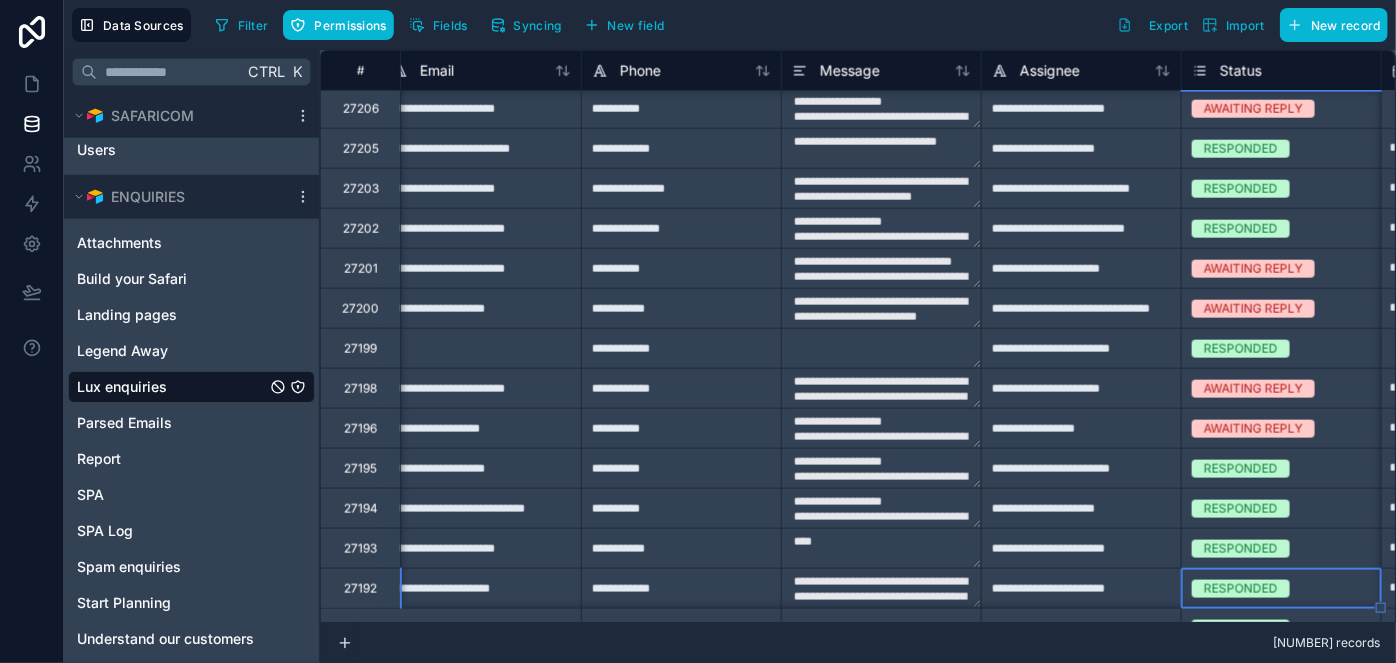 type on "**********" 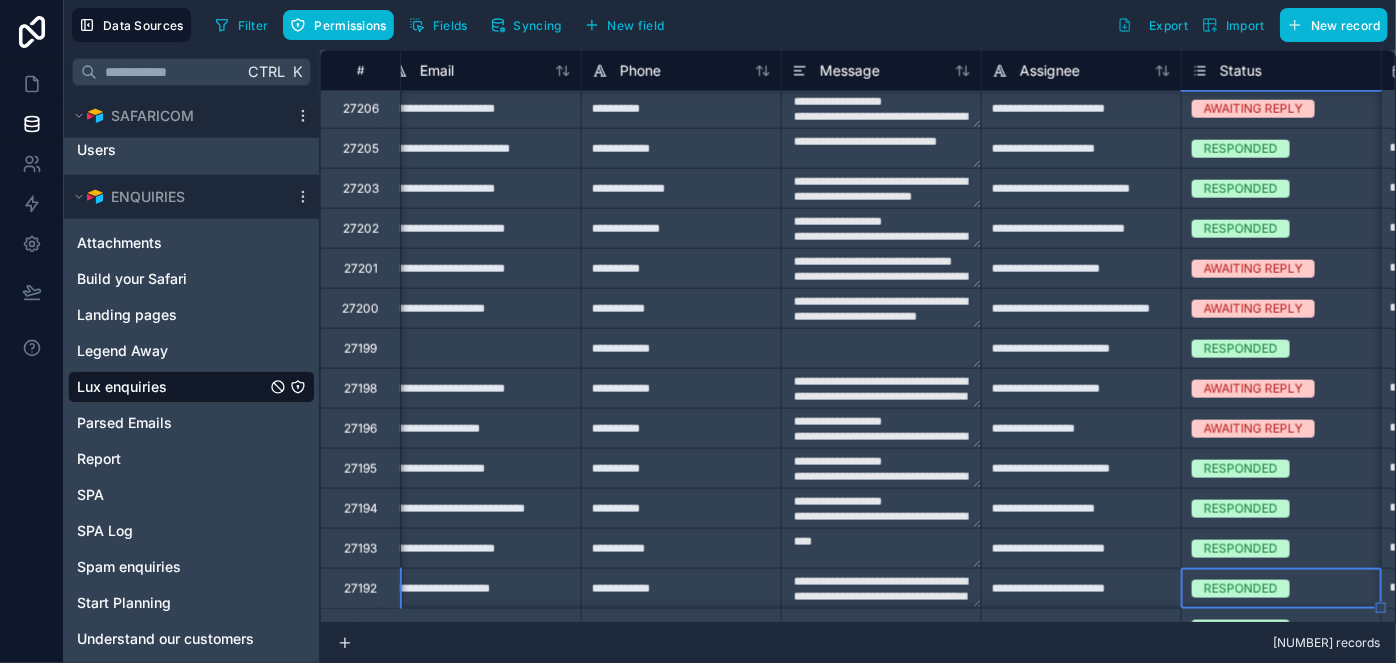 type on "**********" 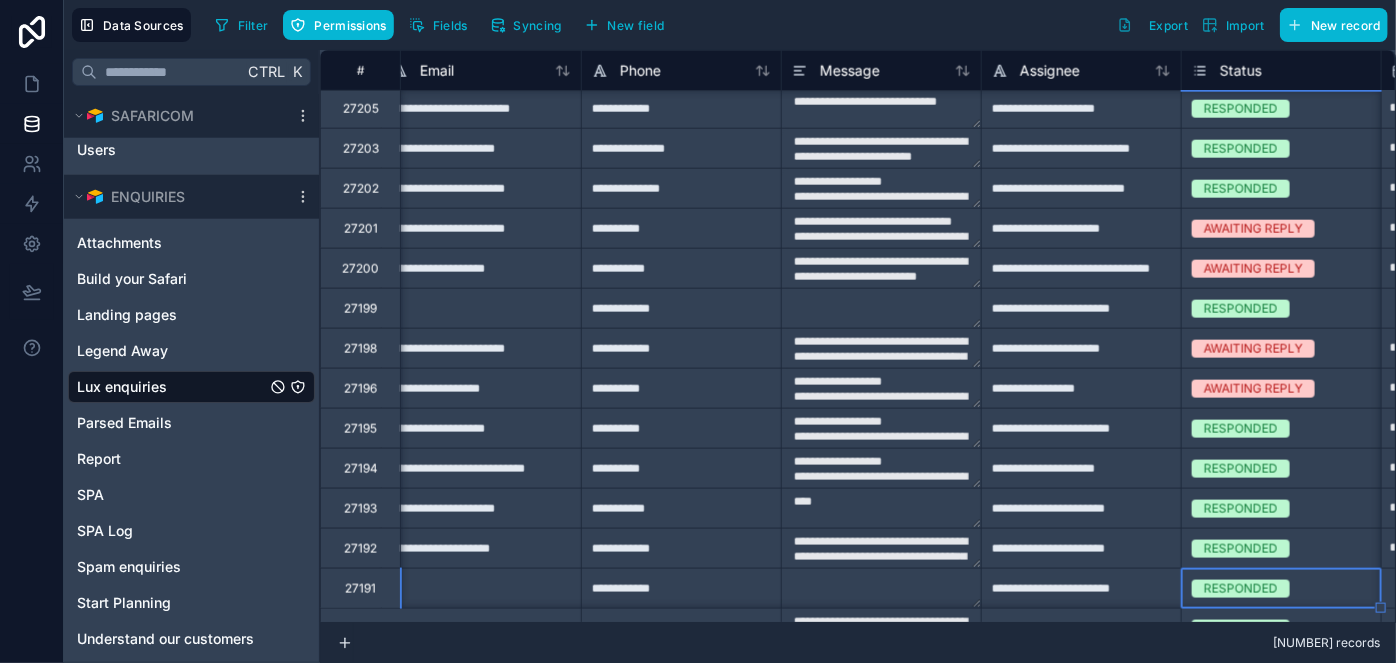 type on "**********" 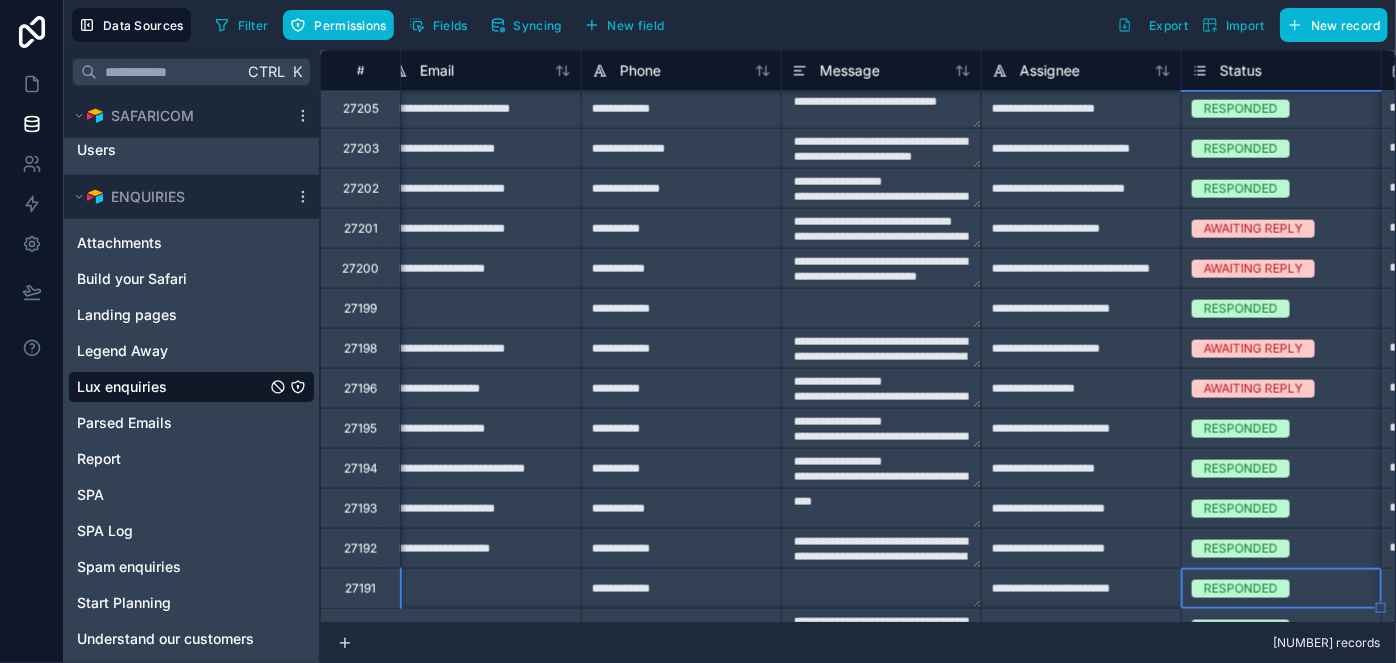 type on "**********" 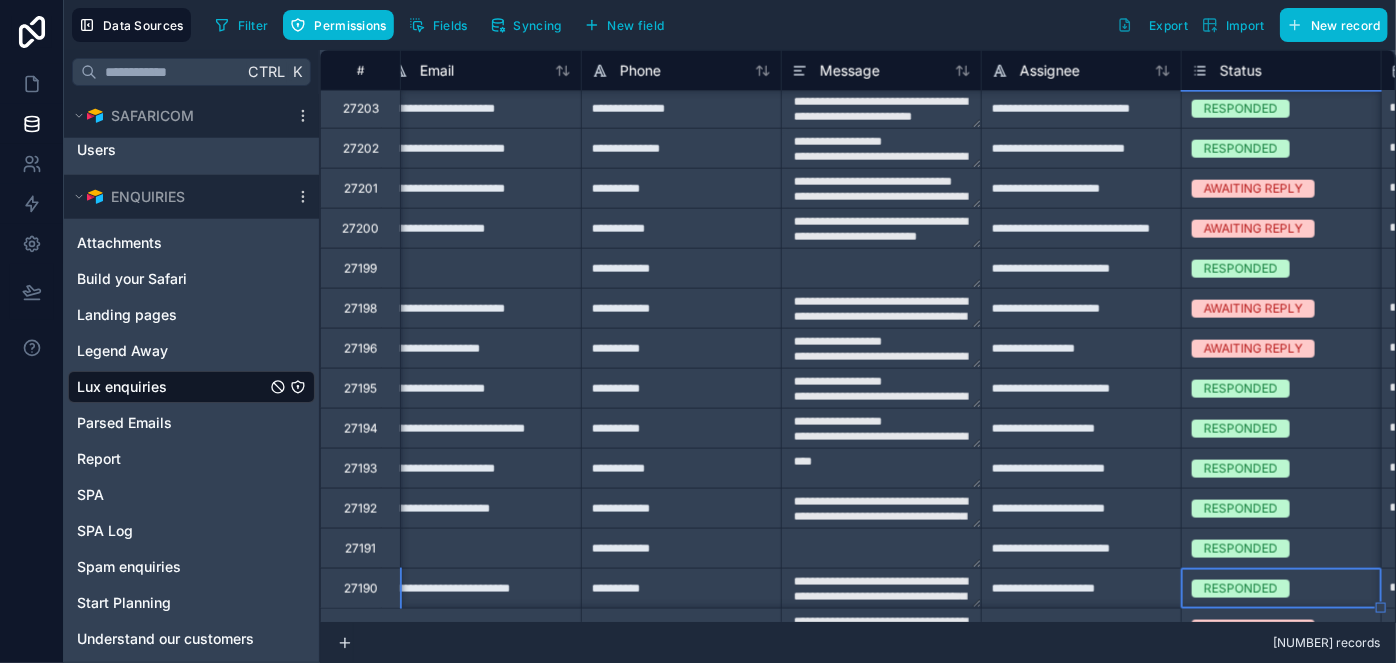 type on "**********" 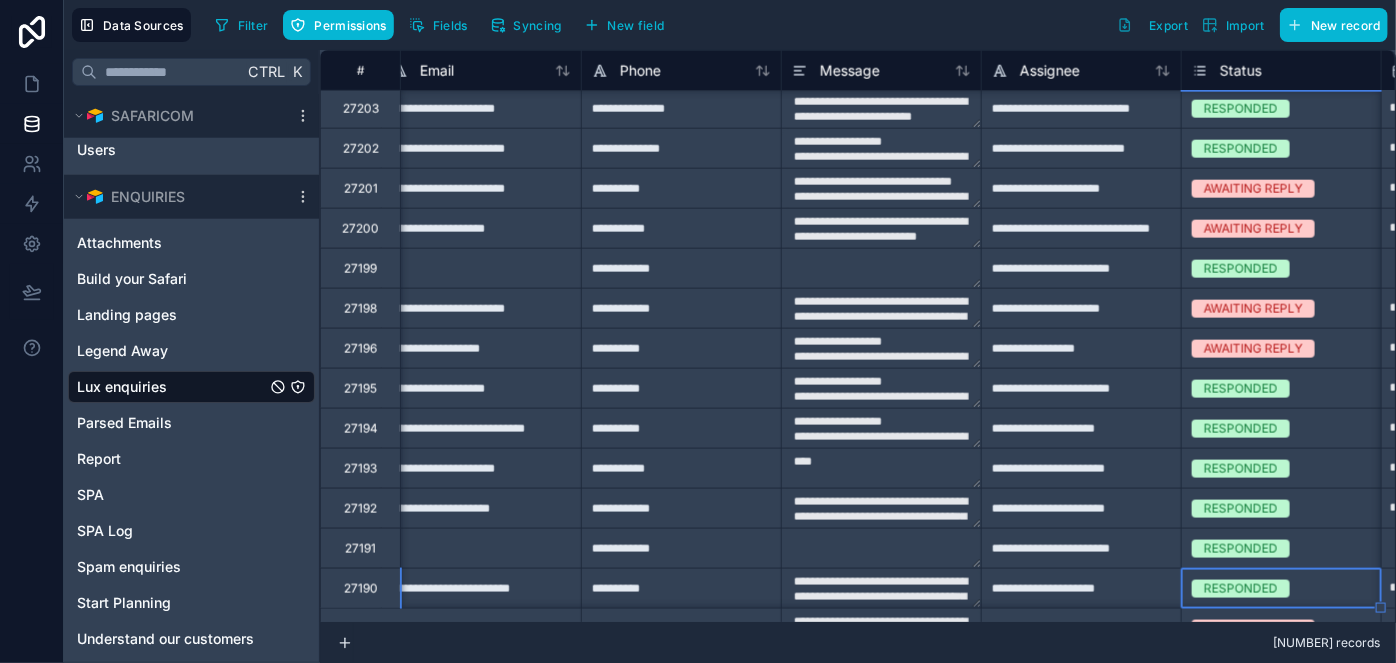 type on "**********" 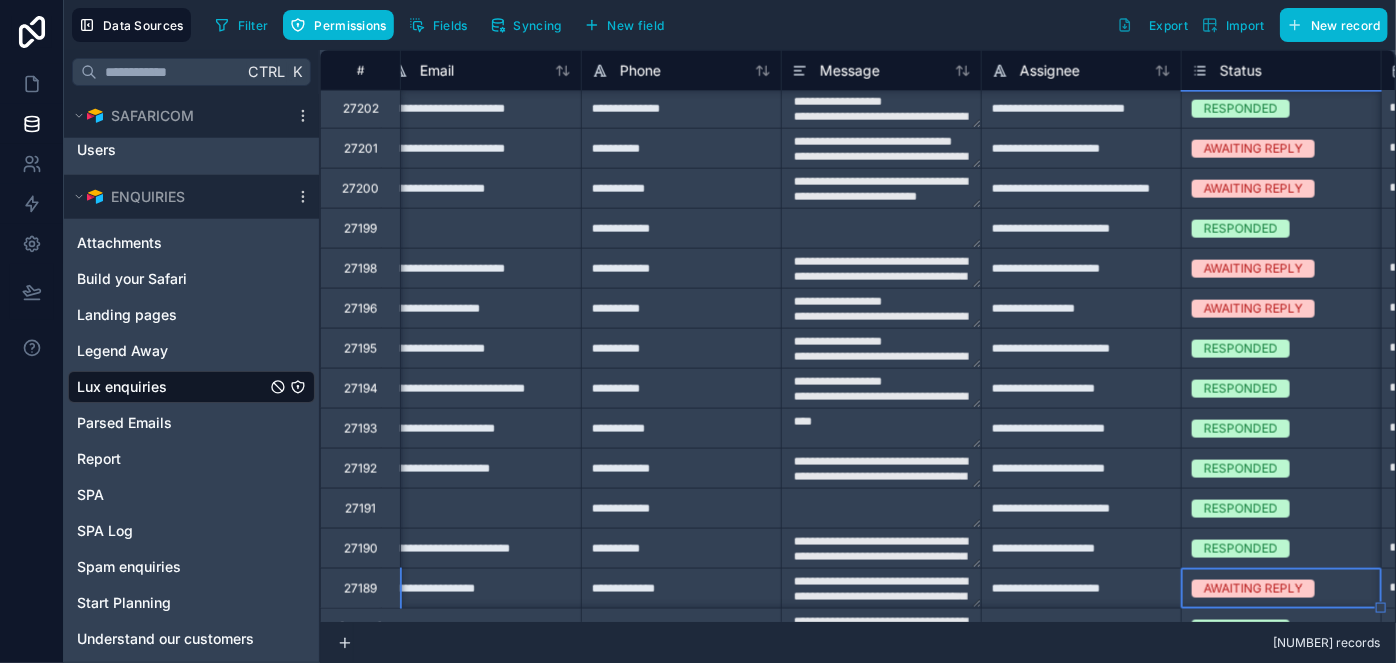 type on "**********" 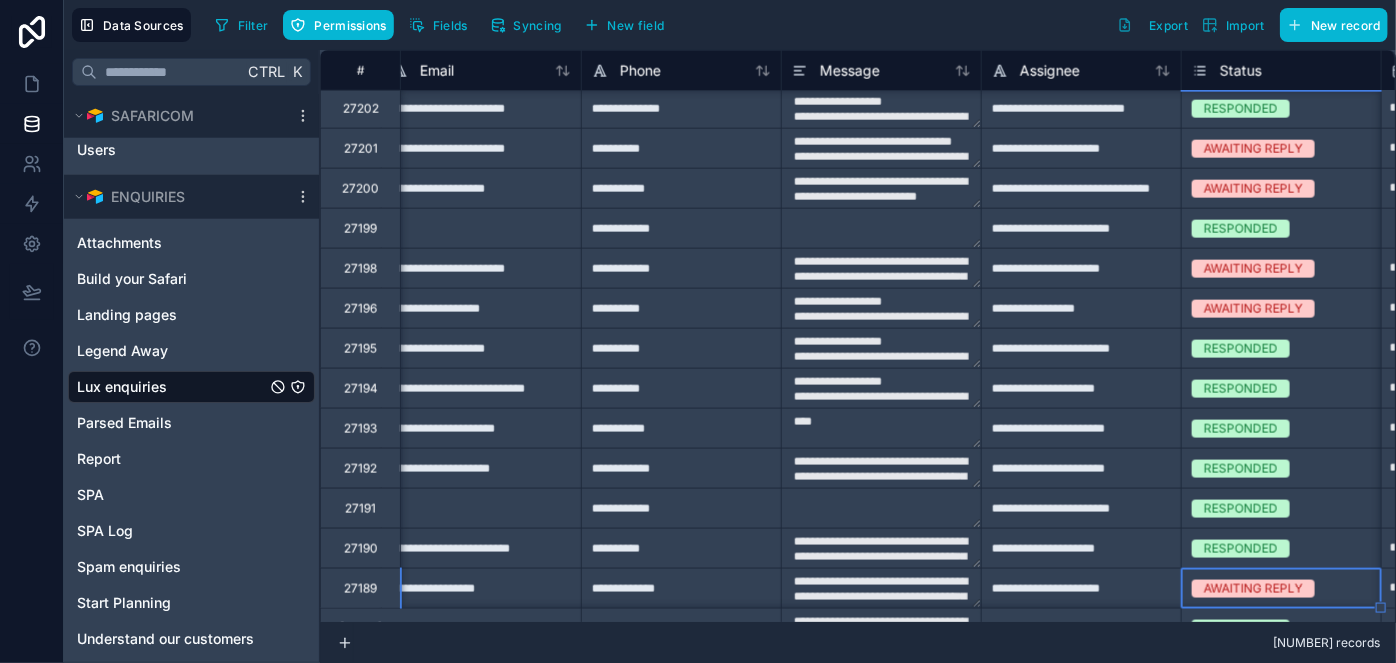 type on "**********" 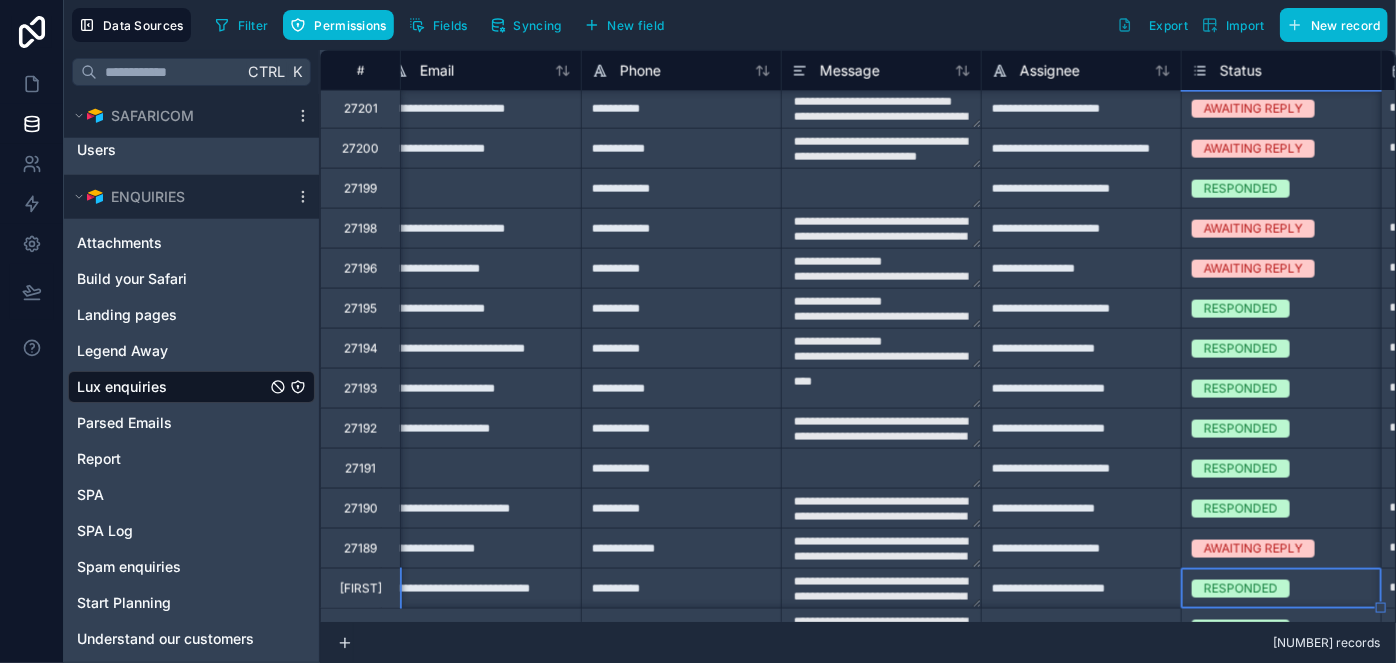 type on "**********" 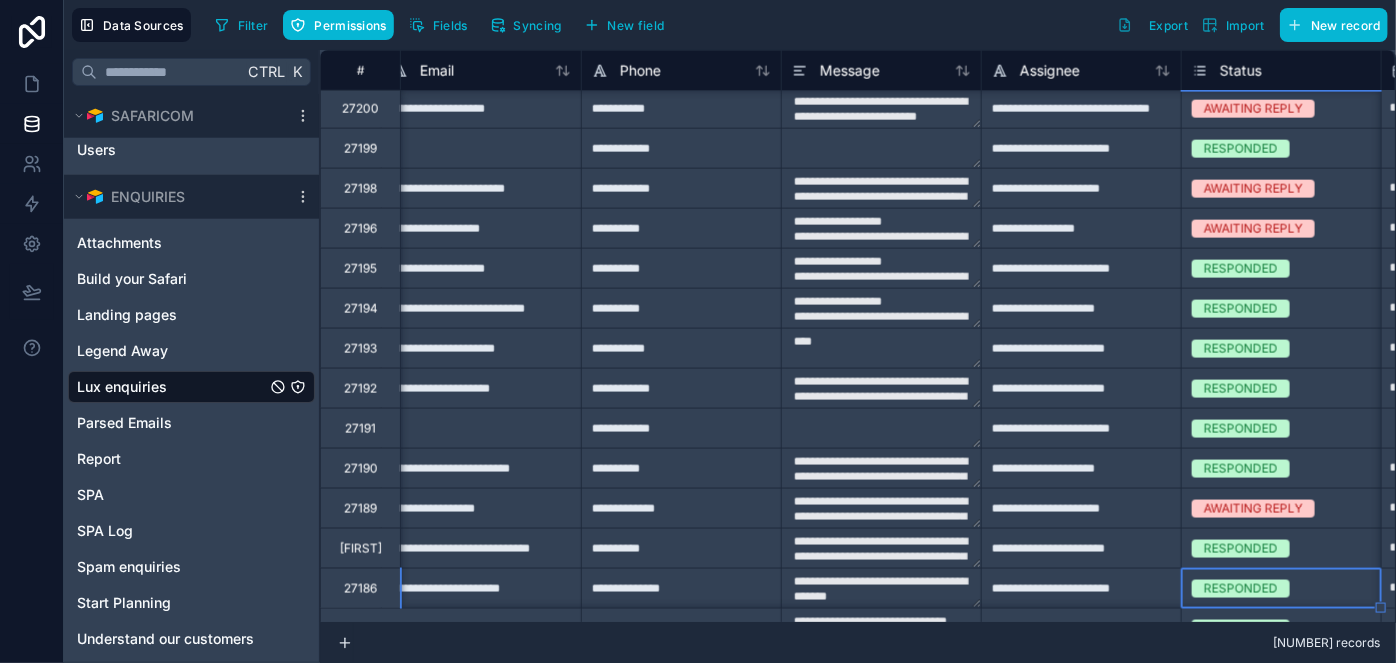 type on "**********" 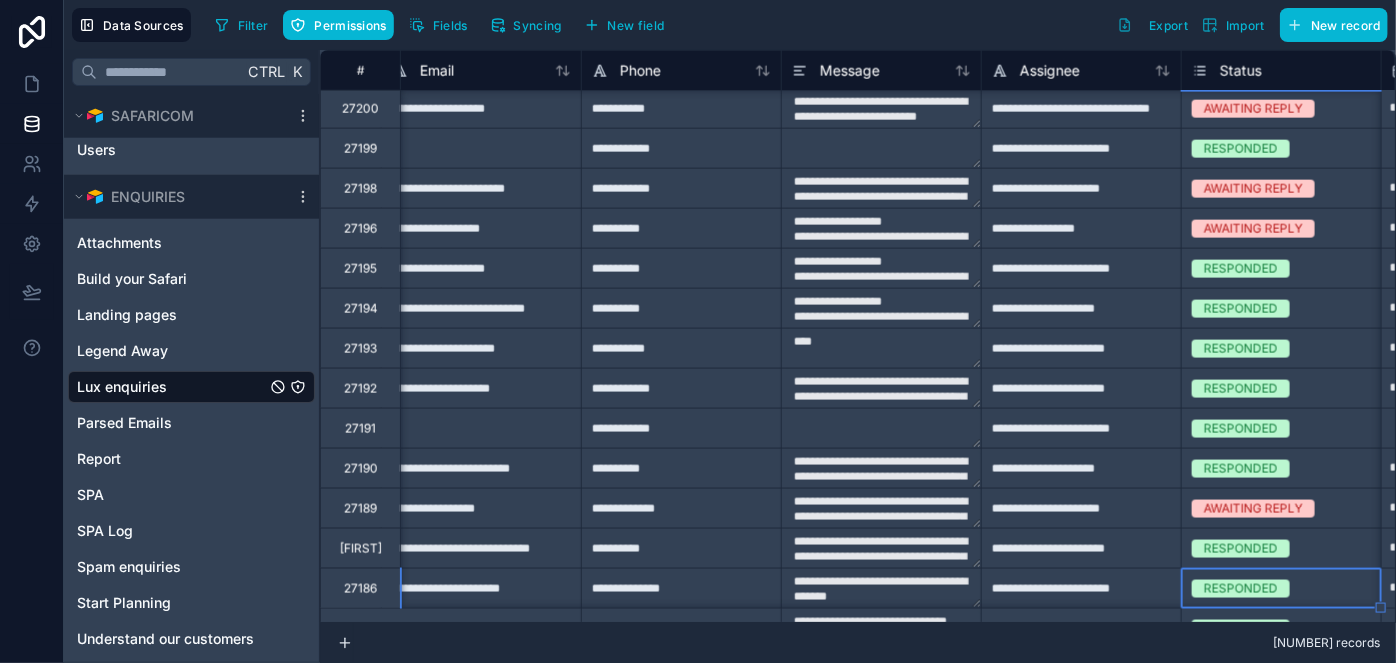 type on "**********" 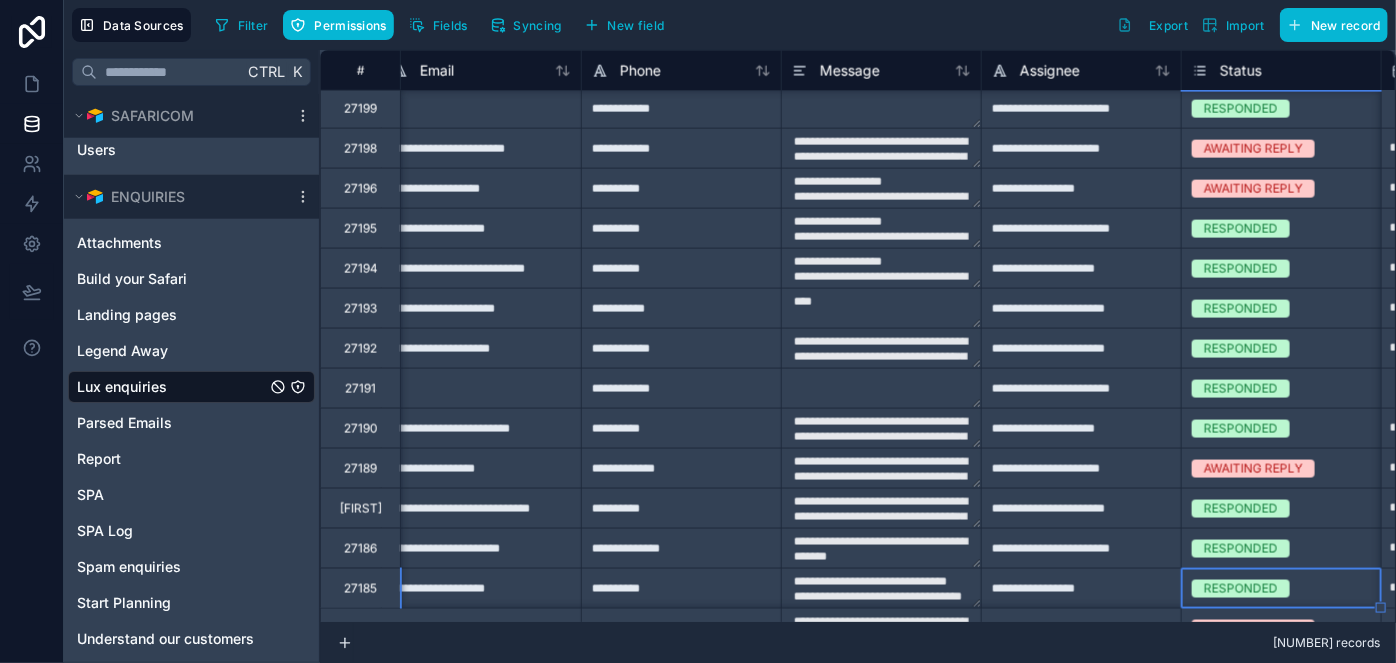 type on "**********" 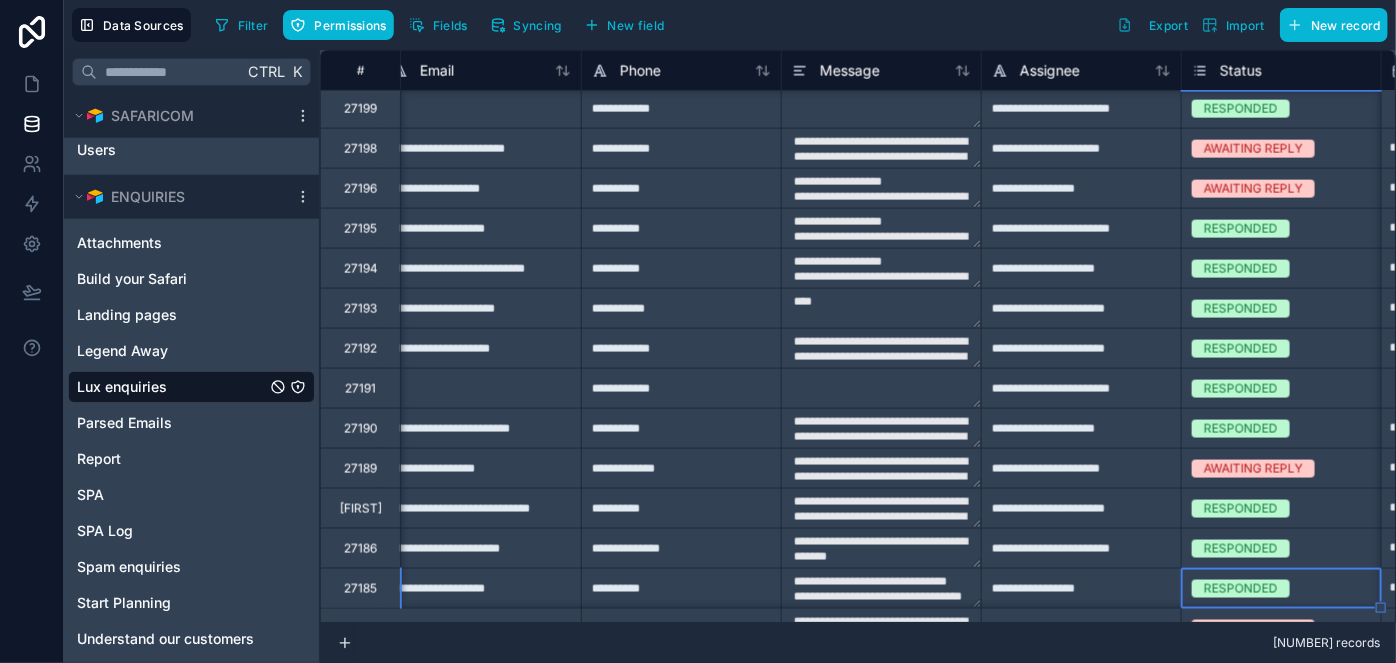 type on "**********" 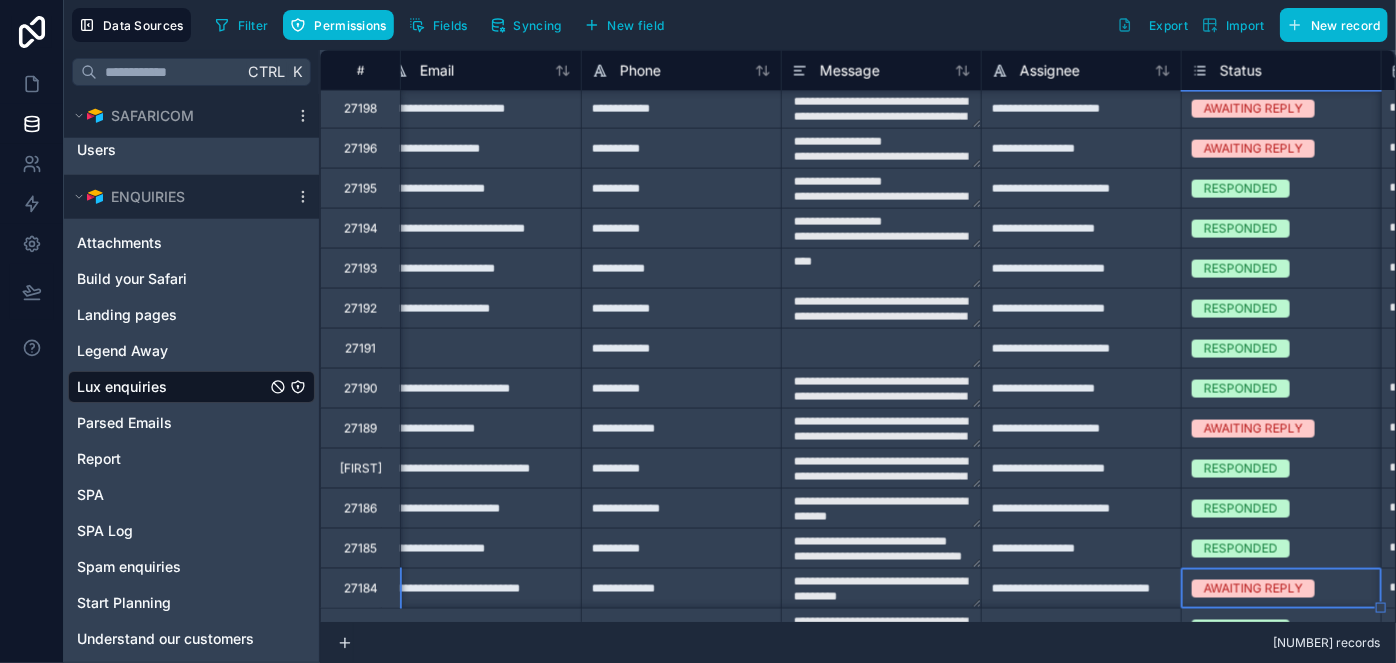 type on "**********" 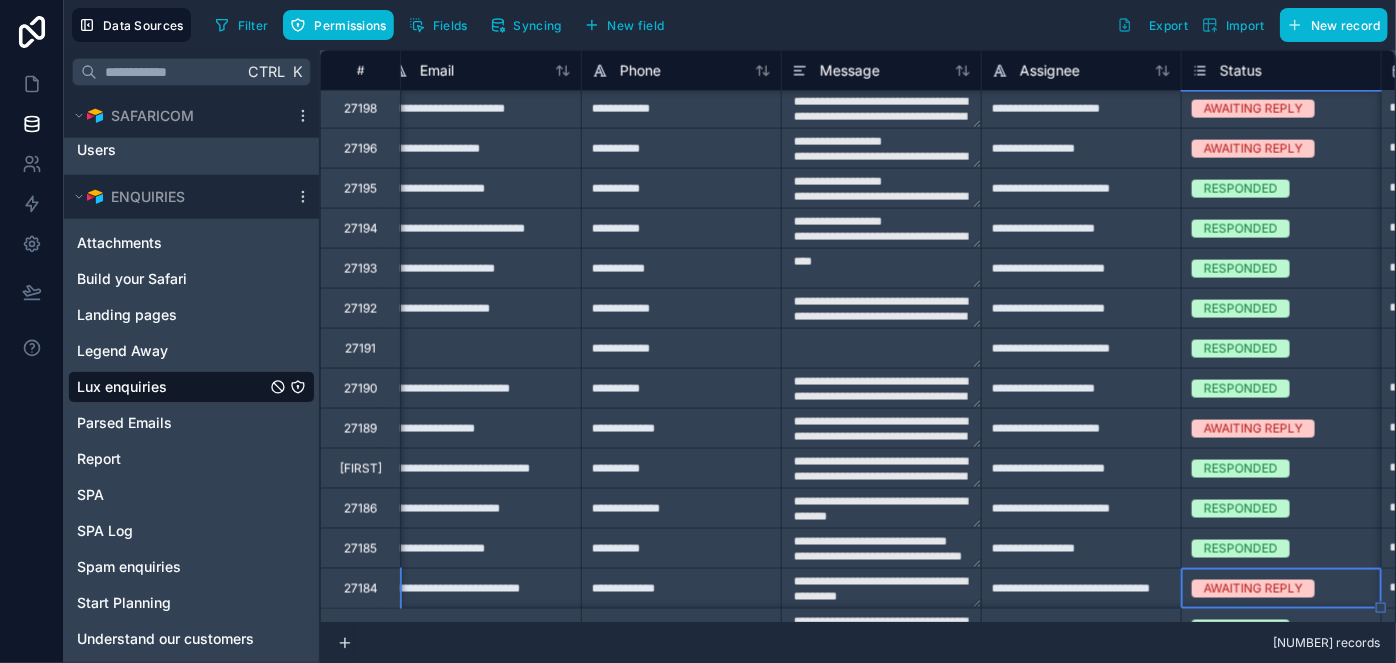 type on "**********" 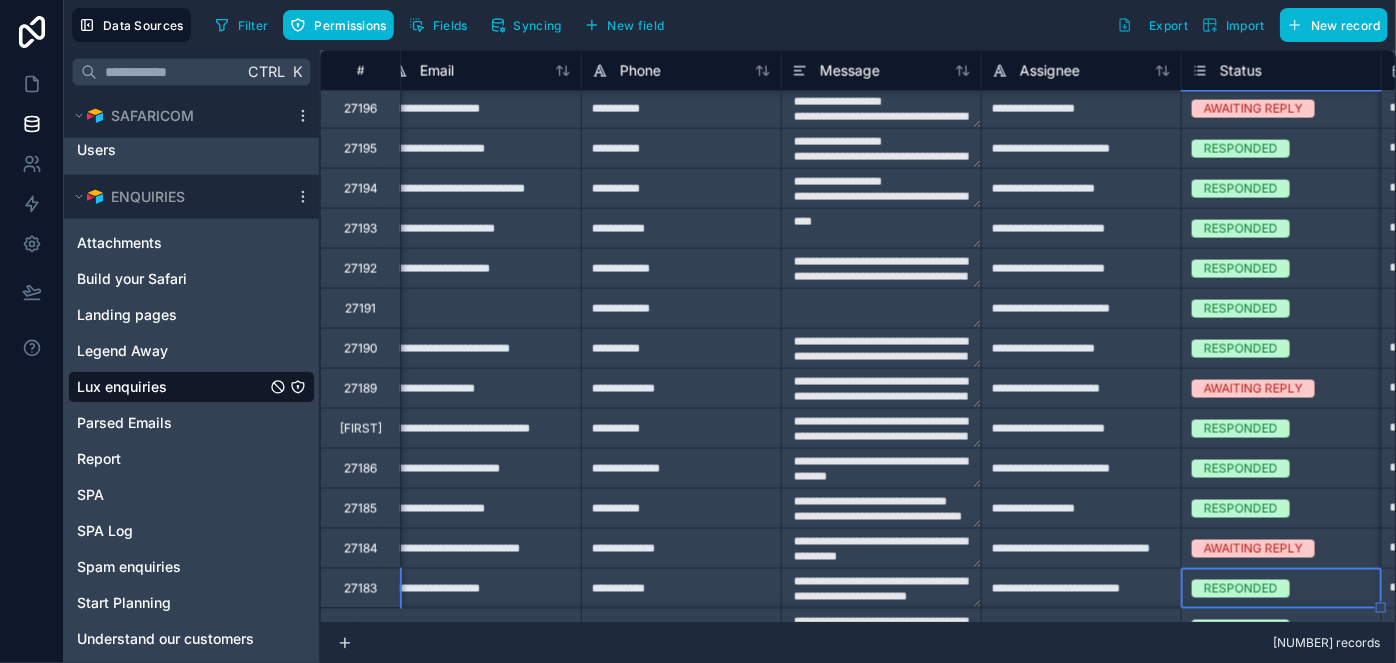 type on "**********" 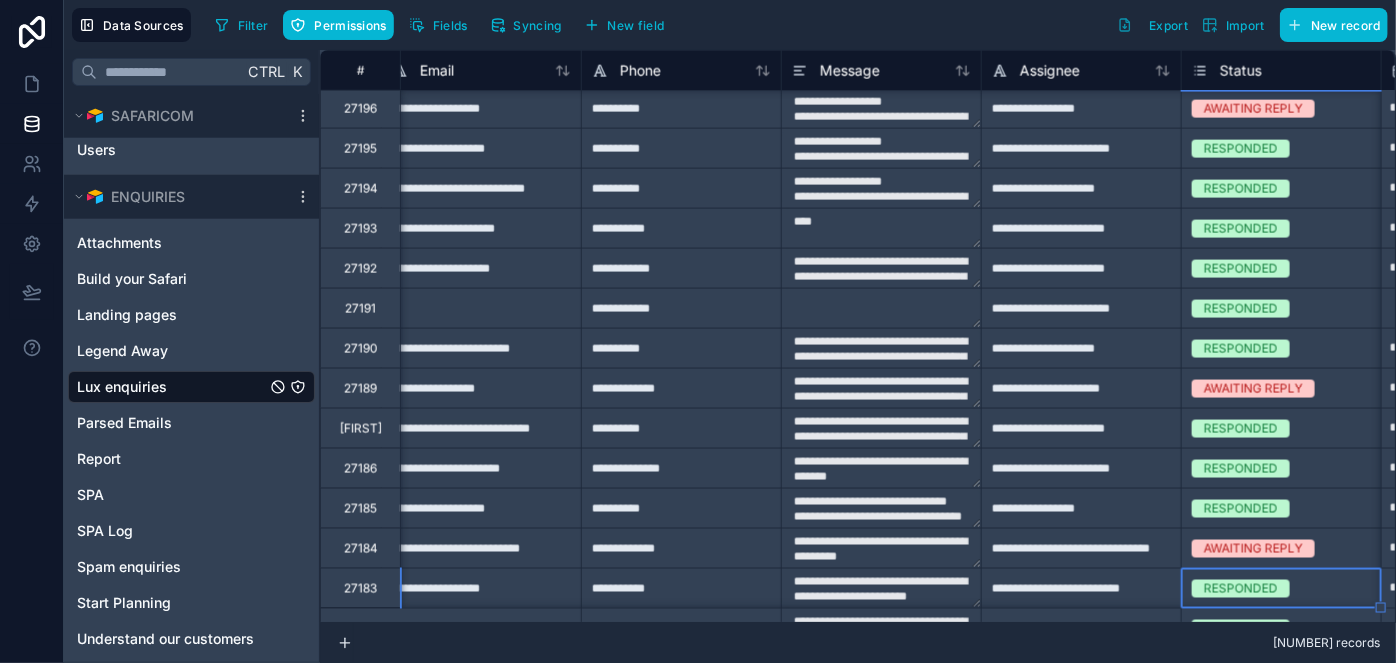 type on "**********" 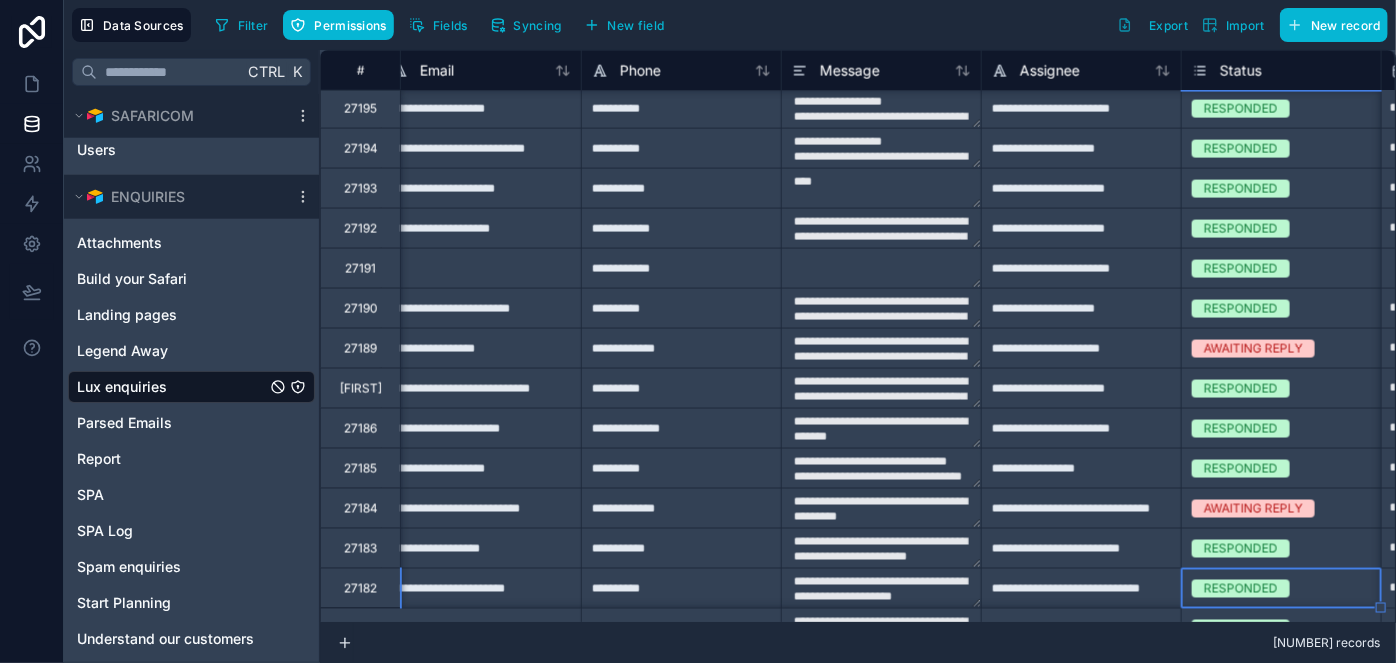 type on "**********" 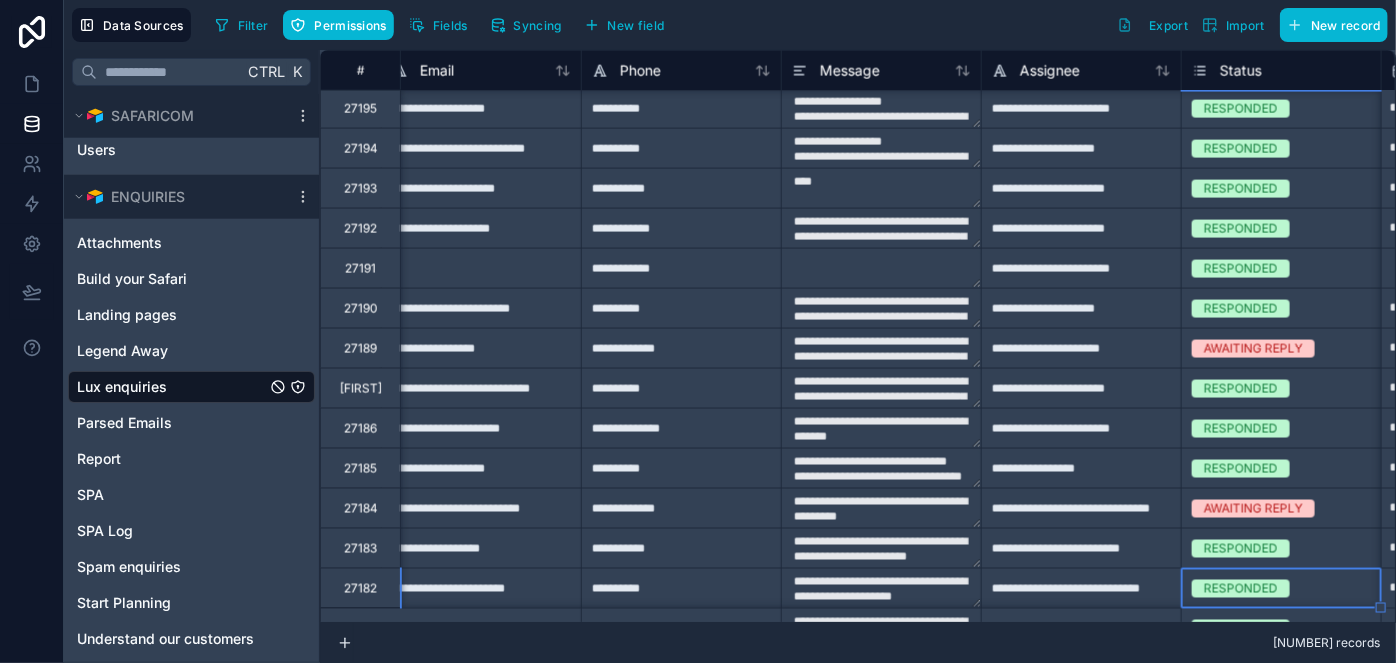 type on "**********" 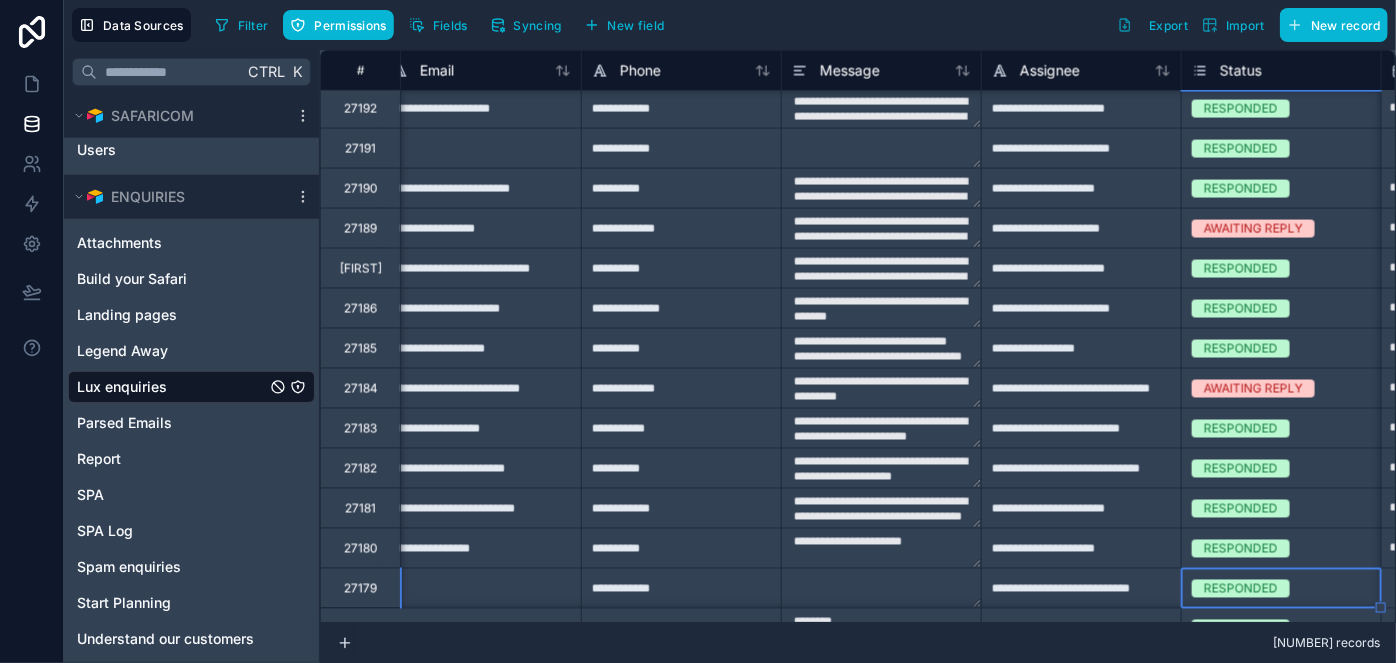 type on "**********" 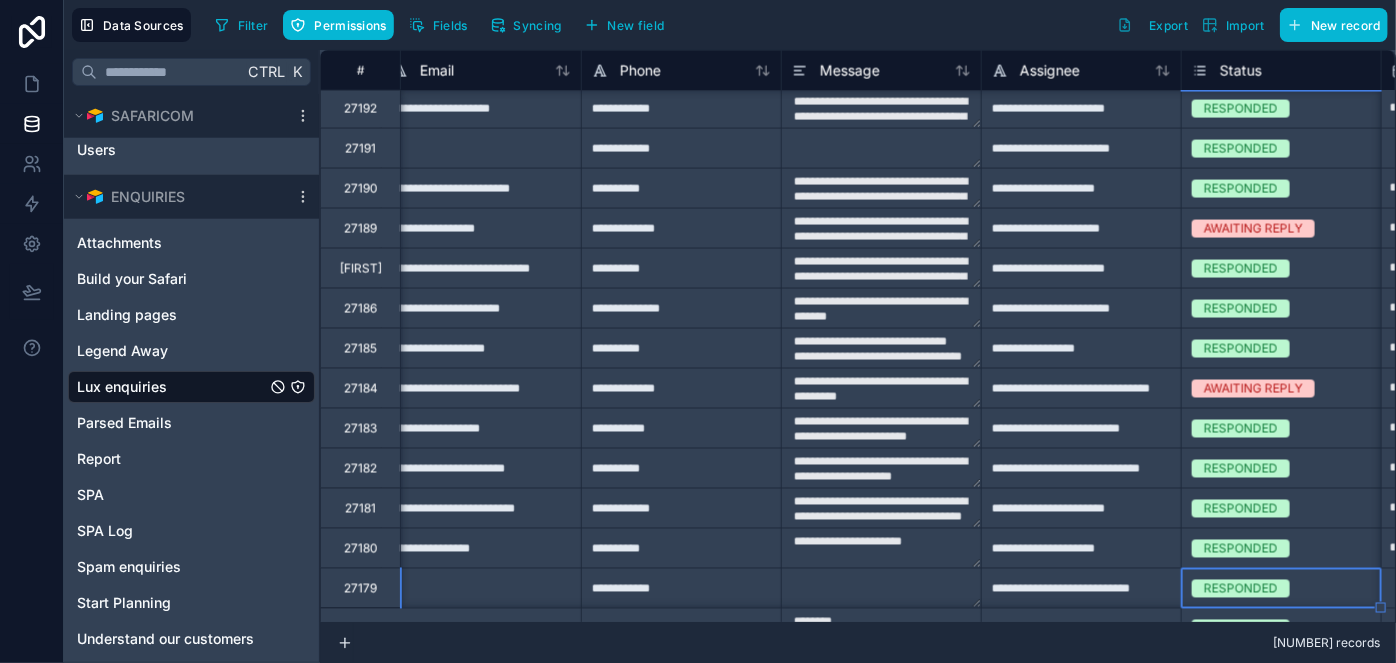 type on "**********" 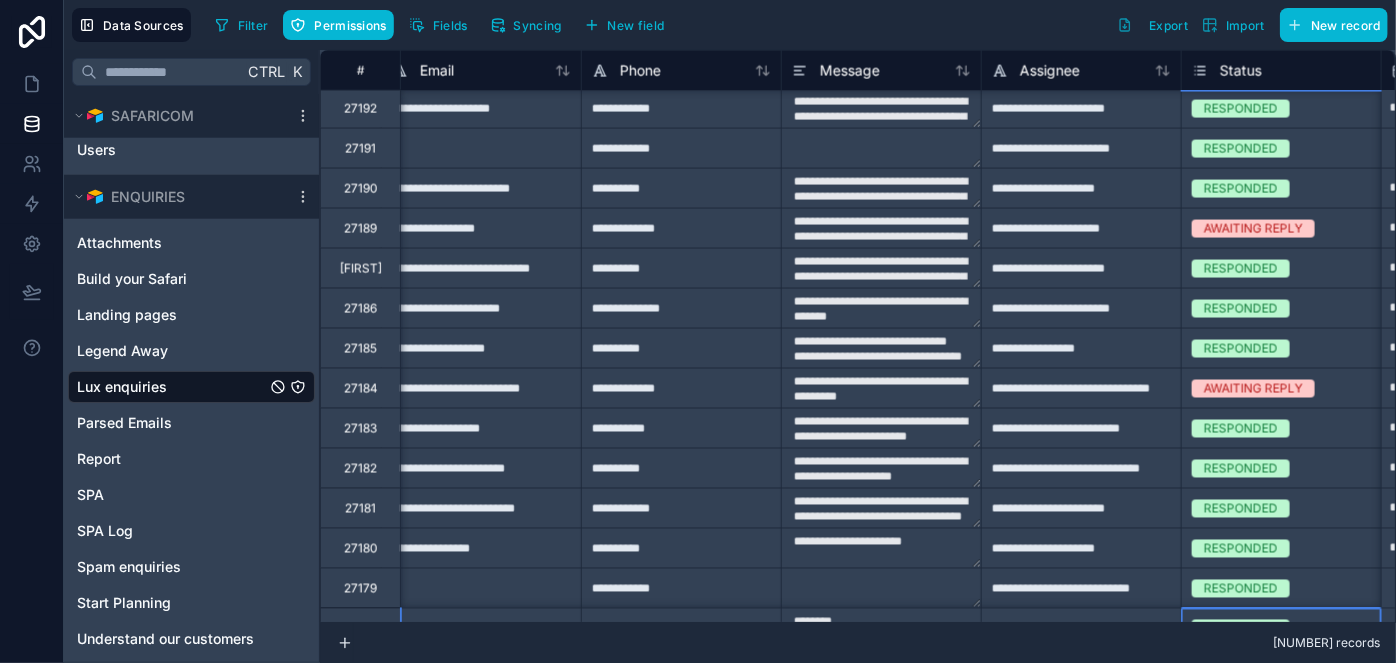 type on "**********" 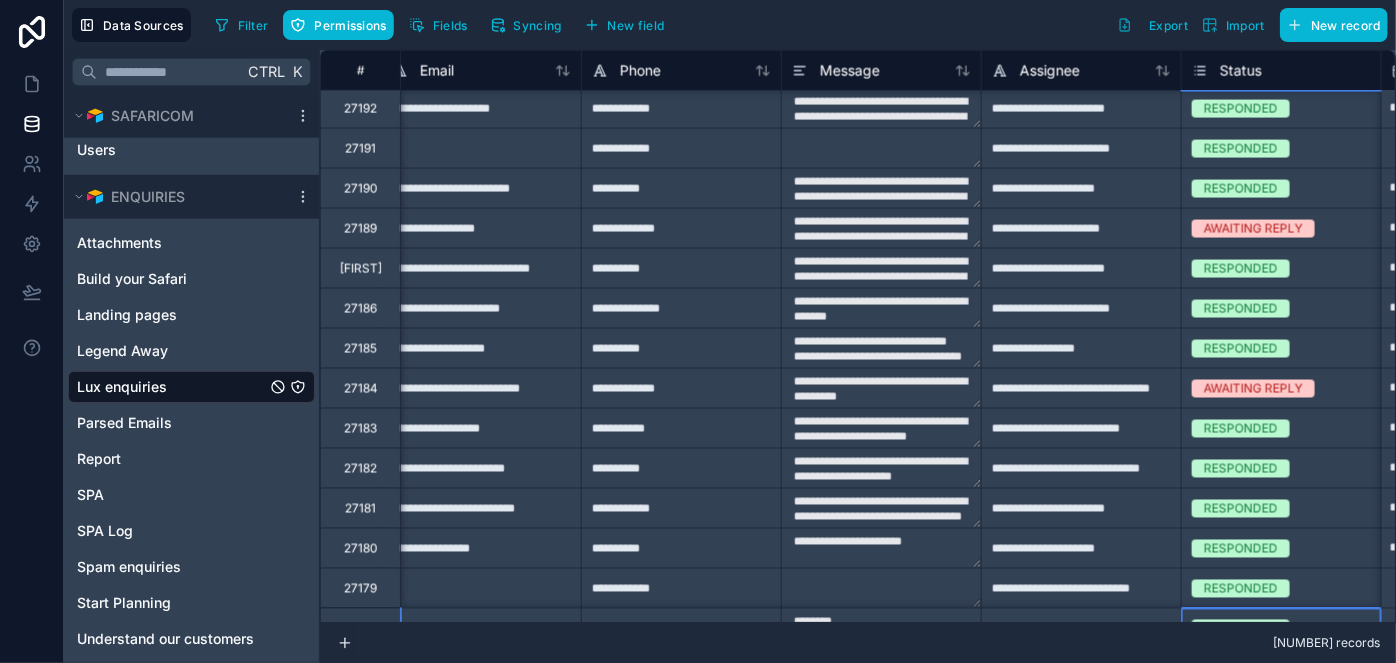 type on "**********" 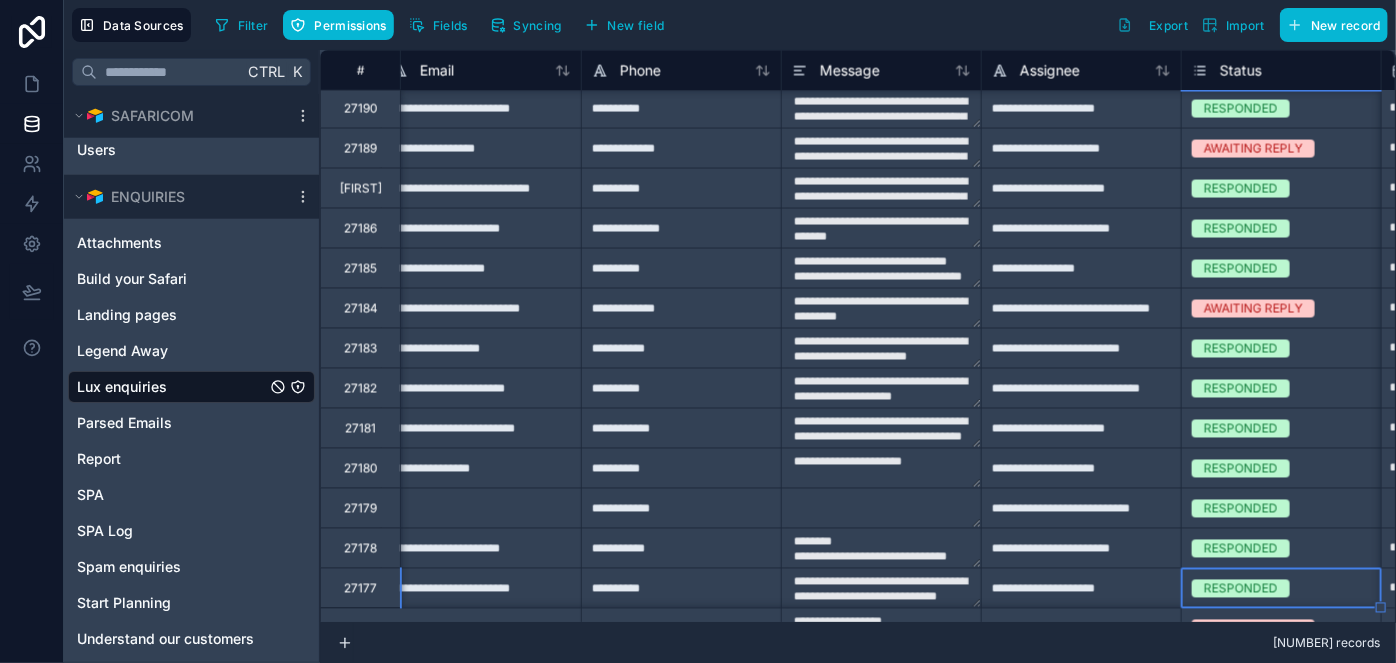 type on "**********" 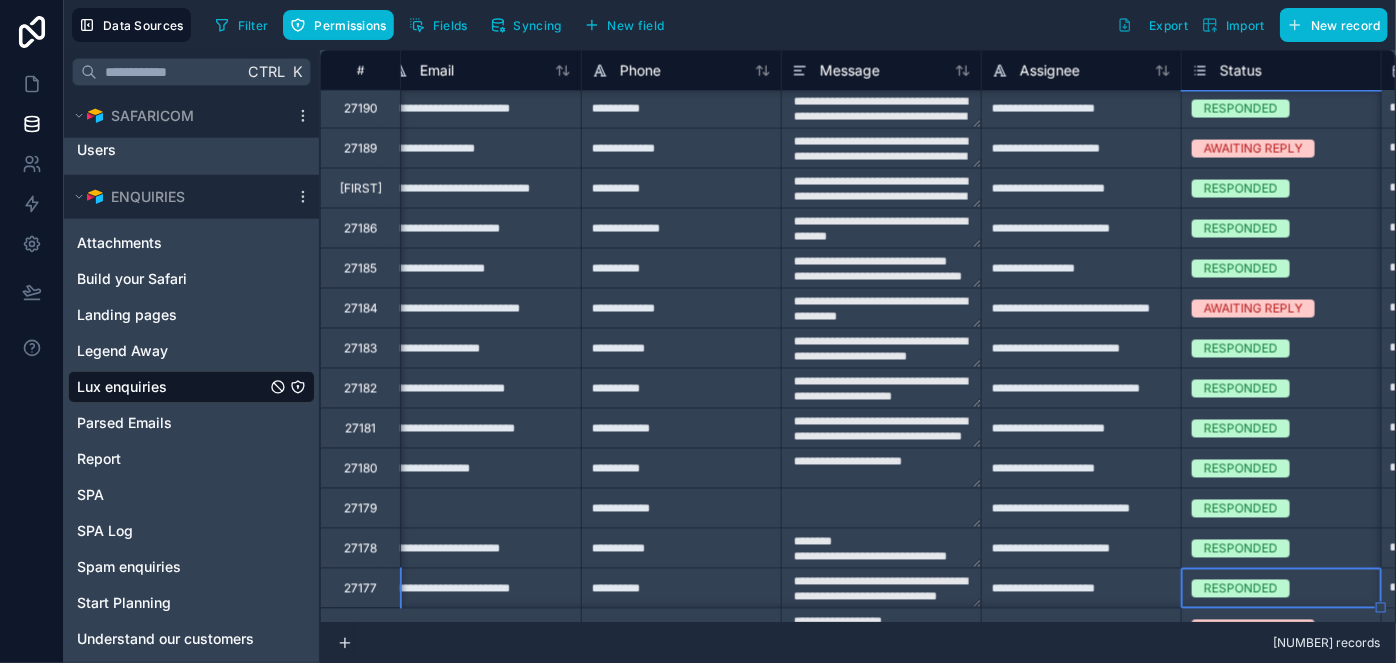 type on "**********" 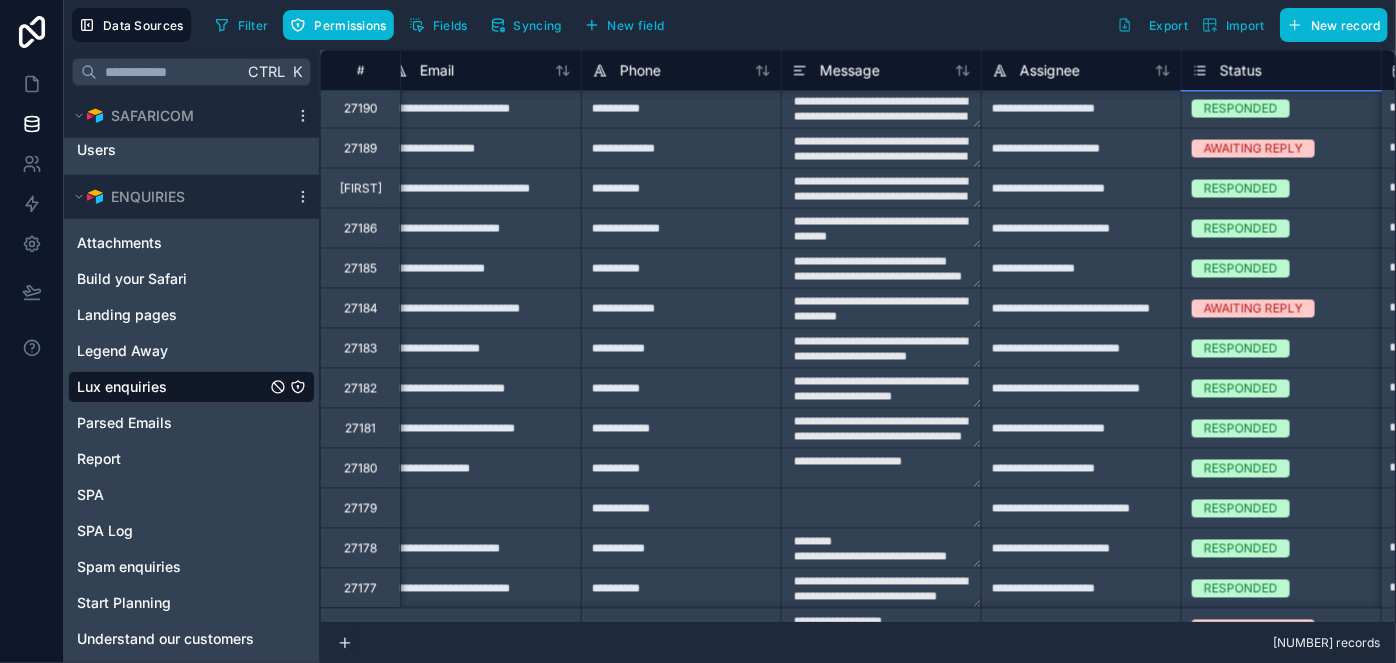 type on "**********" 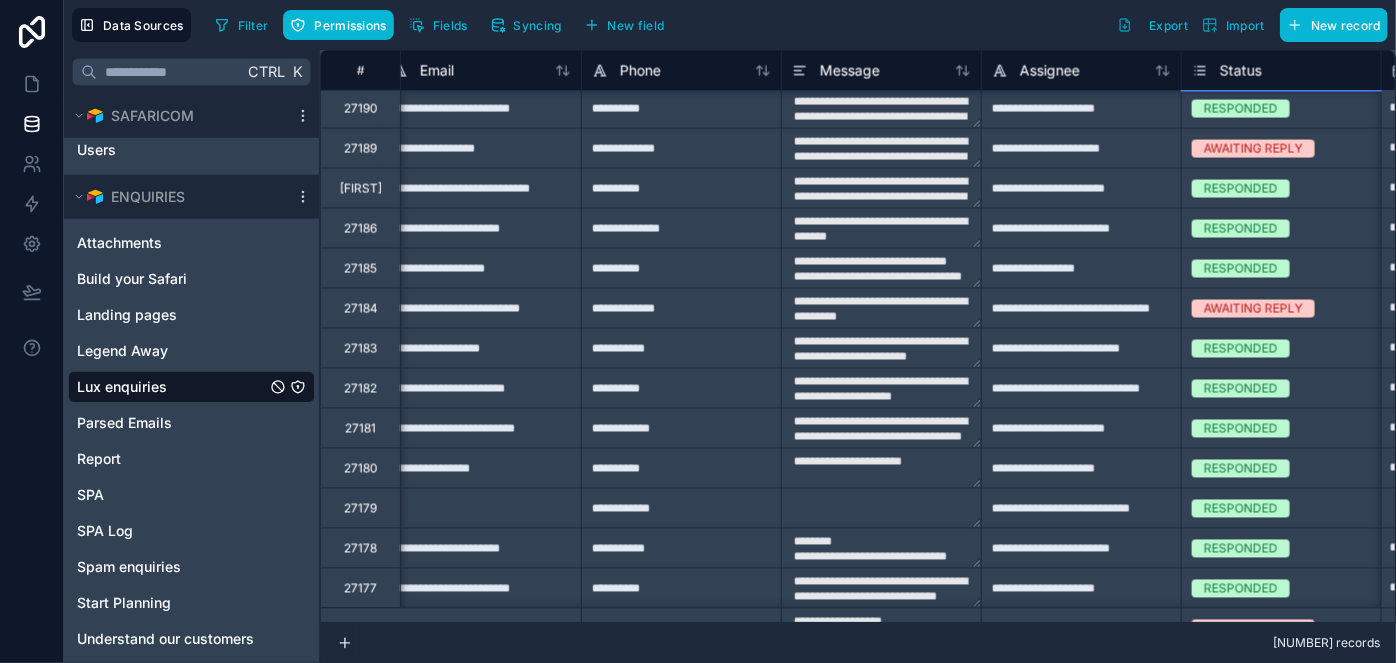 type on "**********" 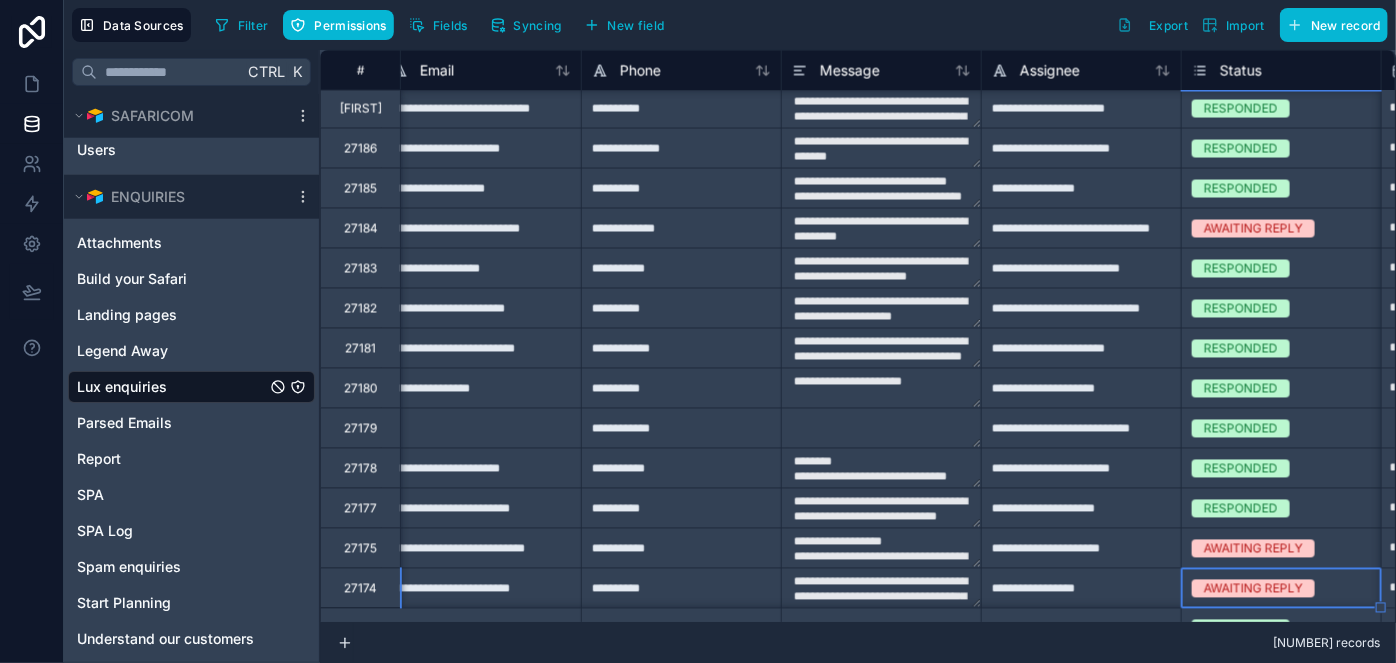 type on "**********" 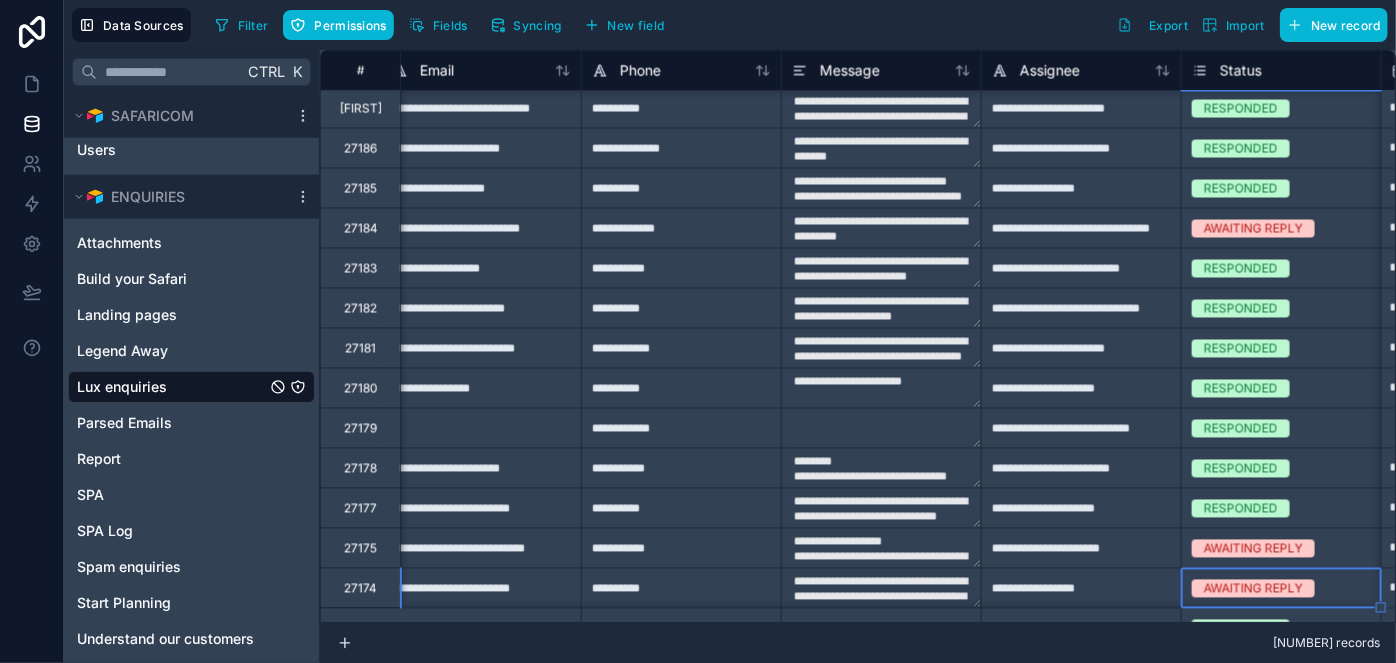 type on "**********" 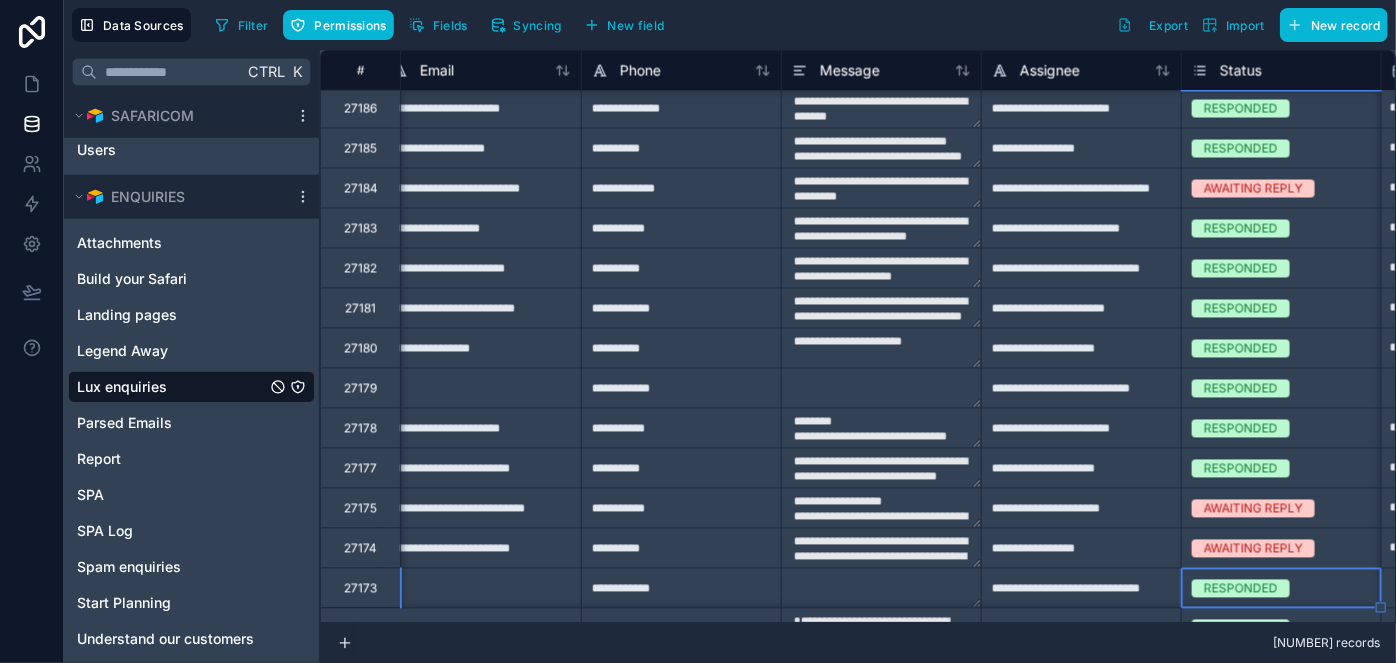 type on "**********" 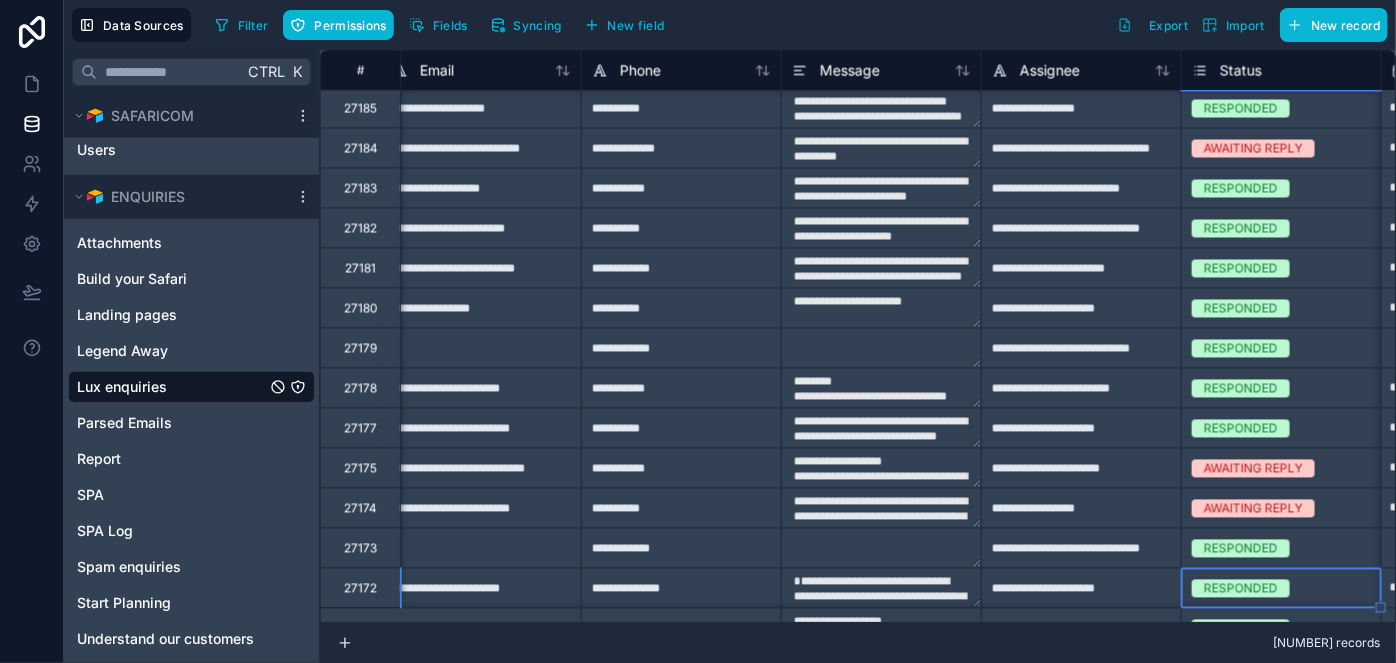 type on "**********" 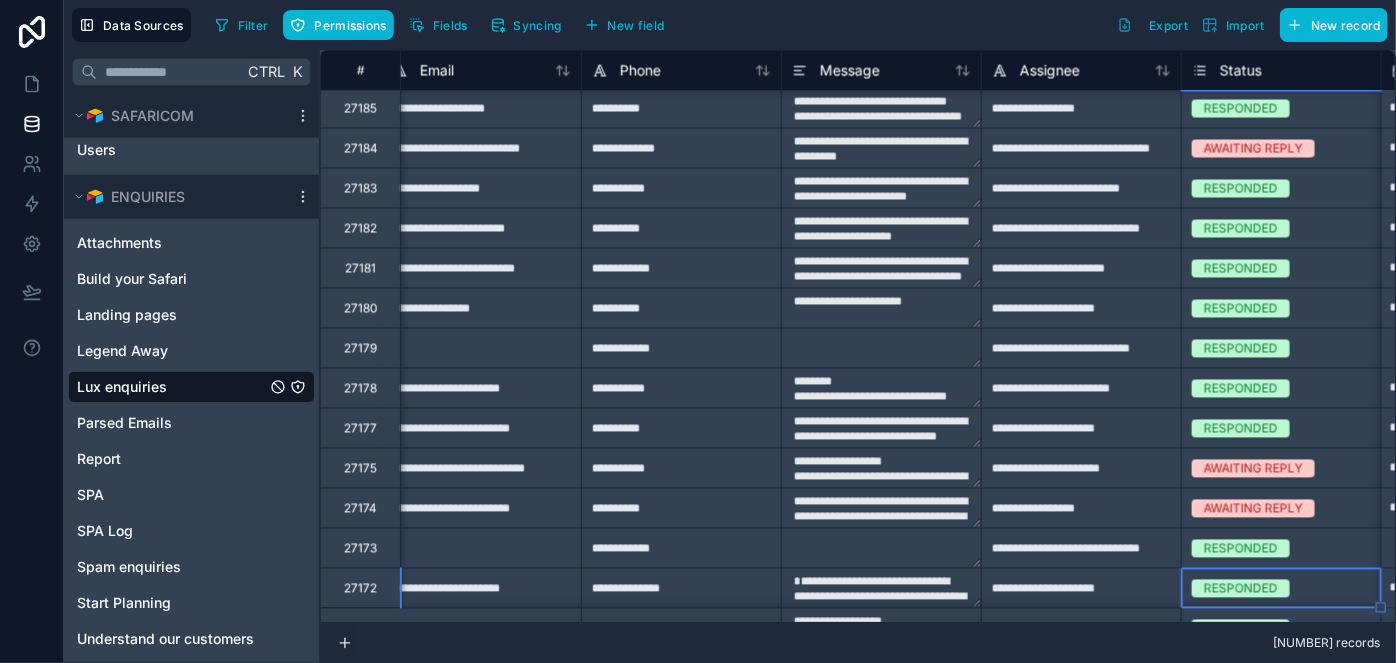 type on "**********" 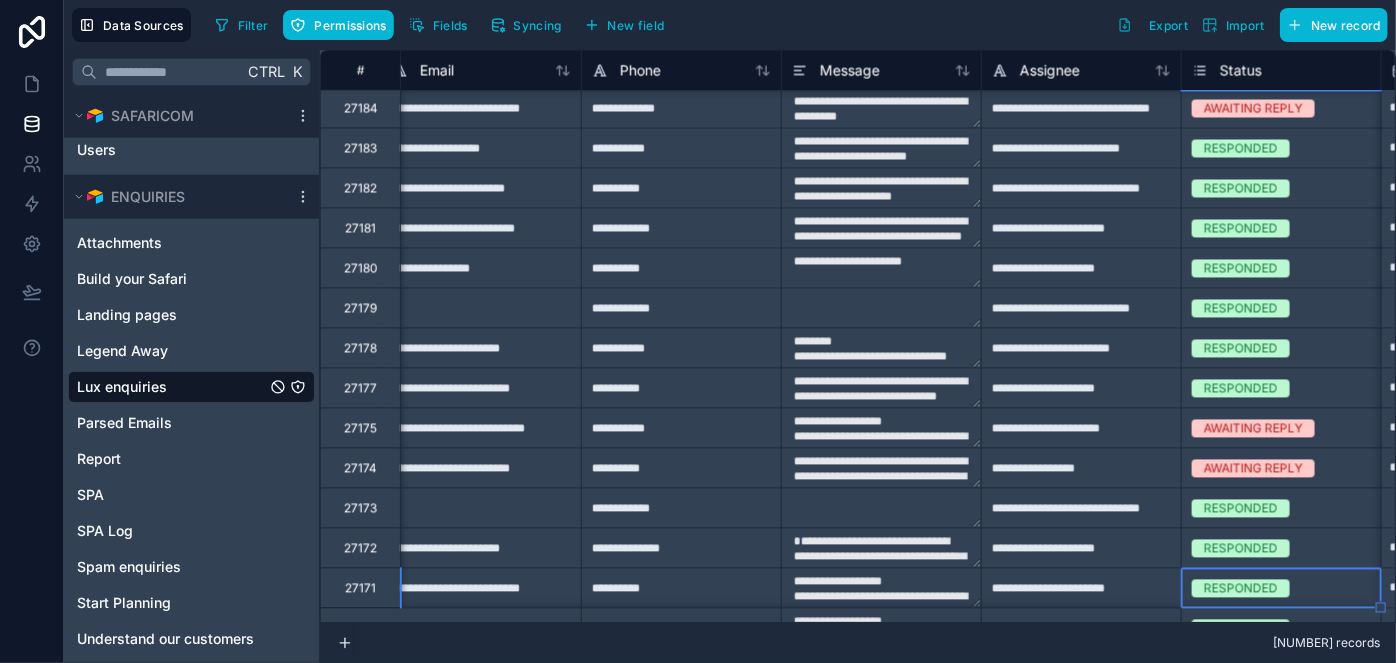 type on "**********" 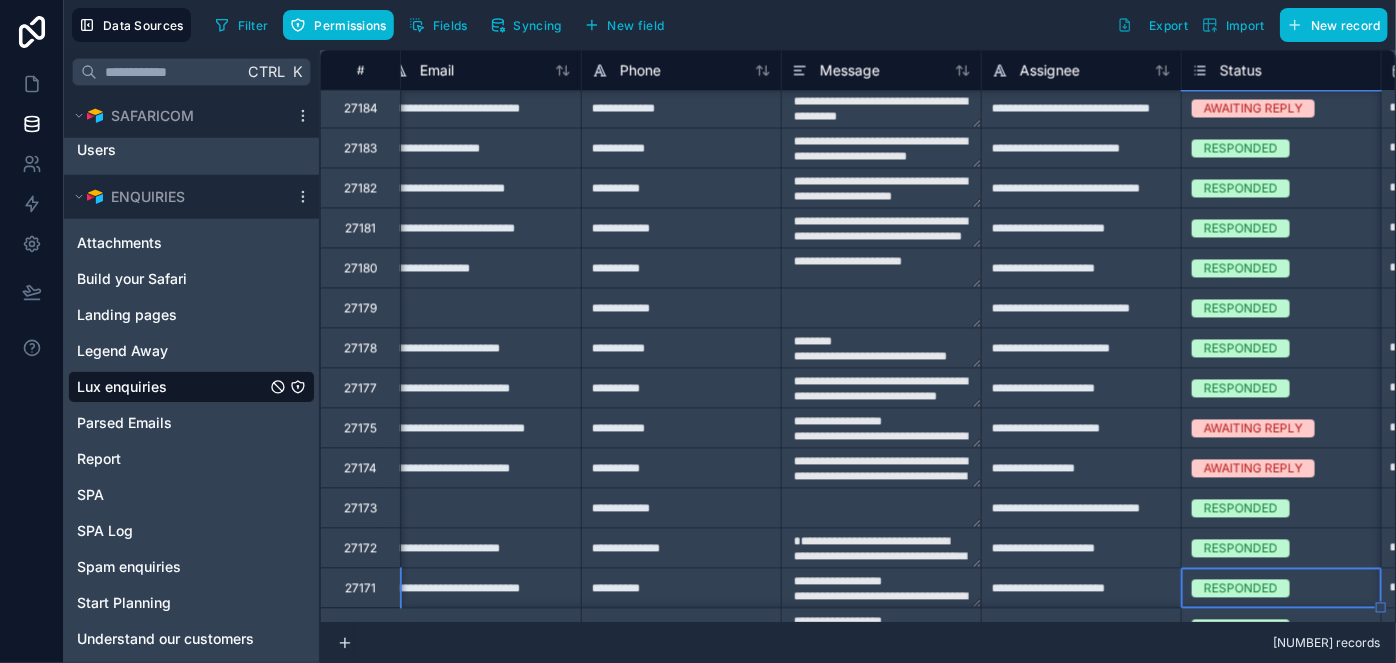 type on "**********" 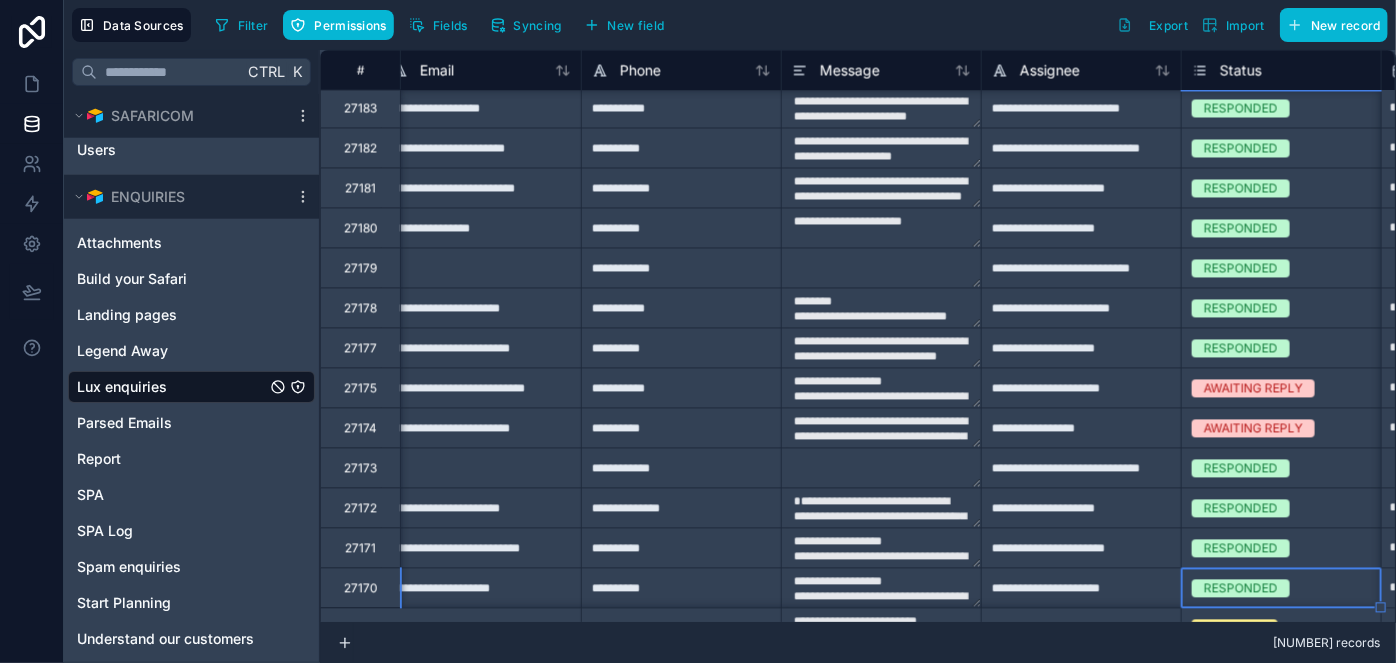 type on "**********" 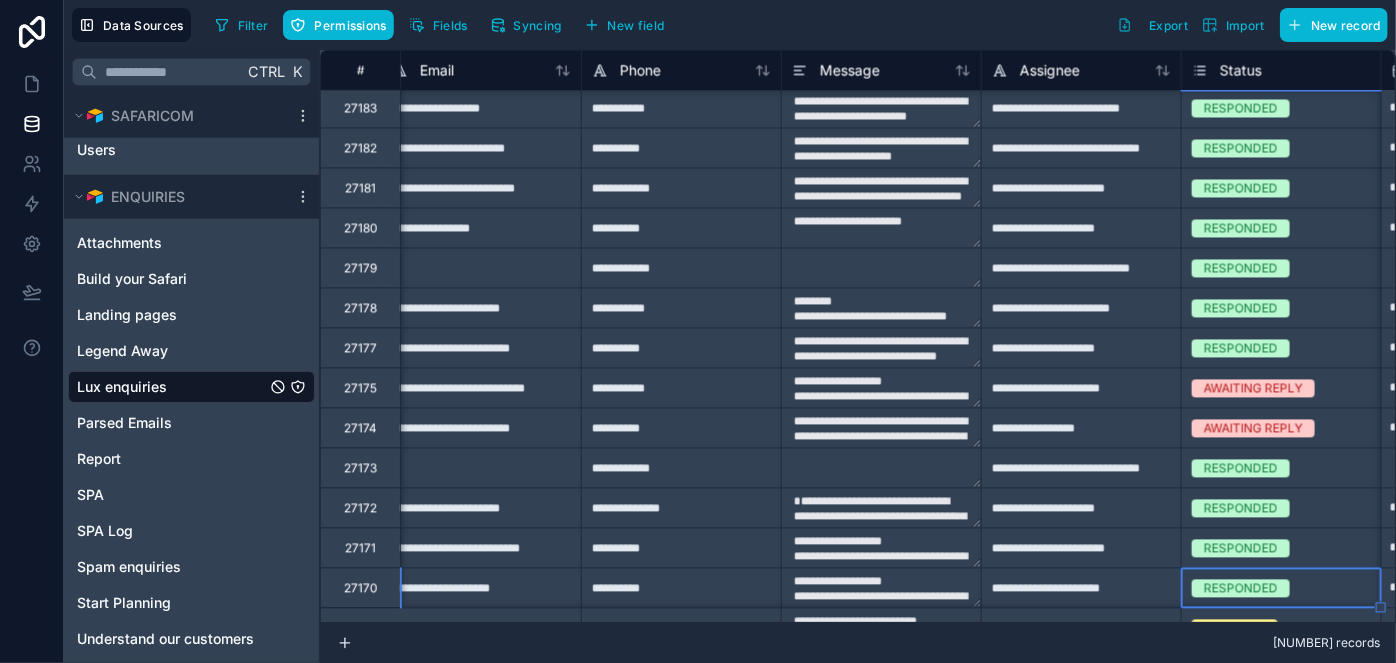 type on "**********" 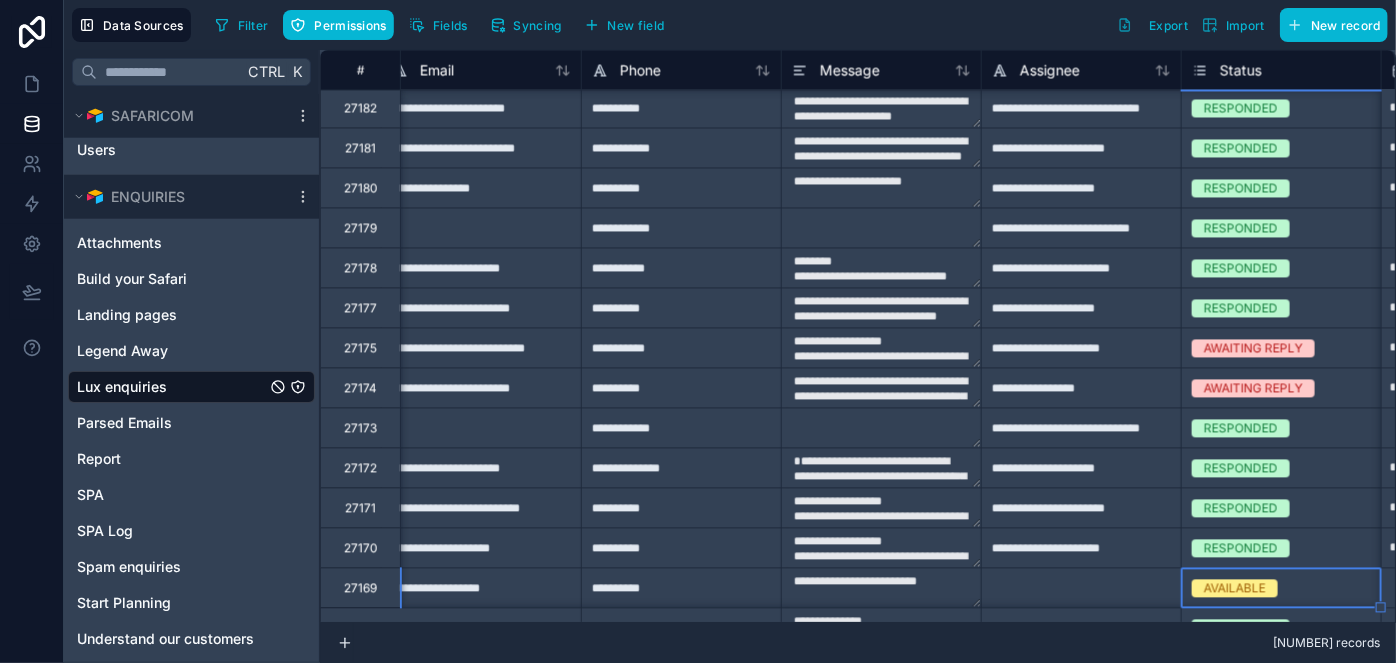 type on "**********" 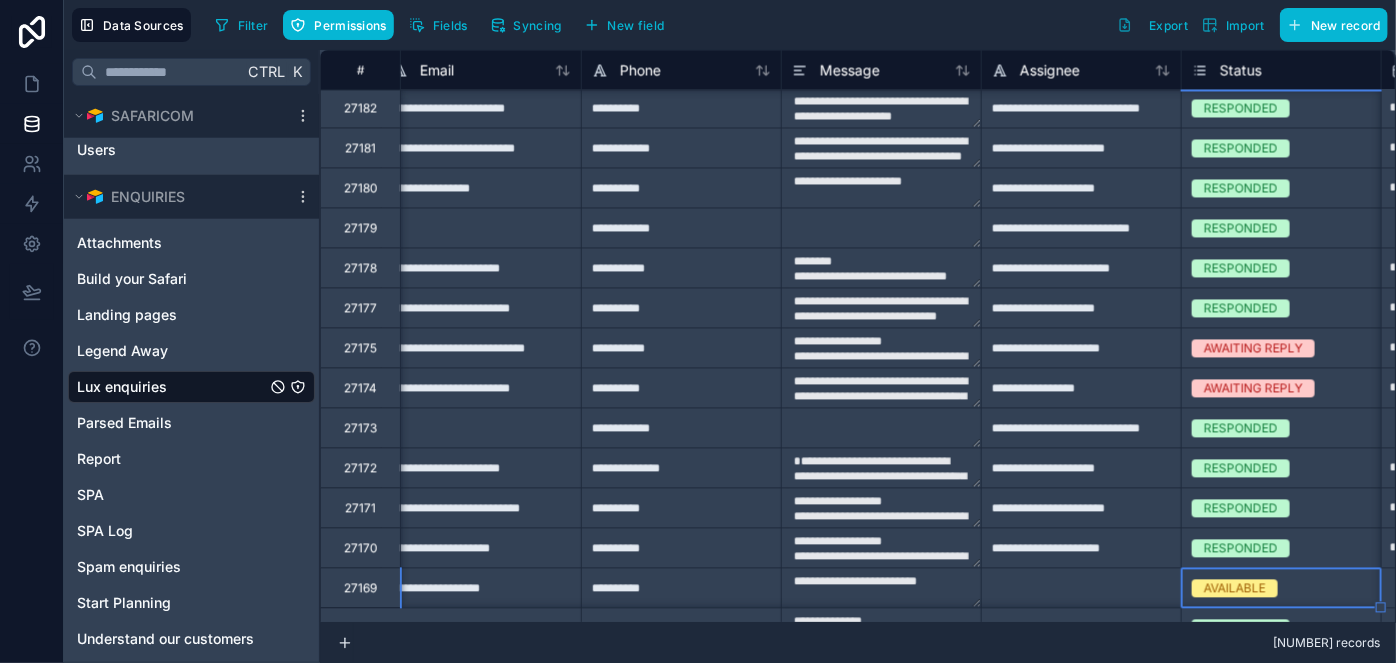 type on "**********" 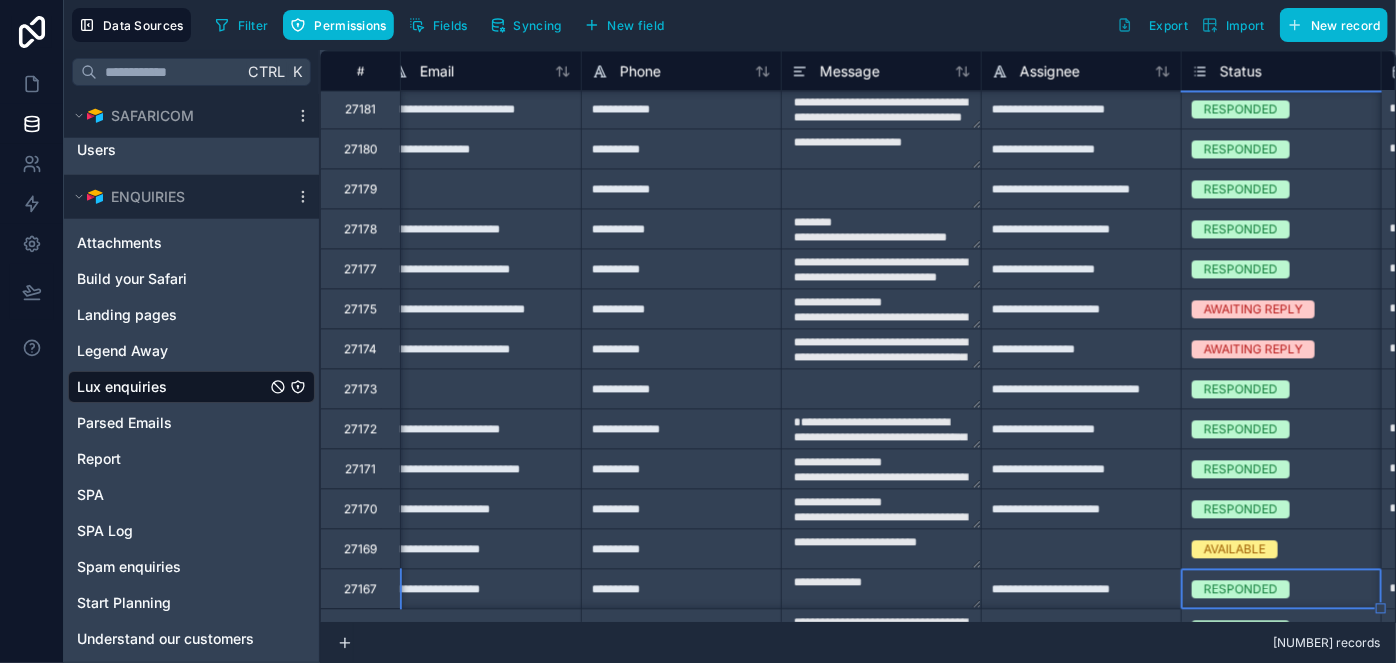 type on "**********" 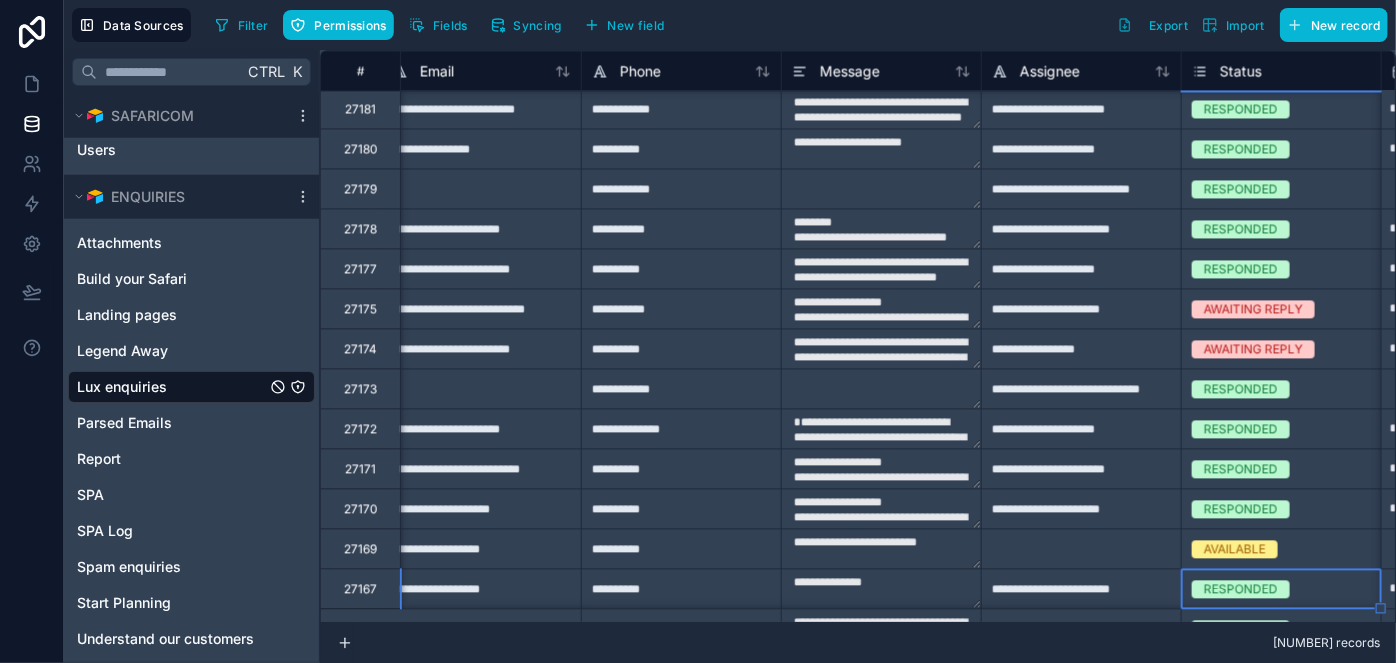 type on "**********" 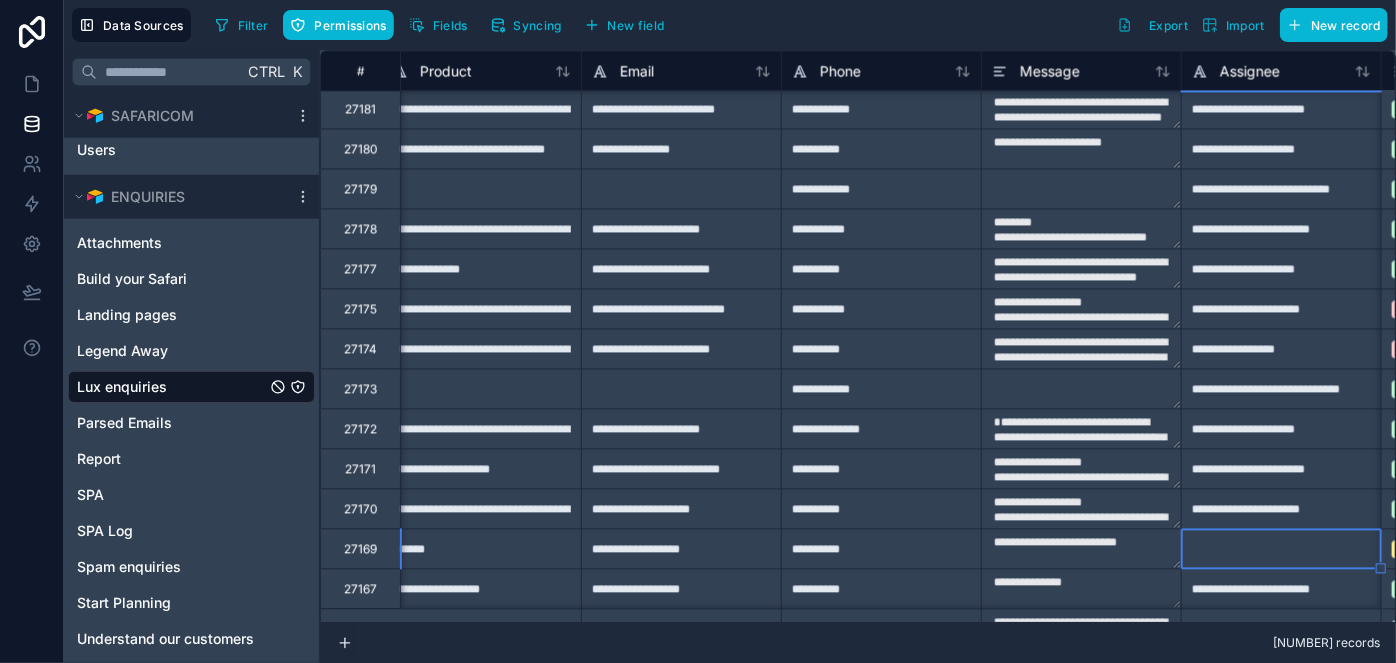 scroll, scrollTop: 2002, scrollLeft: 819, axis: both 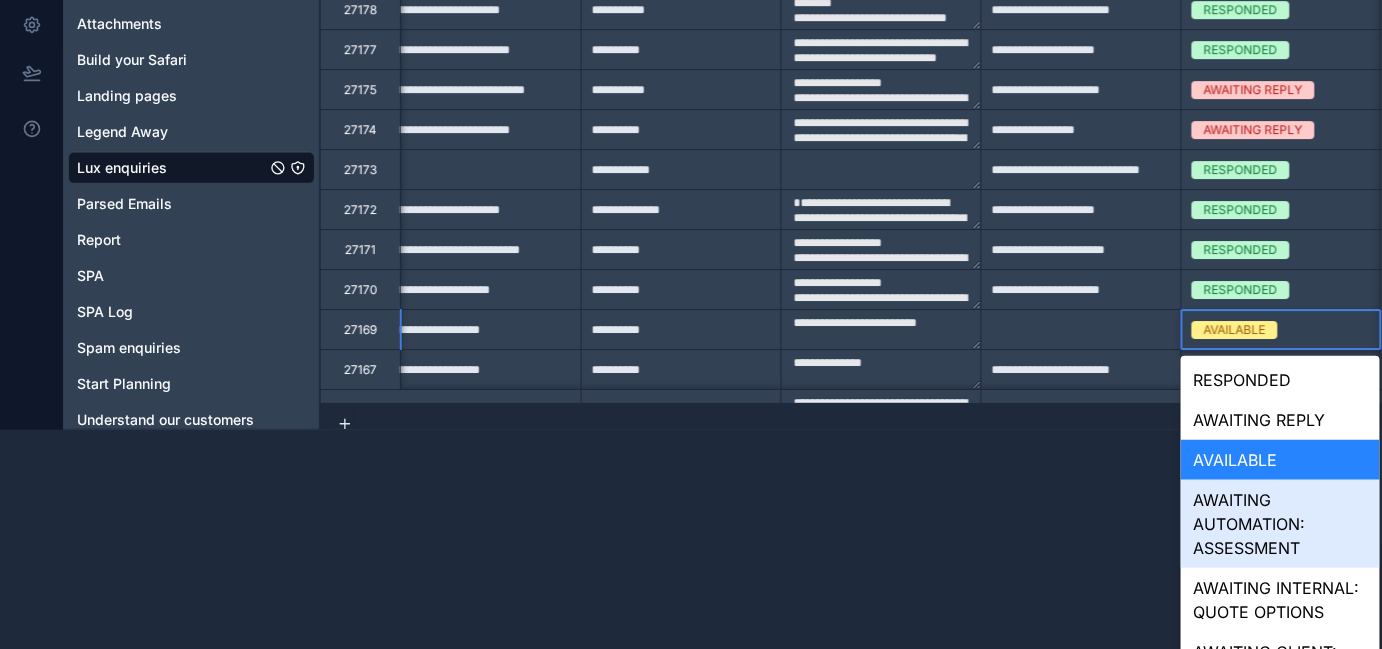 click on "**********" at bounding box center [691, 105] 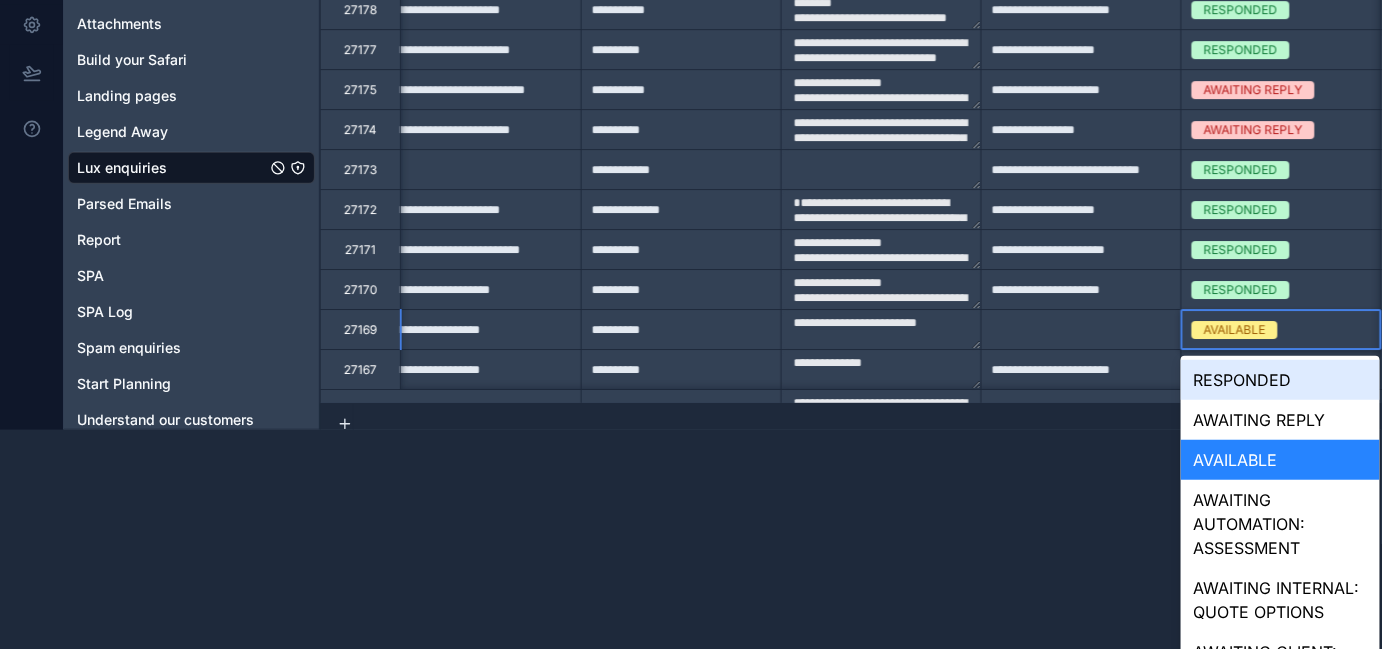 click on "RESPONDED" at bounding box center [1280, 380] 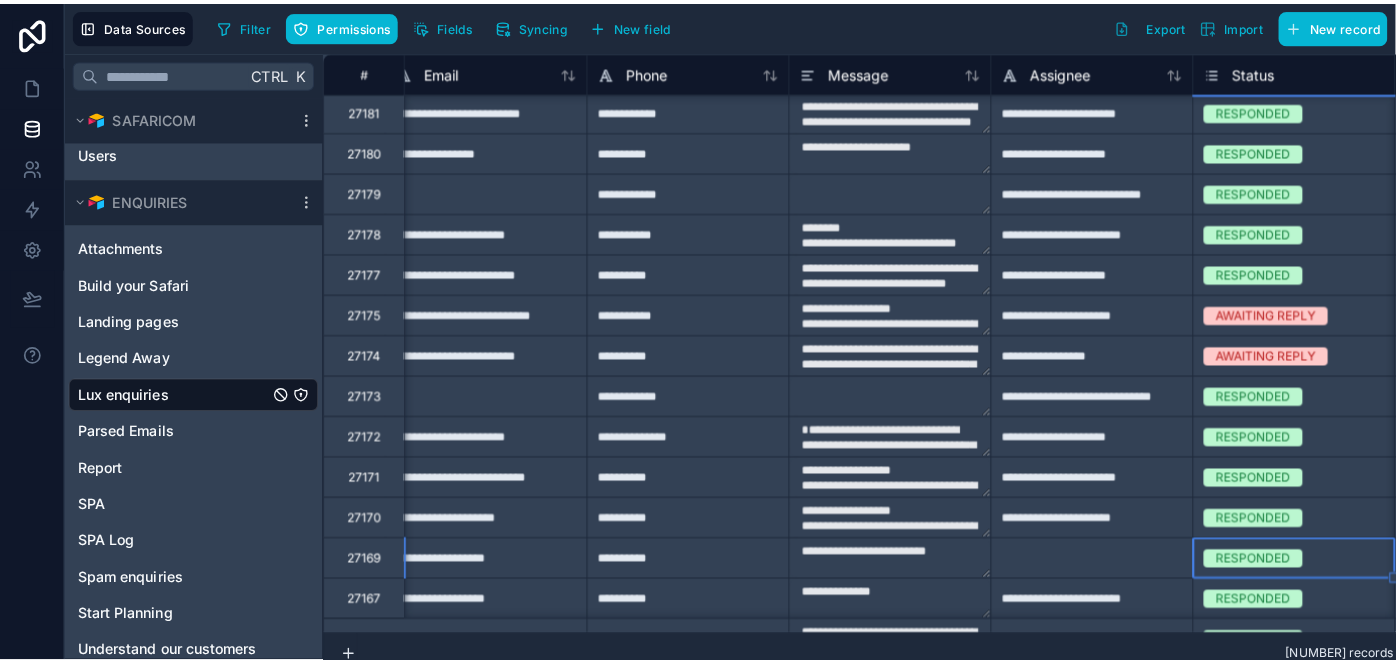scroll, scrollTop: 0, scrollLeft: 0, axis: both 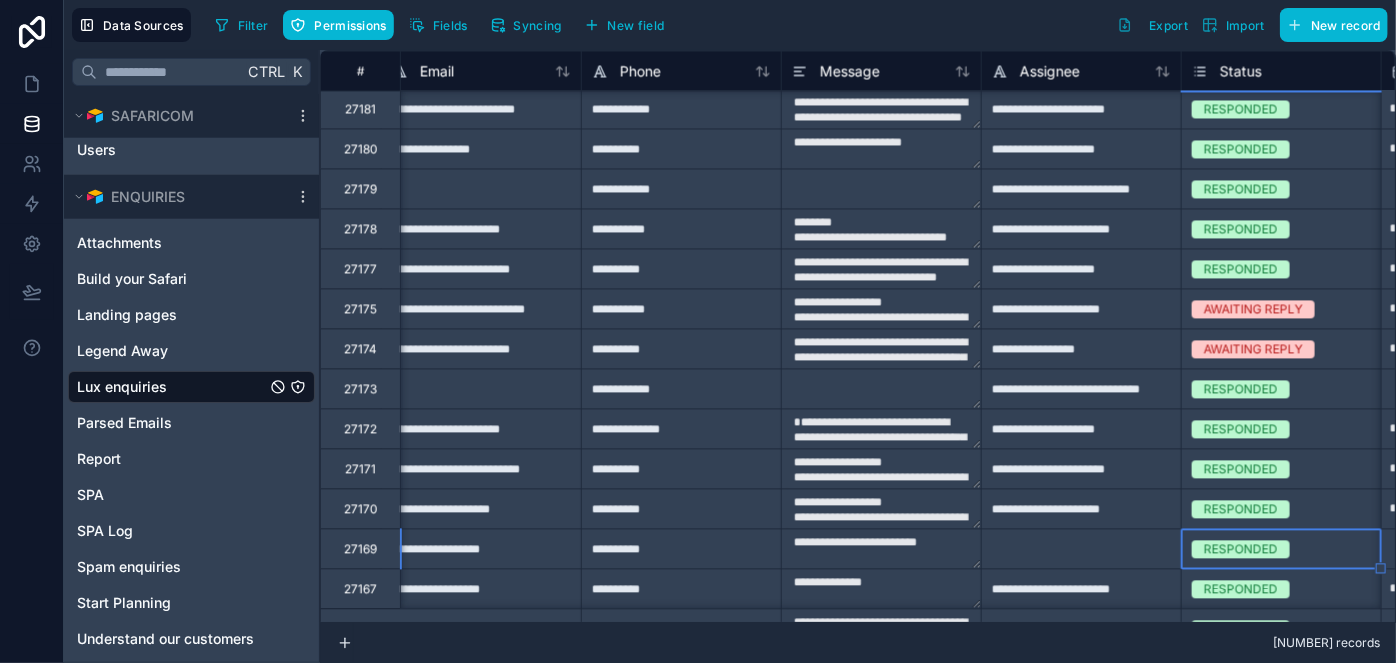 type on "**********" 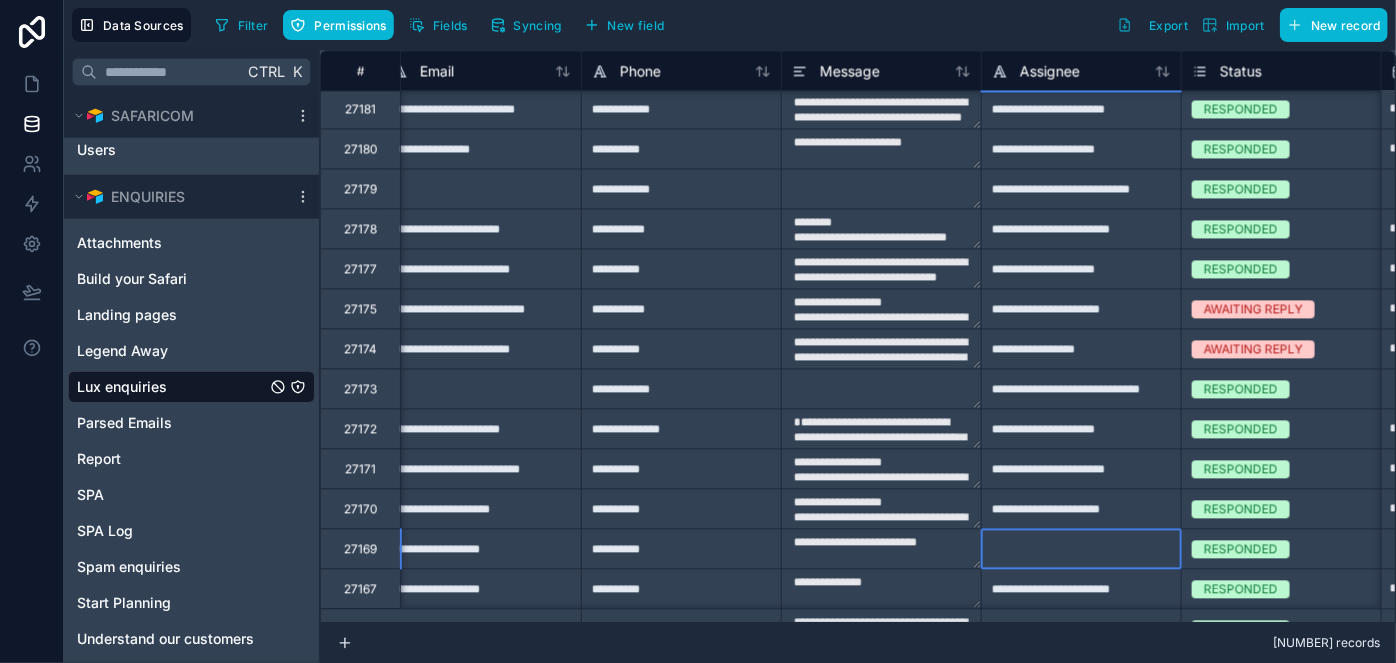 click at bounding box center (1081, 548) 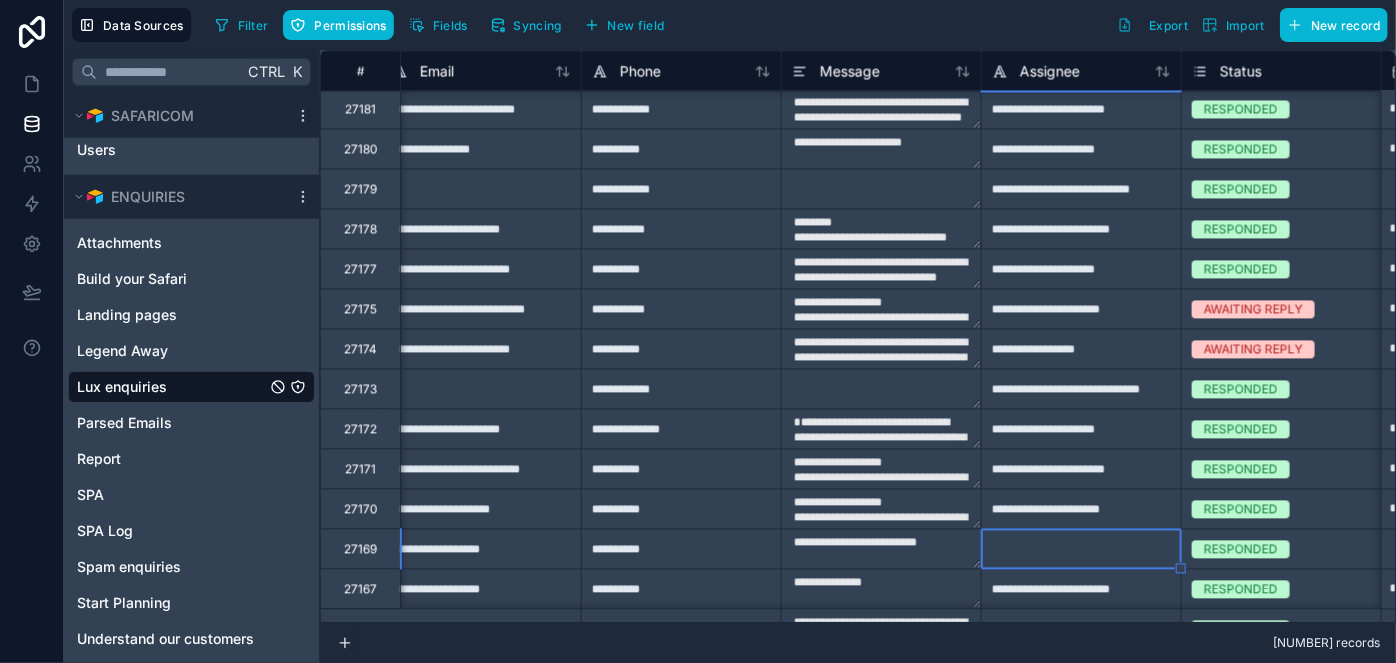 type on "**********" 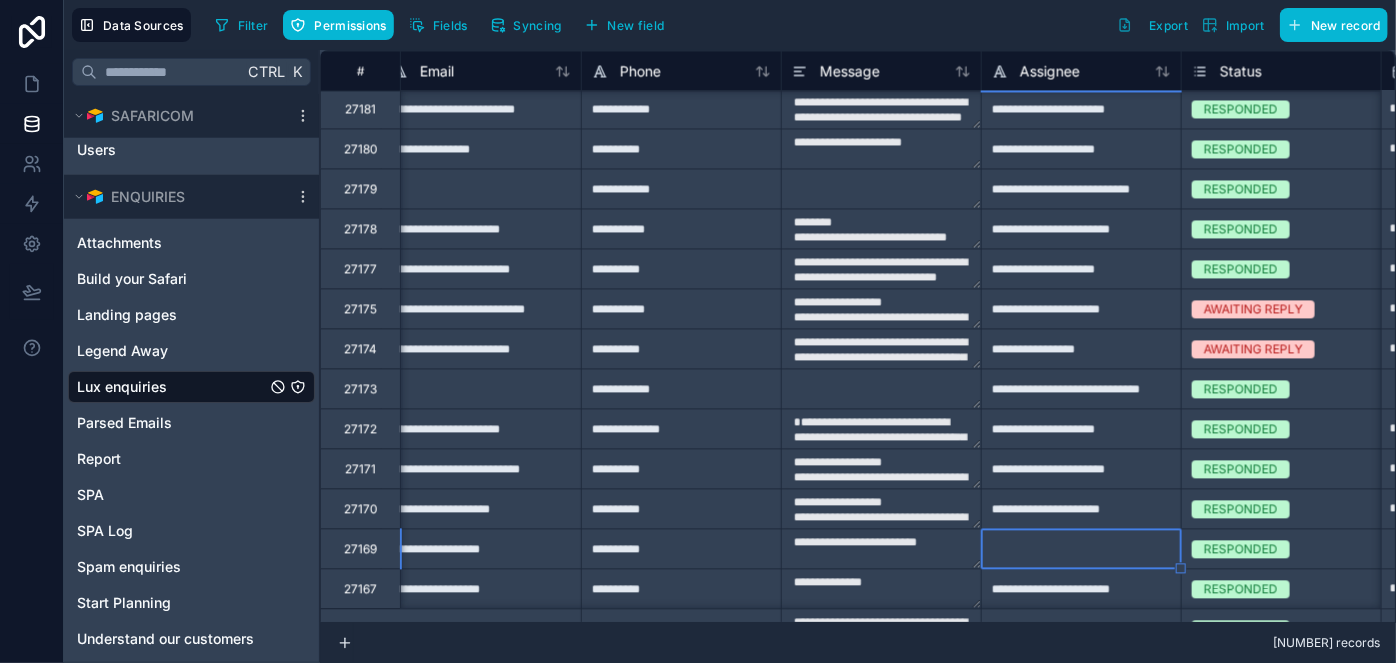 type on "**********" 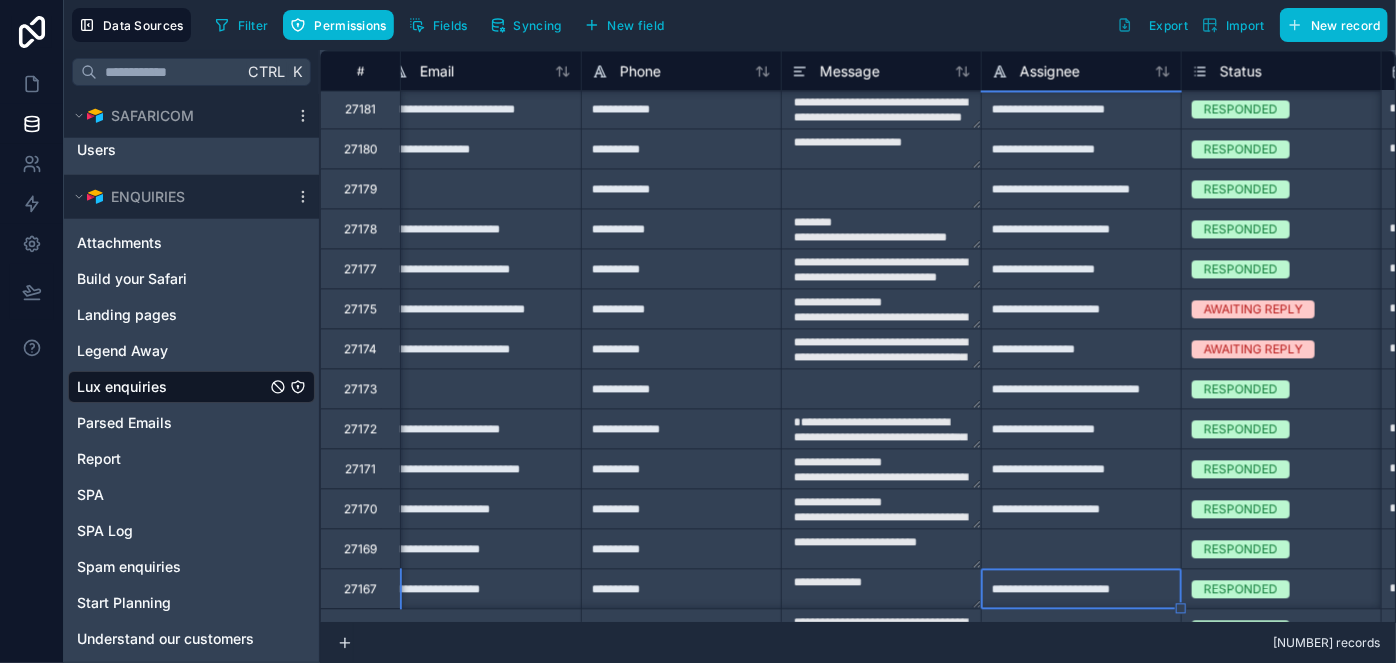 type on "**********" 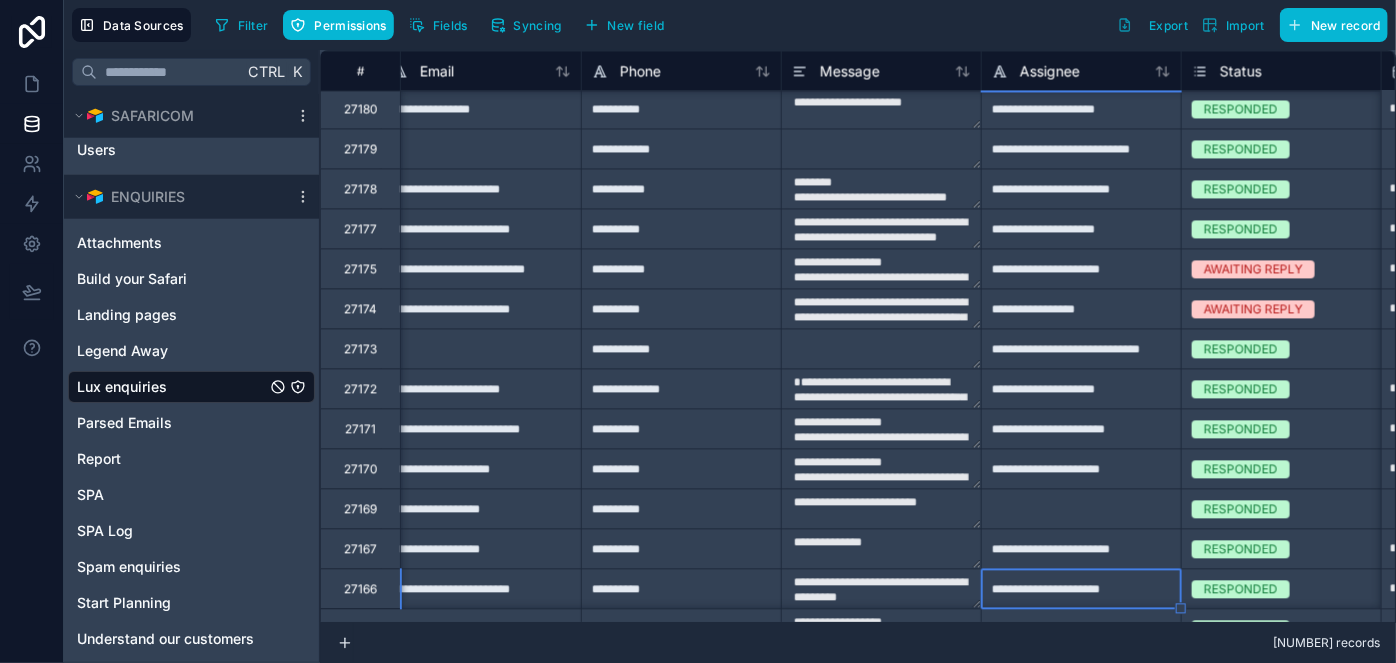 type on "**********" 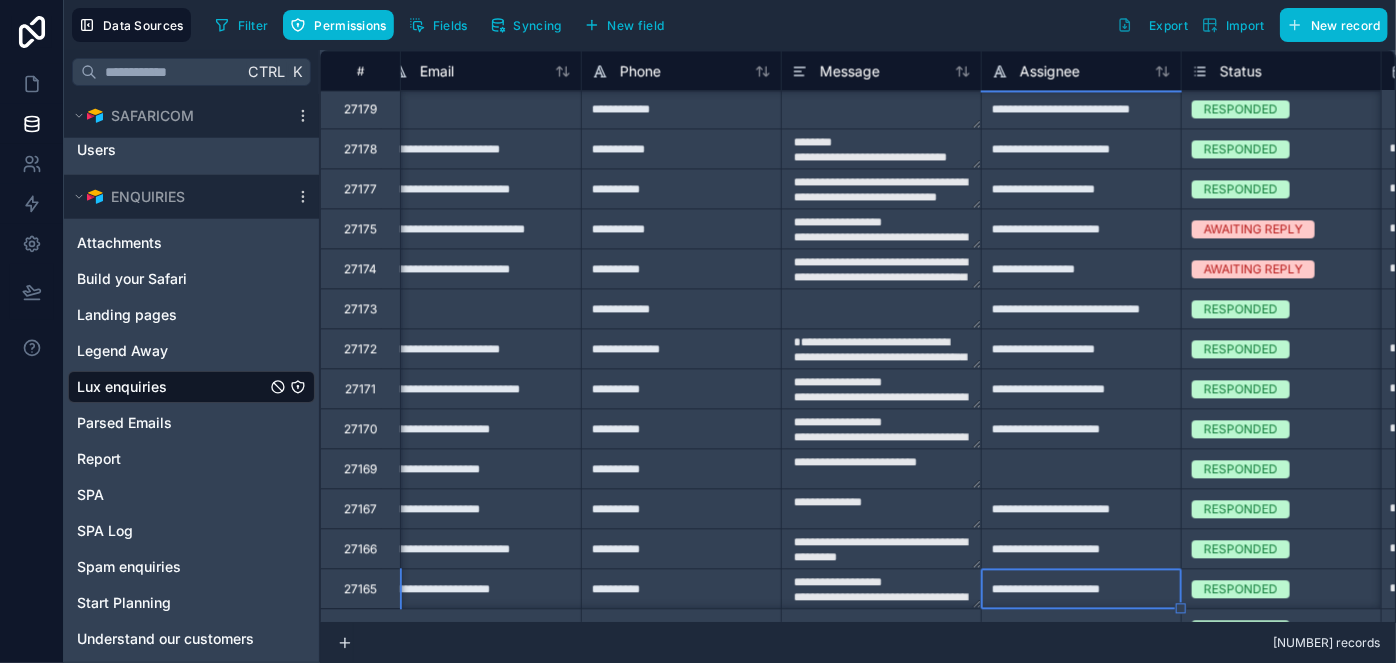 type on "**********" 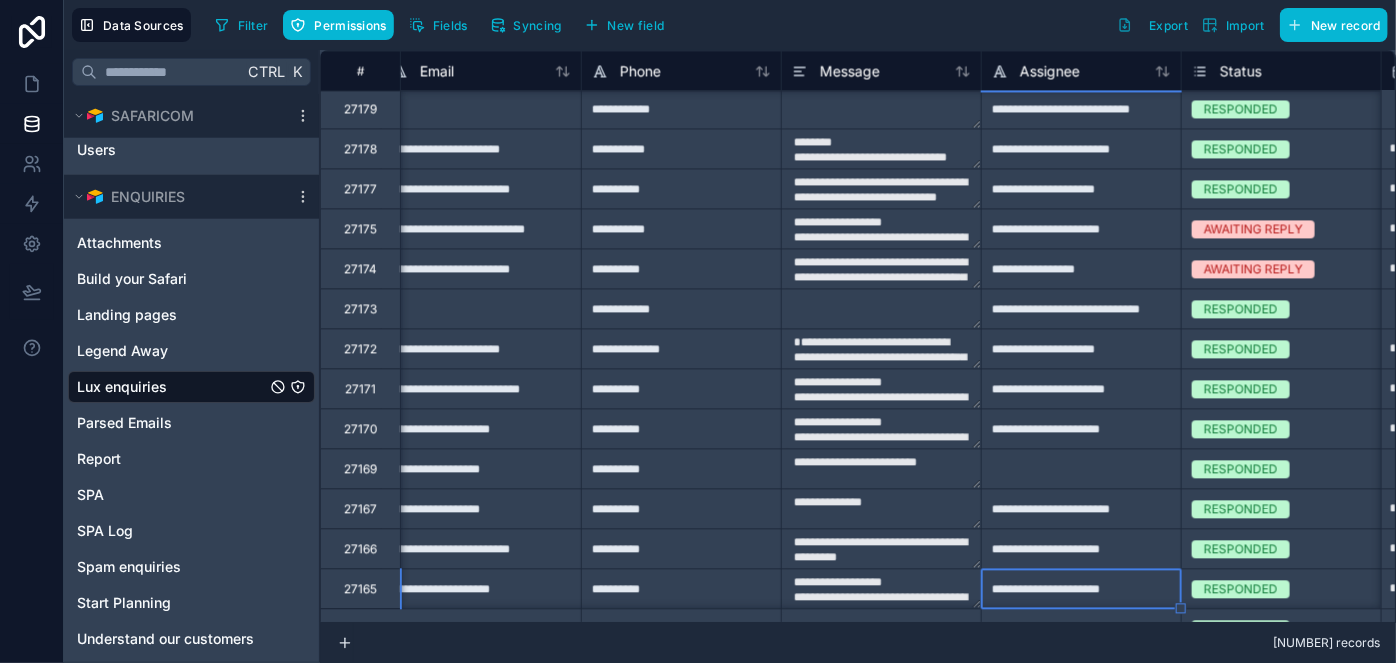 type on "**********" 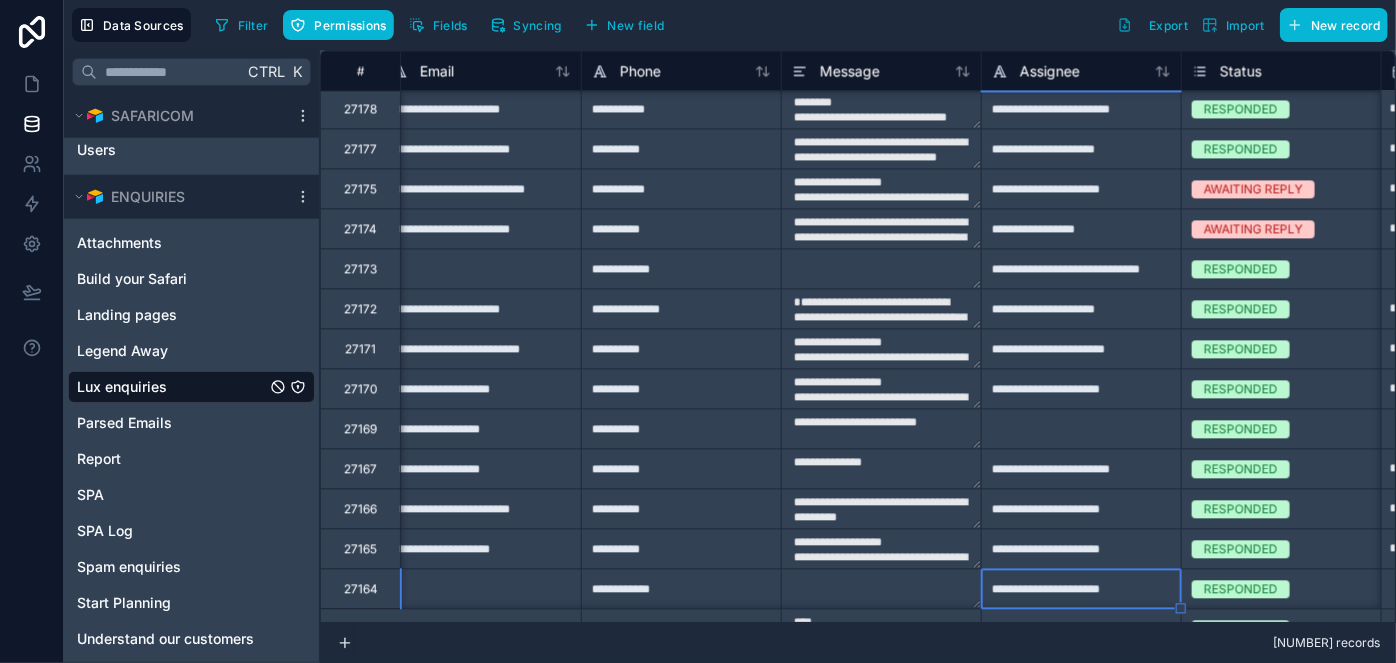 type on "**********" 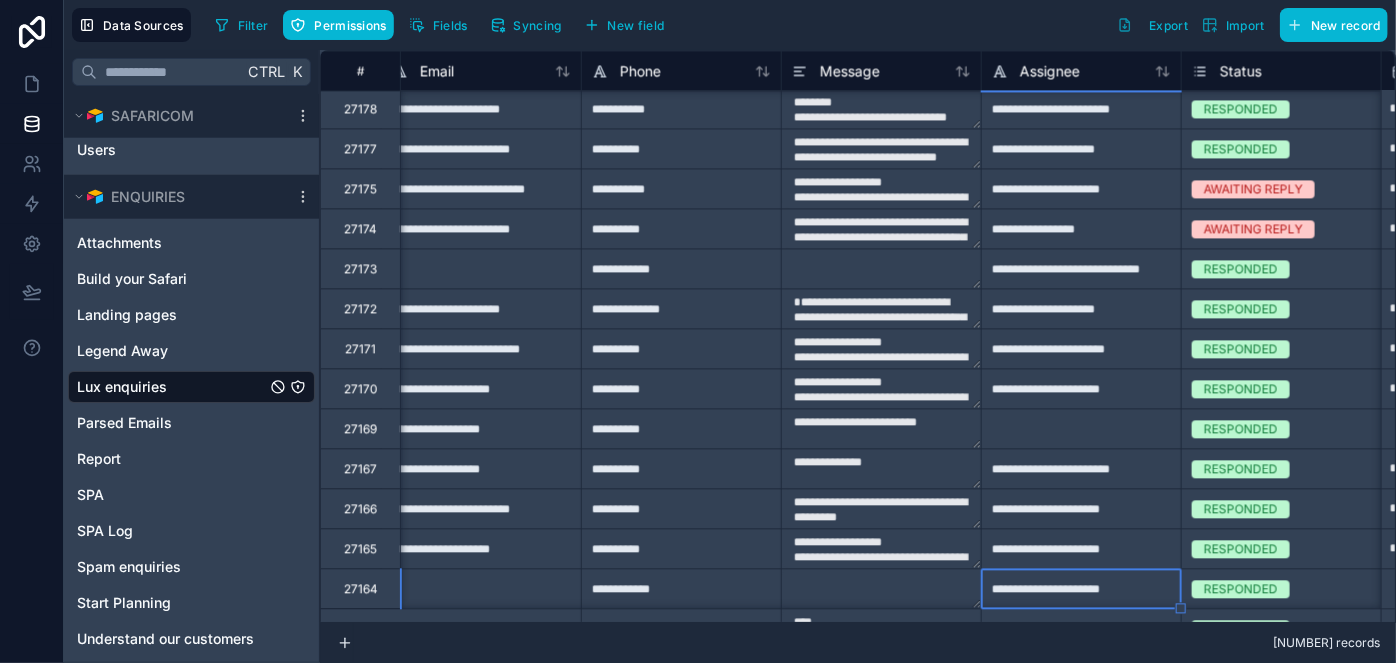 type on "**********" 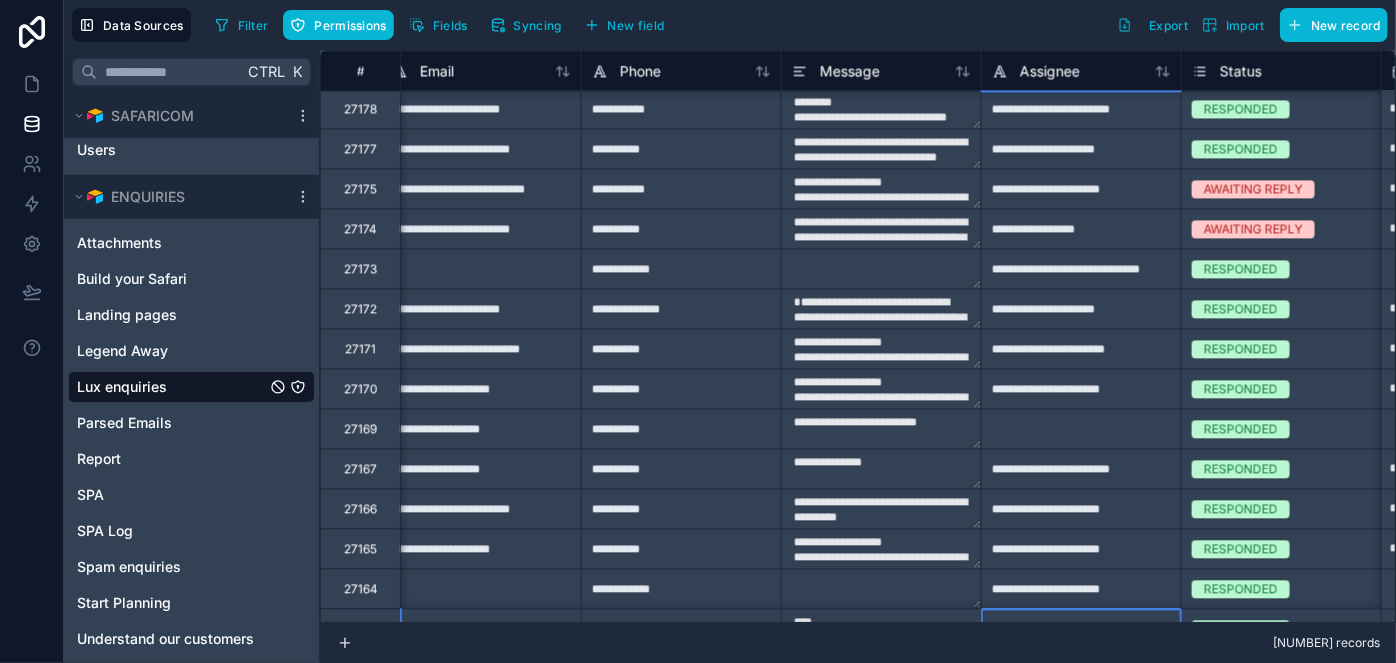 scroll, scrollTop: 2162, scrollLeft: 819, axis: both 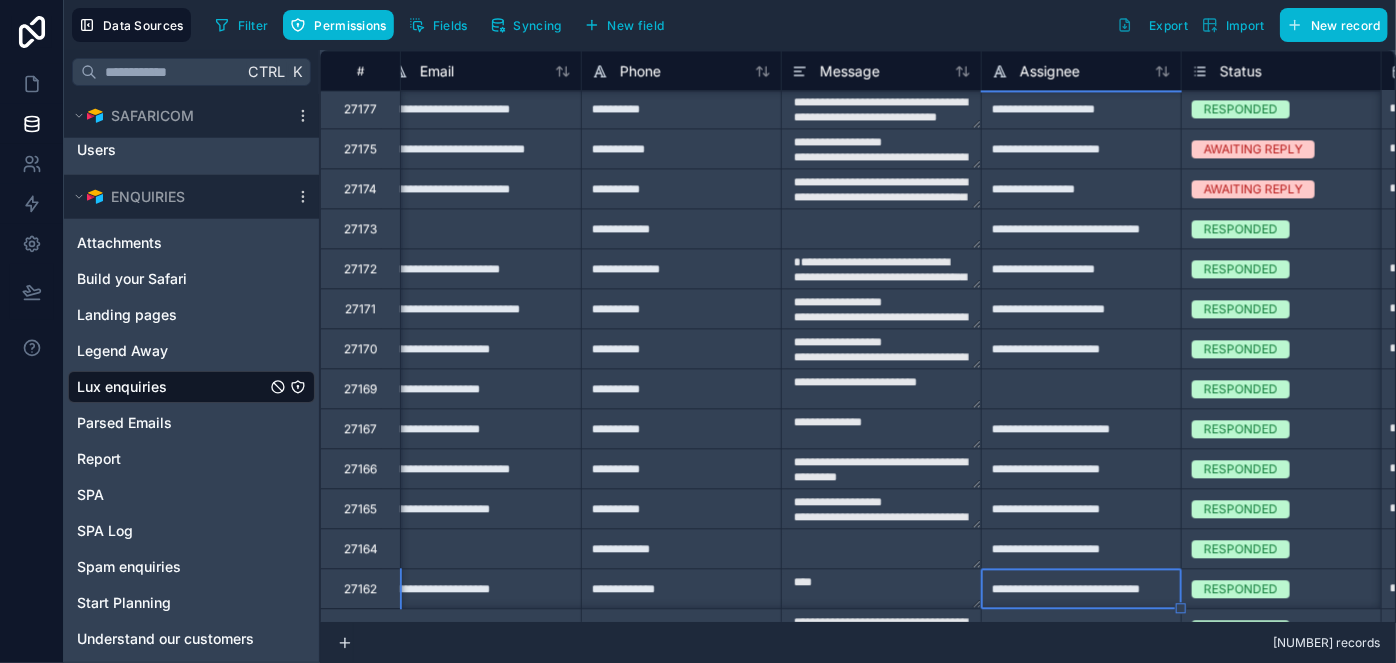 type on "**********" 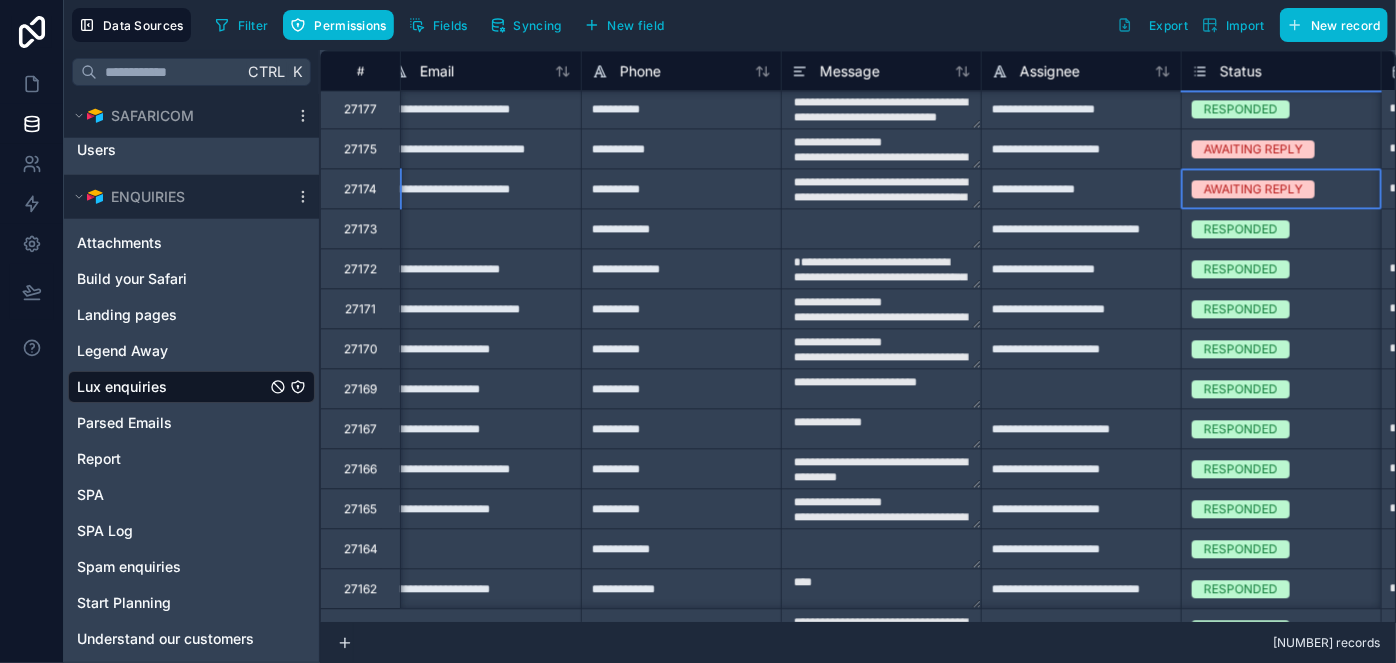 click on "AWAITING REPLY" at bounding box center (1253, 189) 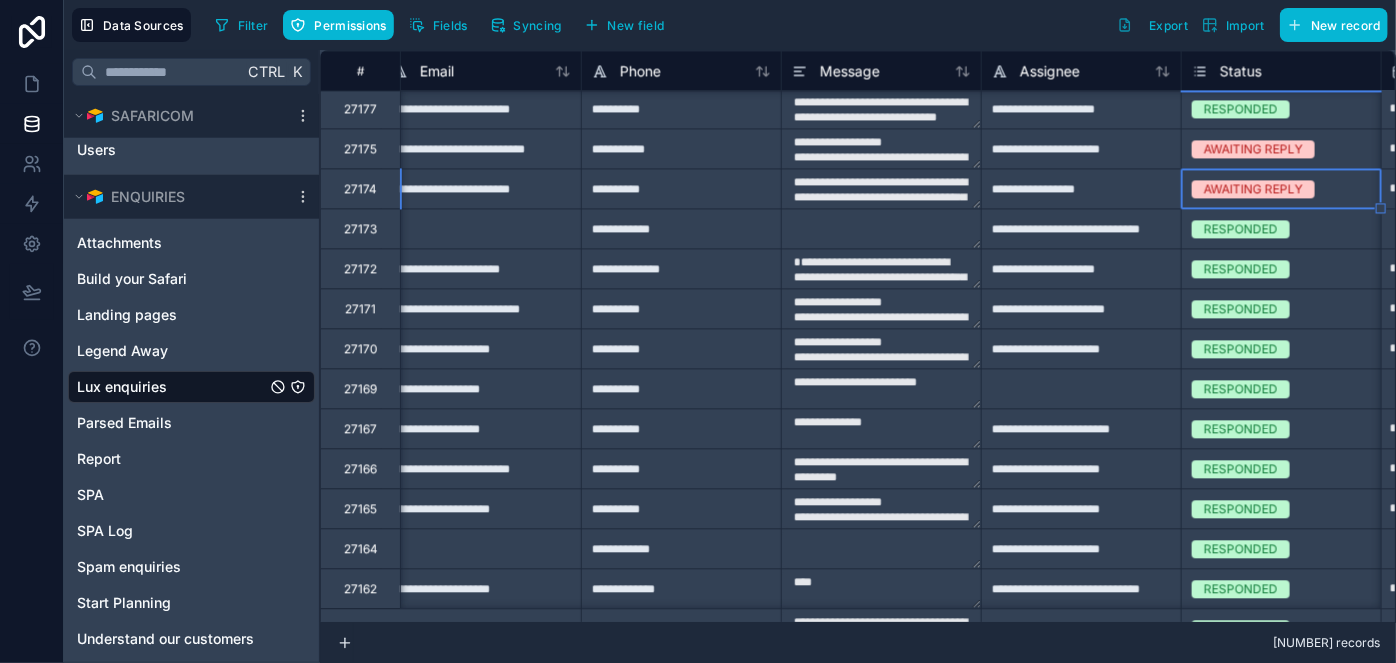 click on "AWAITING REPLY" at bounding box center [1253, 189] 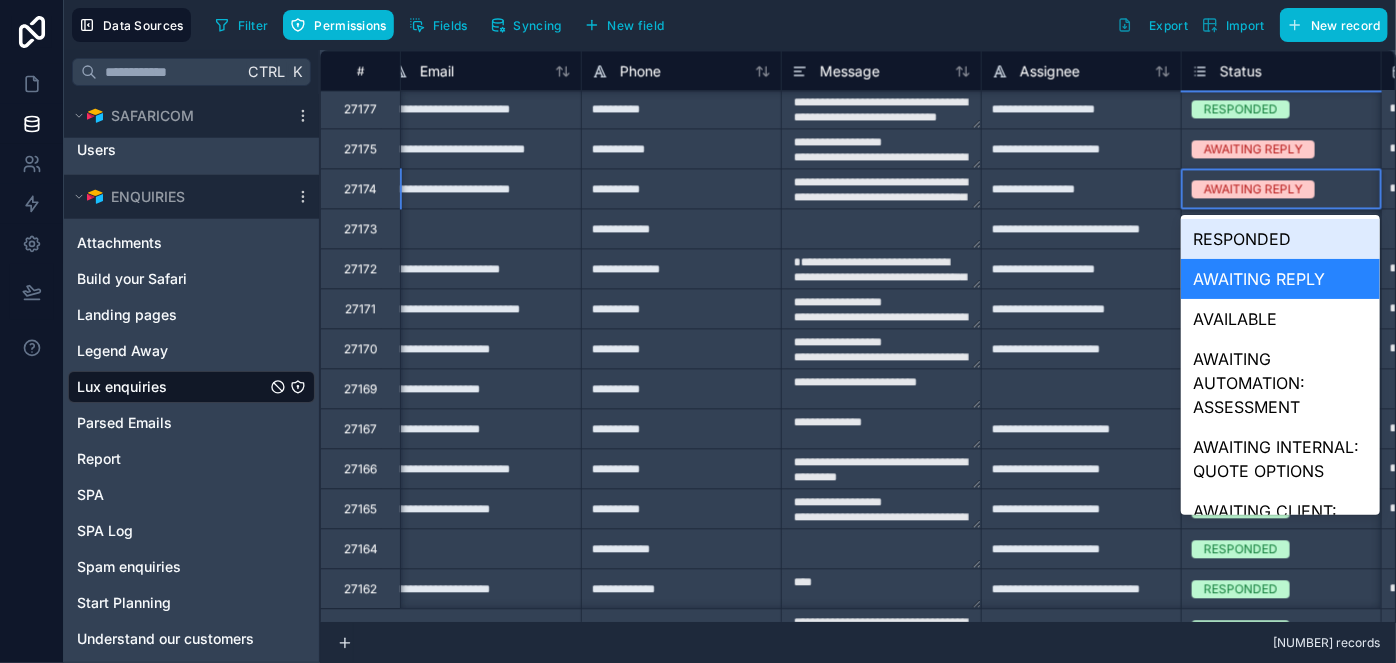 click on "RESPONDED" at bounding box center [1280, 239] 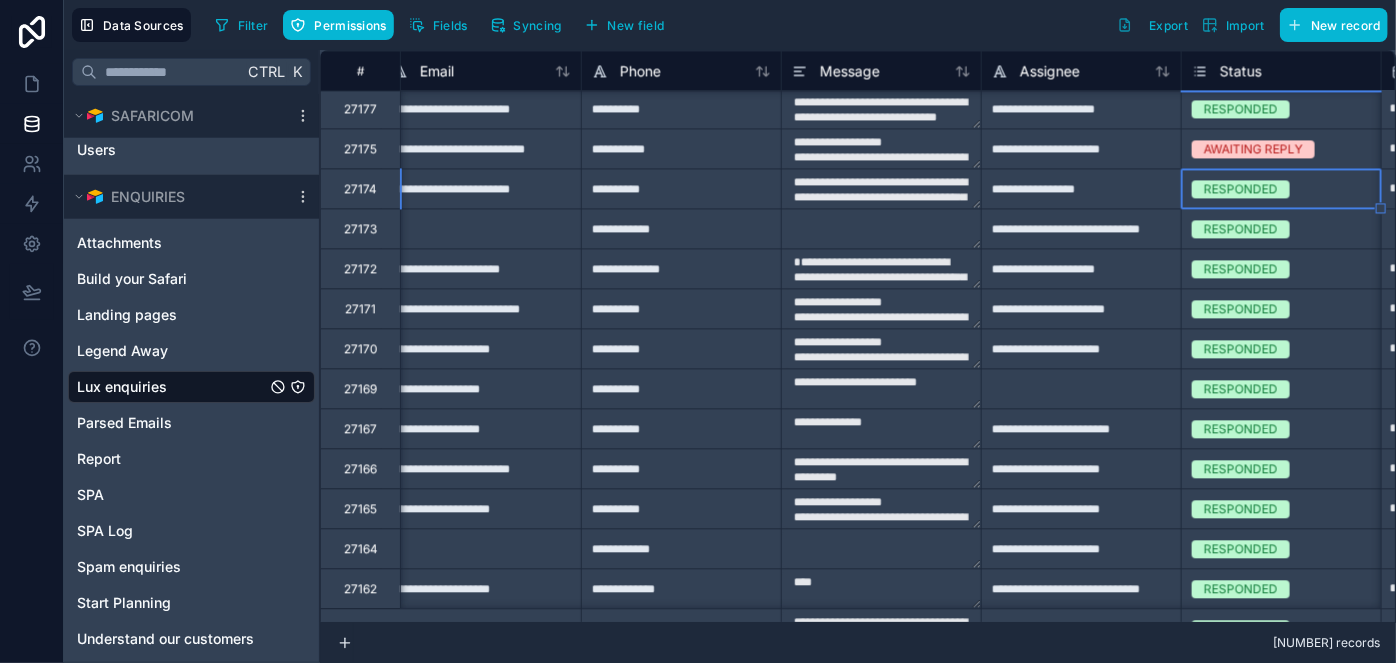 click on "**********" at bounding box center (1081, 268) 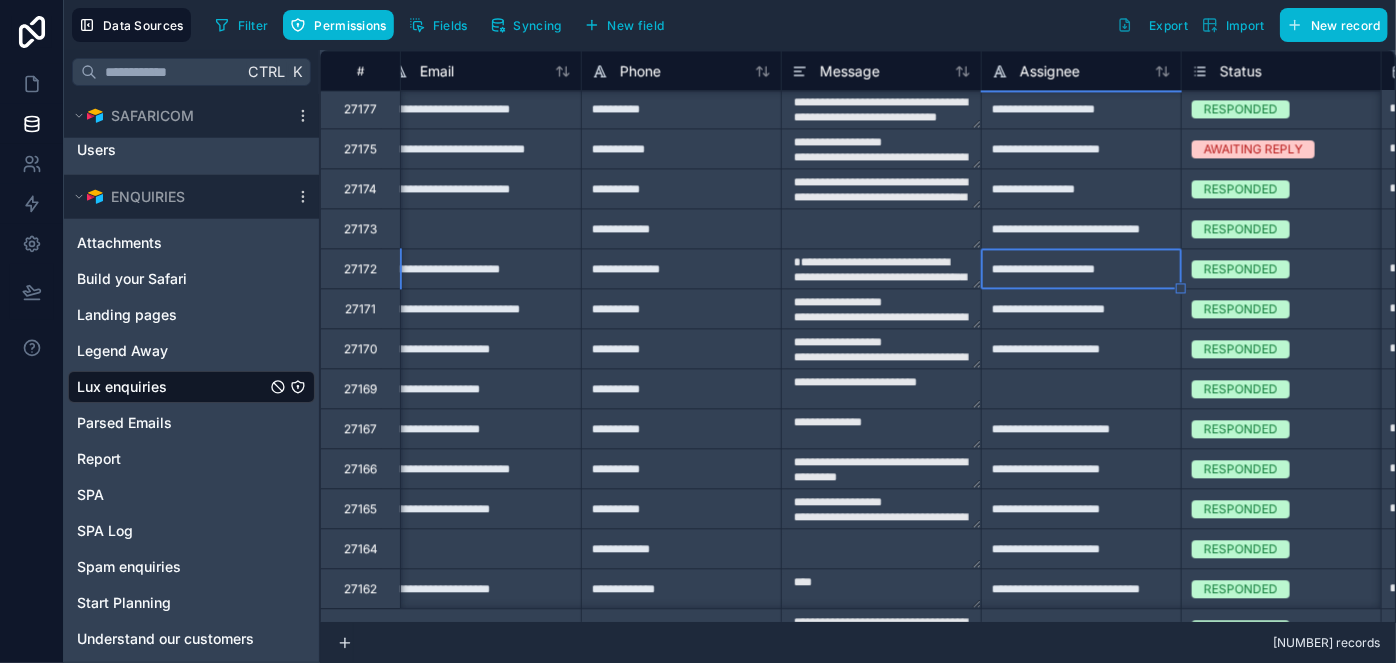 type on "**********" 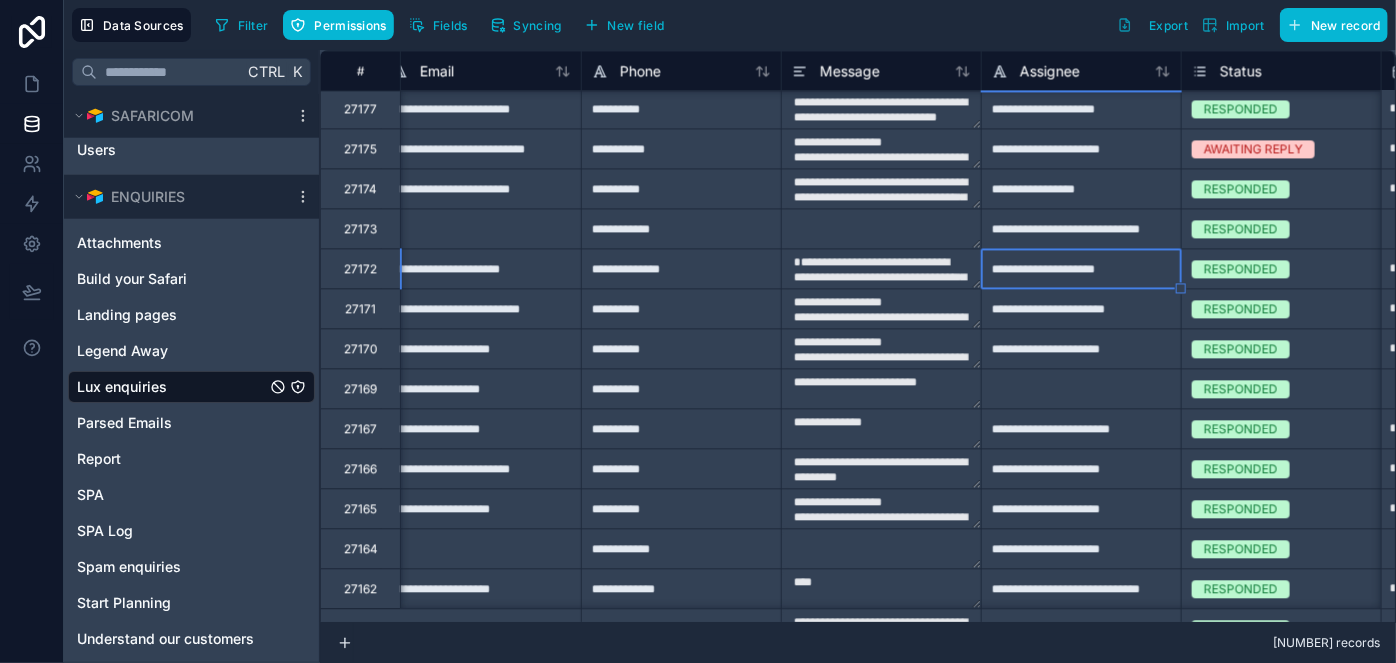 type on "**********" 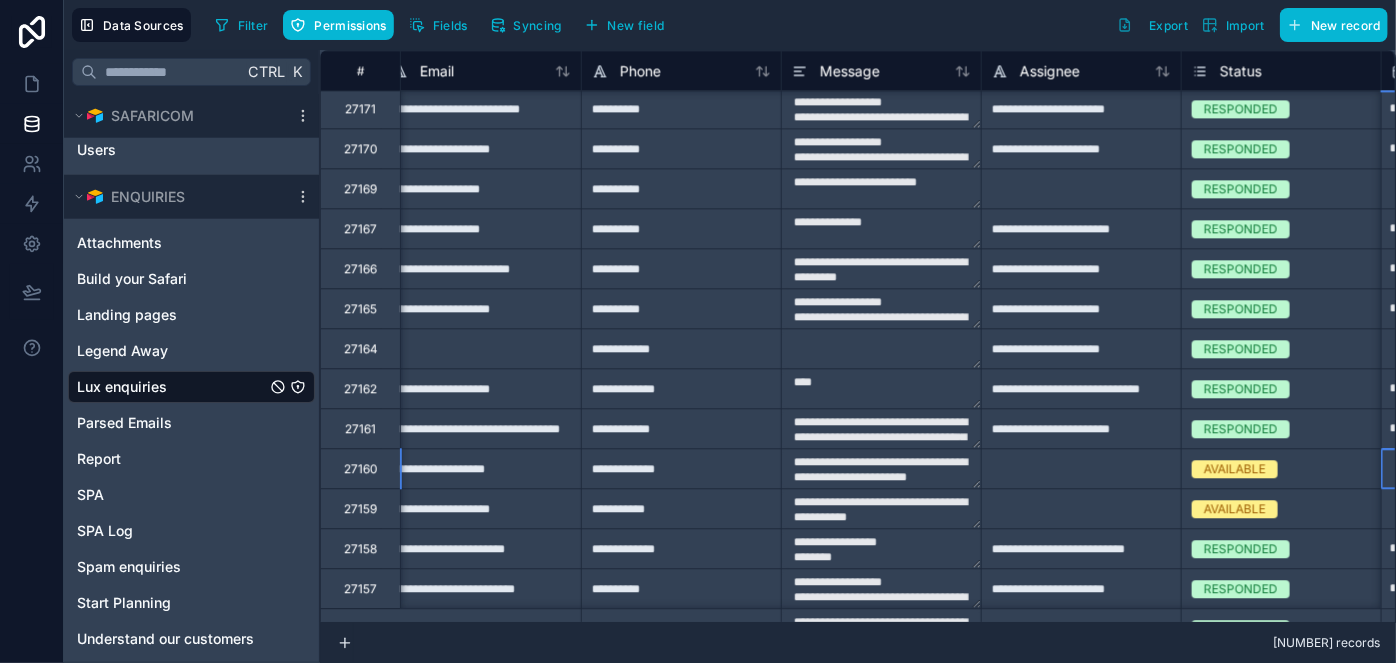 scroll, scrollTop: 2362, scrollLeft: 1019, axis: both 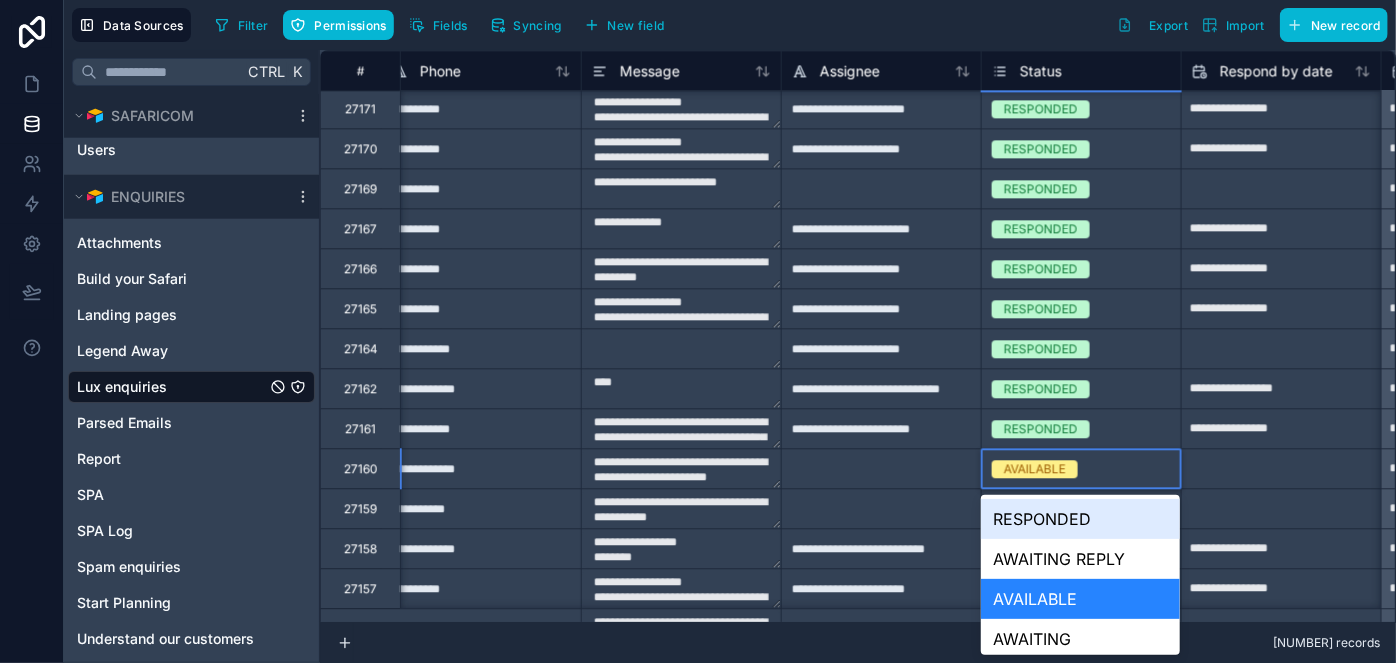 click on "AVAILABLE" at bounding box center (1035, 469) 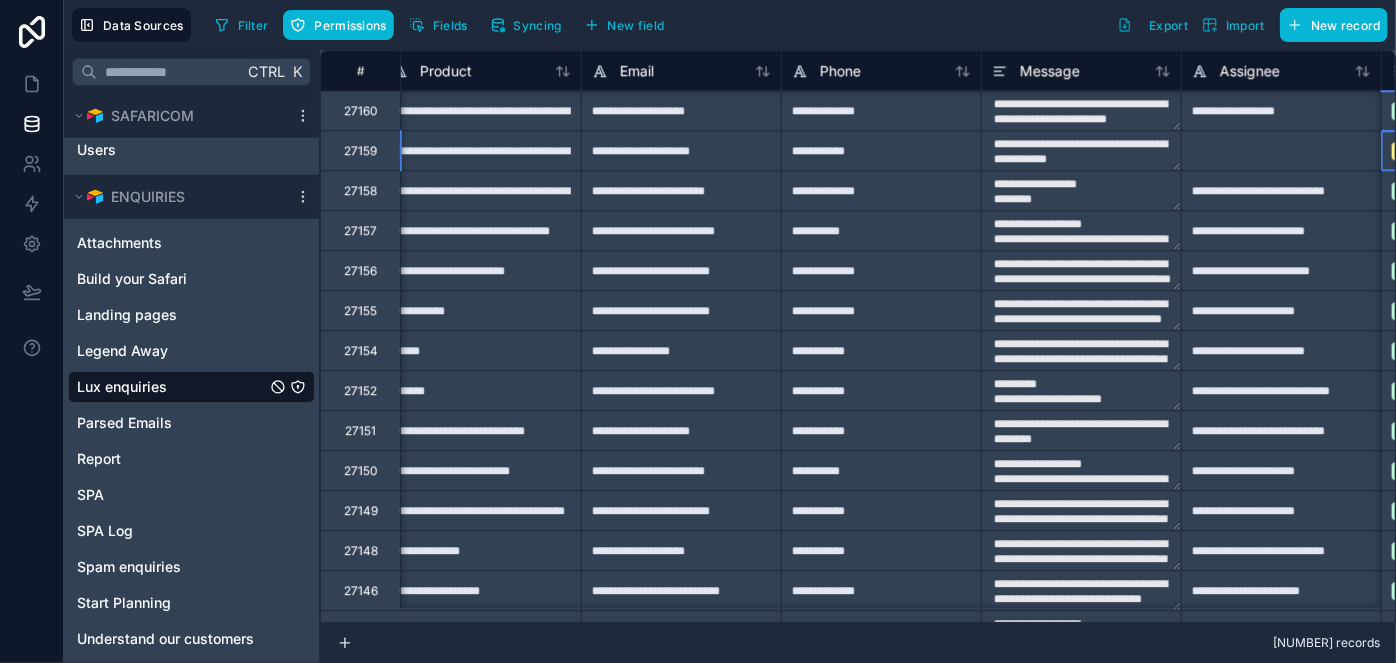 scroll, scrollTop: 2720, scrollLeft: 819, axis: both 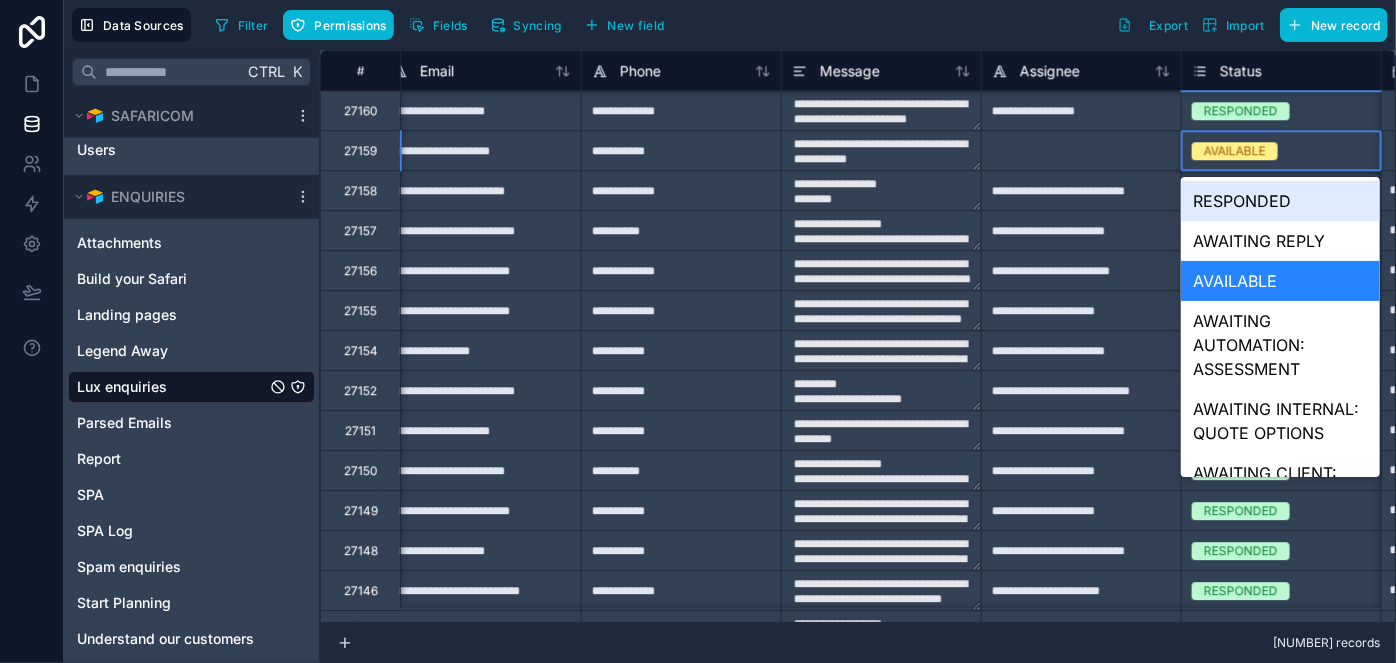 click on "AVAILABLE" at bounding box center (1235, 151) 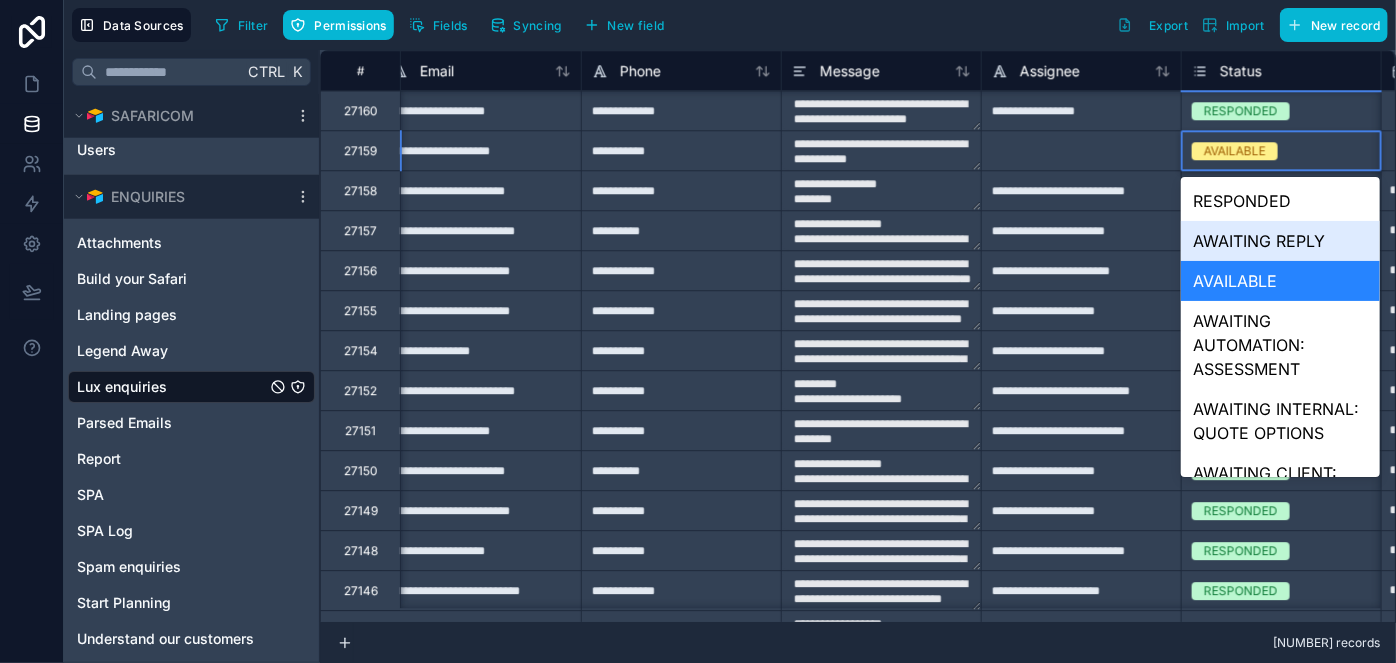 click on "AWAITING REPLY" at bounding box center [1280, 241] 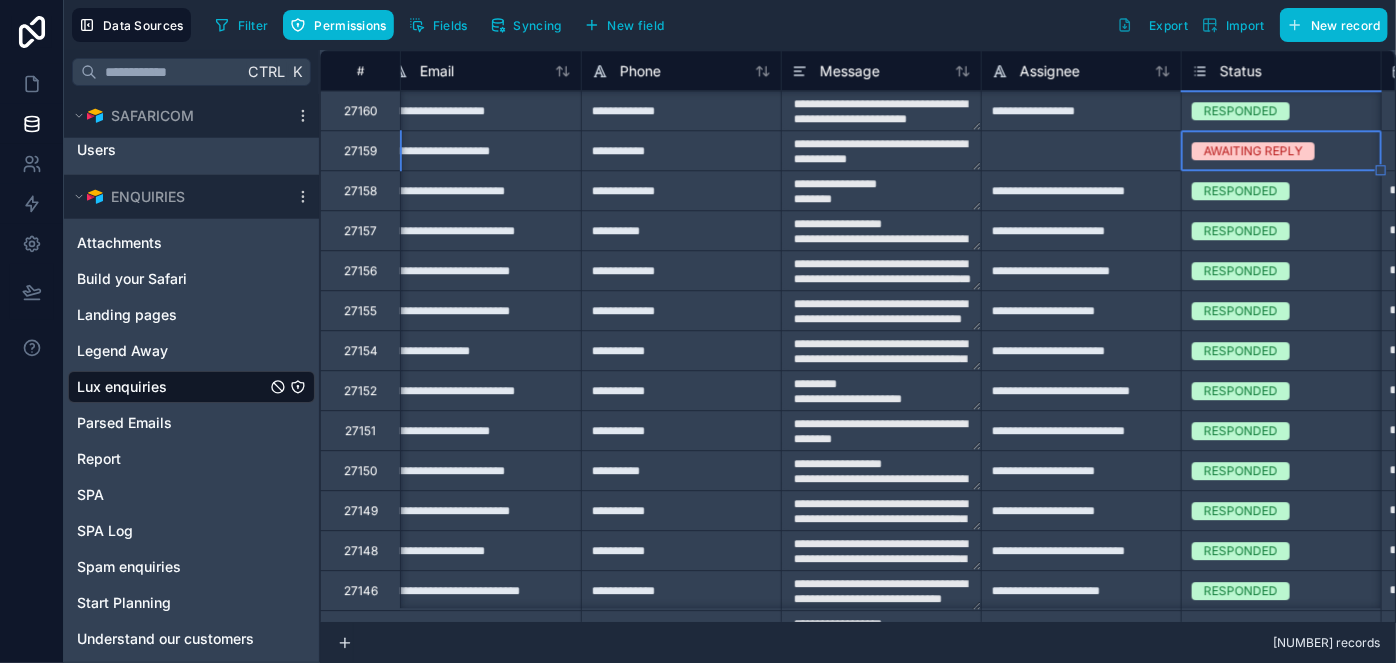 click at bounding box center (1081, 150) 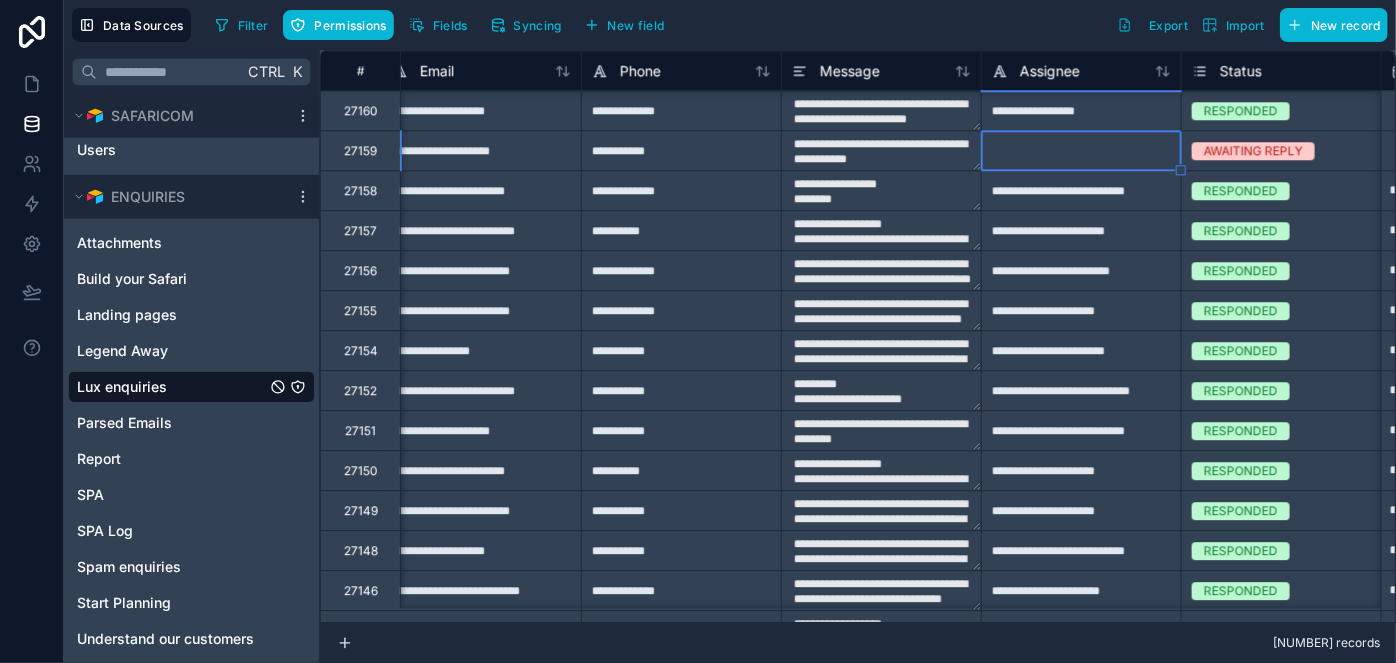 scroll, scrollTop: 2720, scrollLeft: 800, axis: both 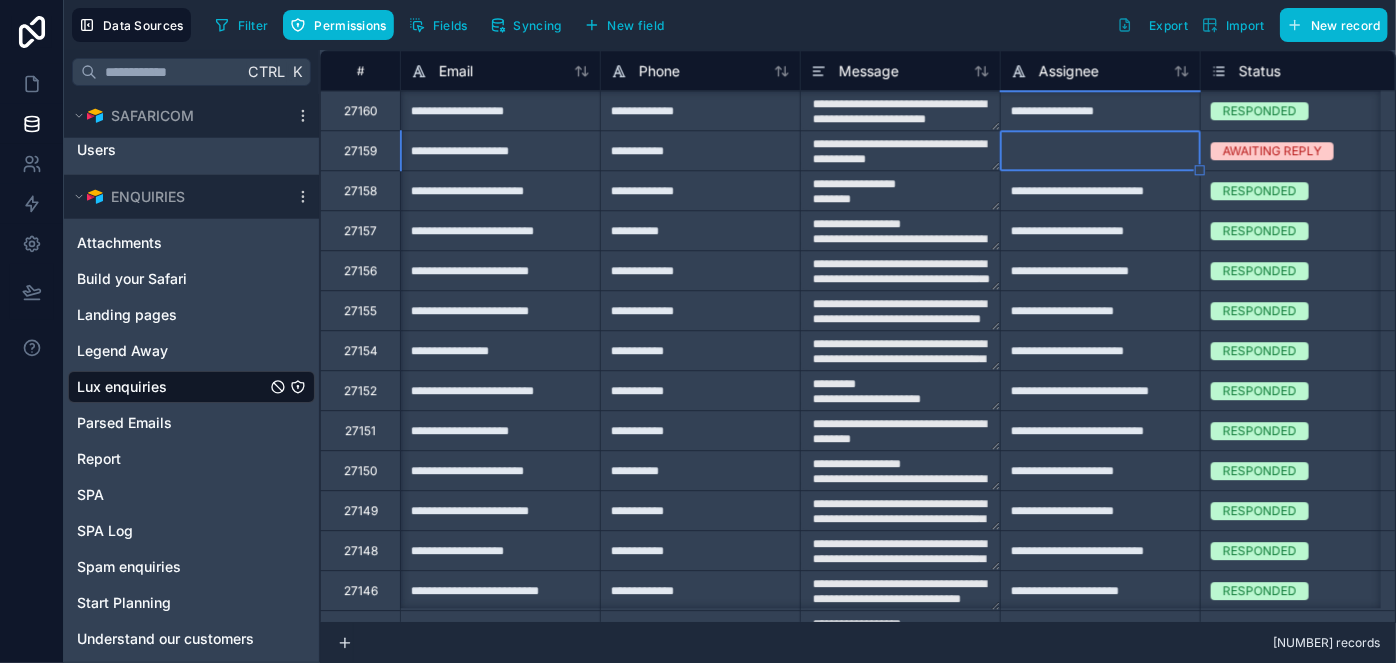 click on "**********" at bounding box center [500, 190] 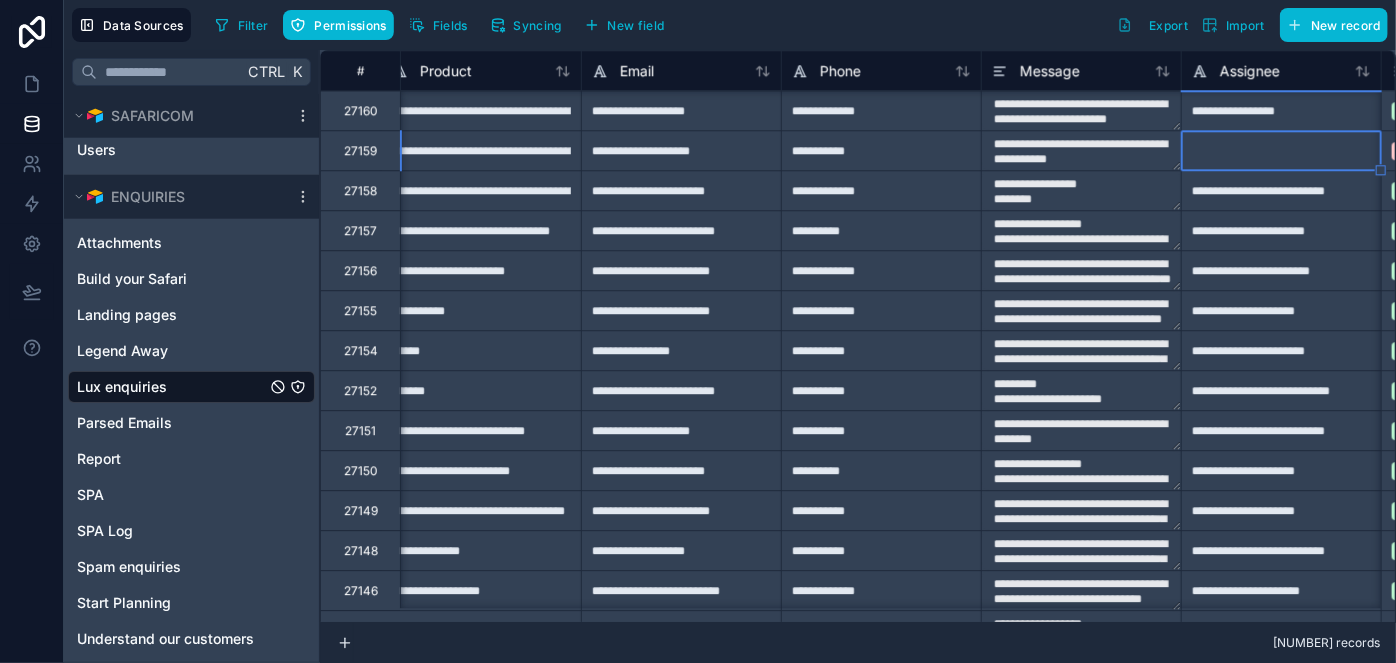 scroll, scrollTop: 2720, scrollLeft: 819, axis: both 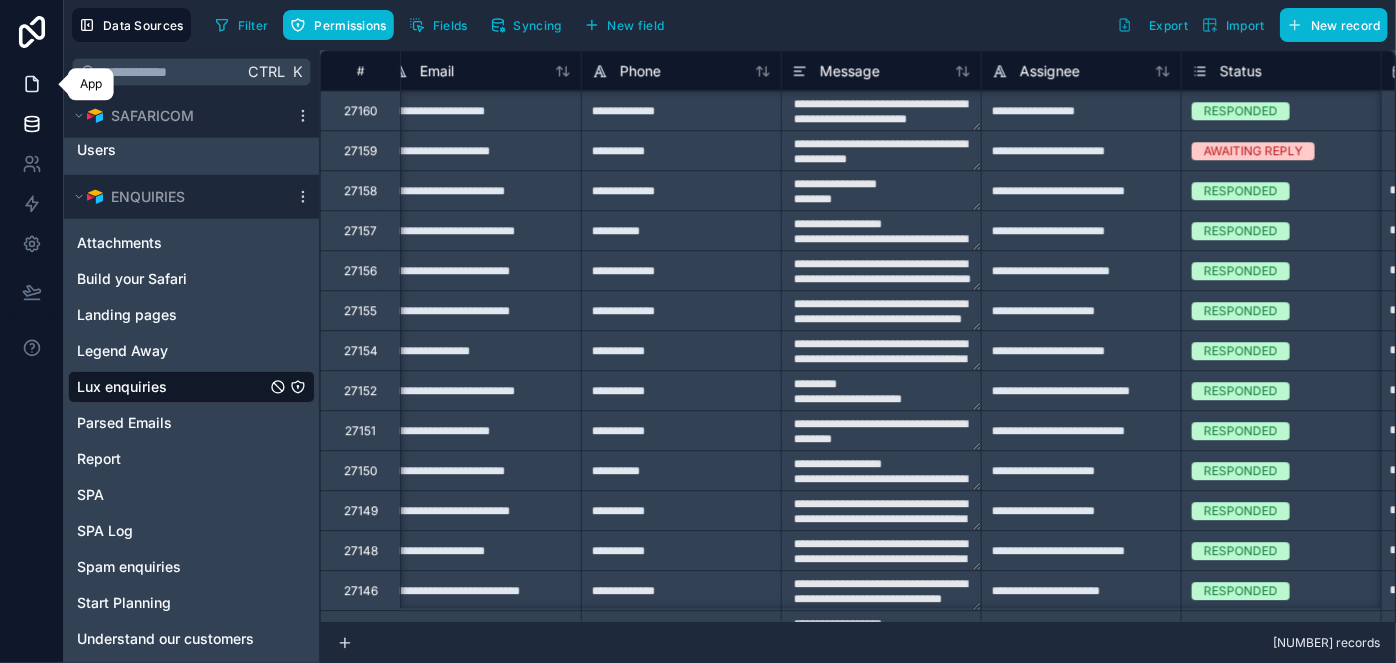 click at bounding box center [31, 84] 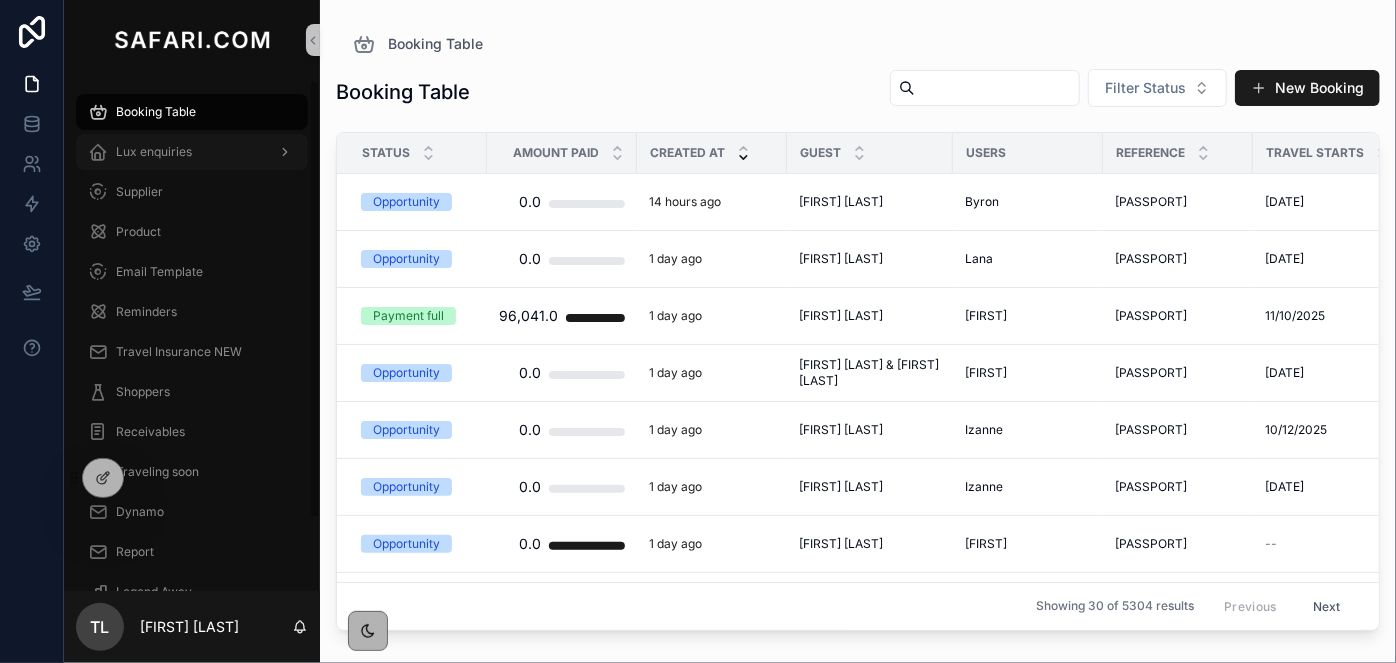 click on "Lux enquiries" at bounding box center (192, 152) 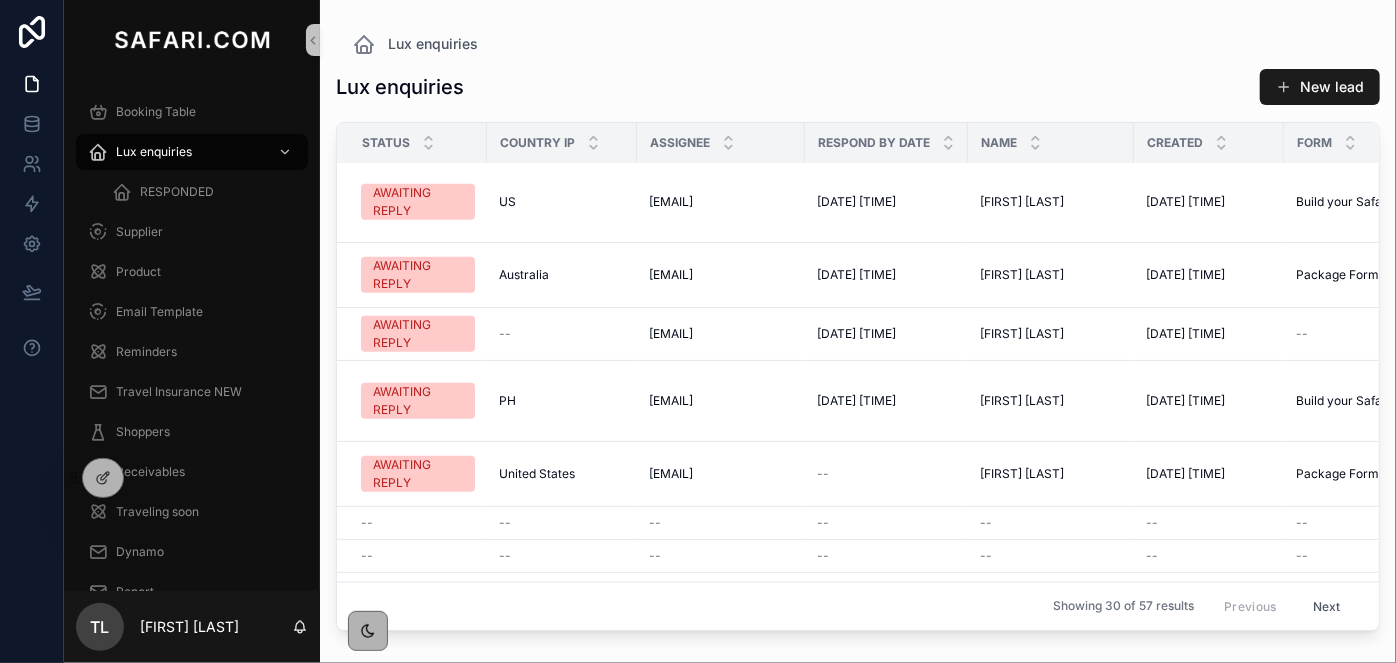 scroll, scrollTop: 1128, scrollLeft: 0, axis: vertical 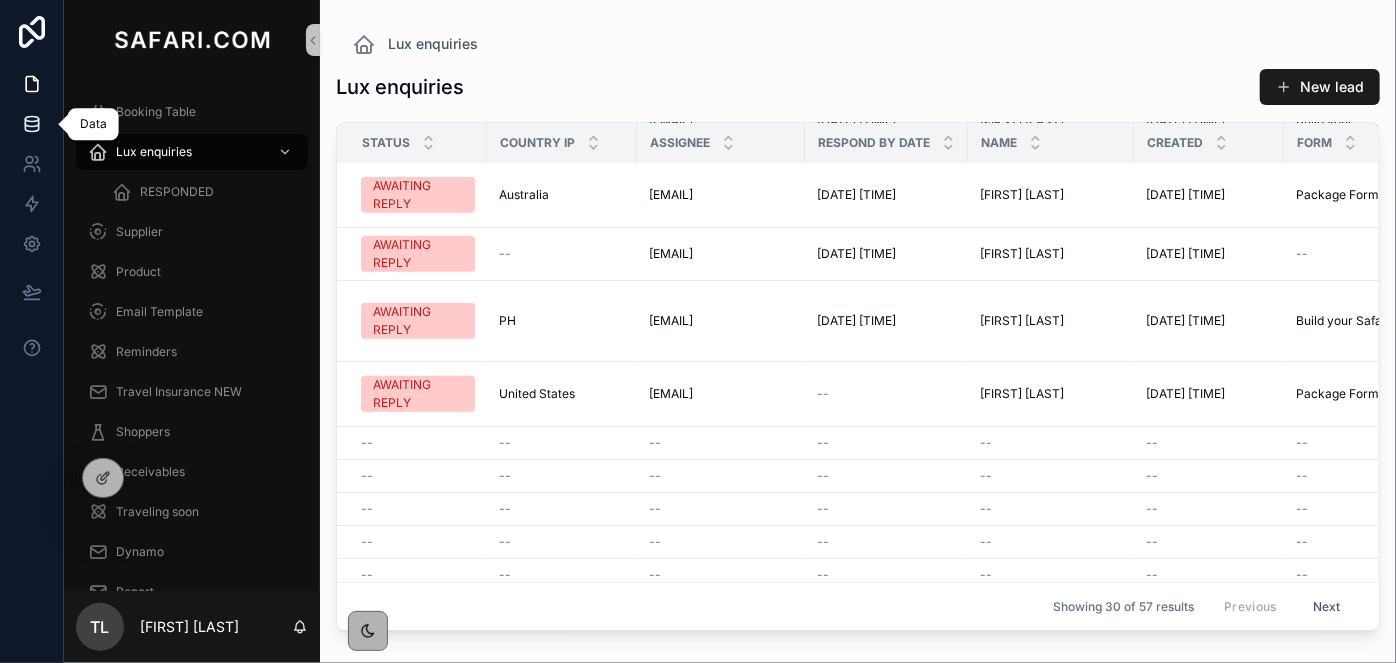 click 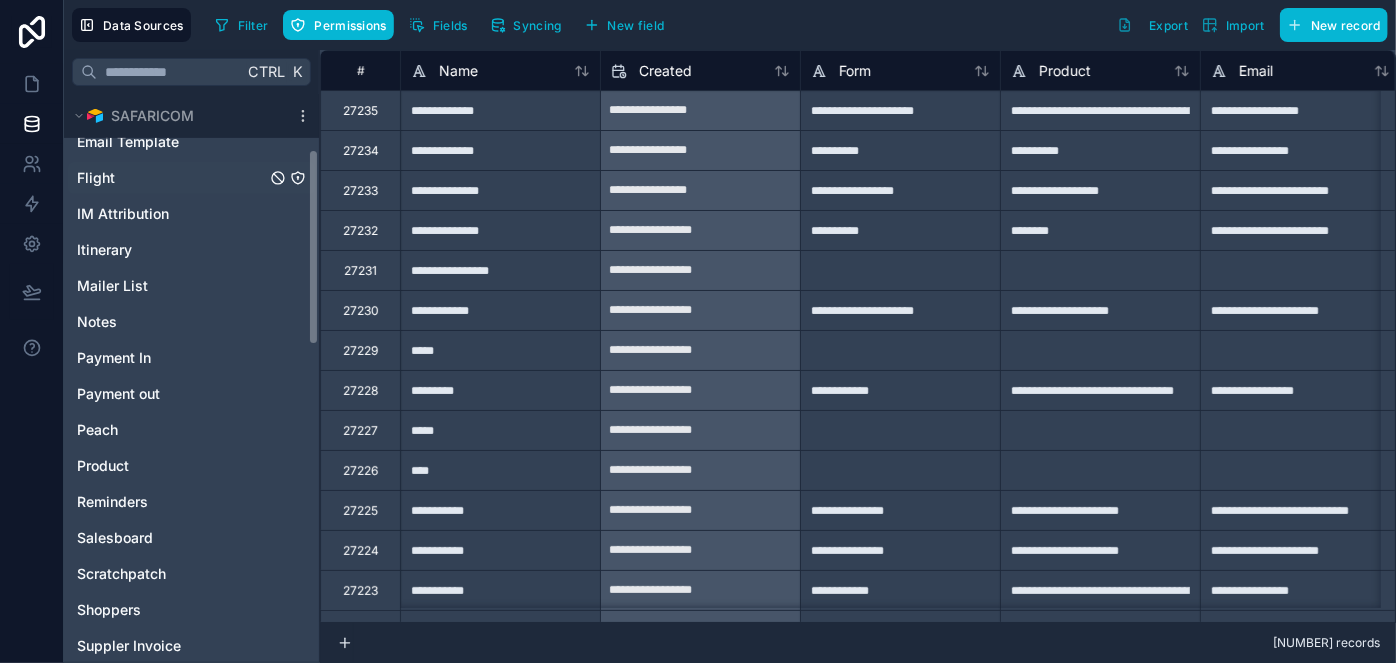click on "Affiliates Booking Booking Option Call Log Consultant enquiries Currencies Email Email Template Flight IM Attribution Itinerary Mailer List Notes Payment In Payment out Peach Product Reminders Salesboard Scratchpatch Shoppers Suppler Invoice Supplier Travel Insurance NEW Traveler TrustPilot Understand our customers Users" at bounding box center [191, 372] 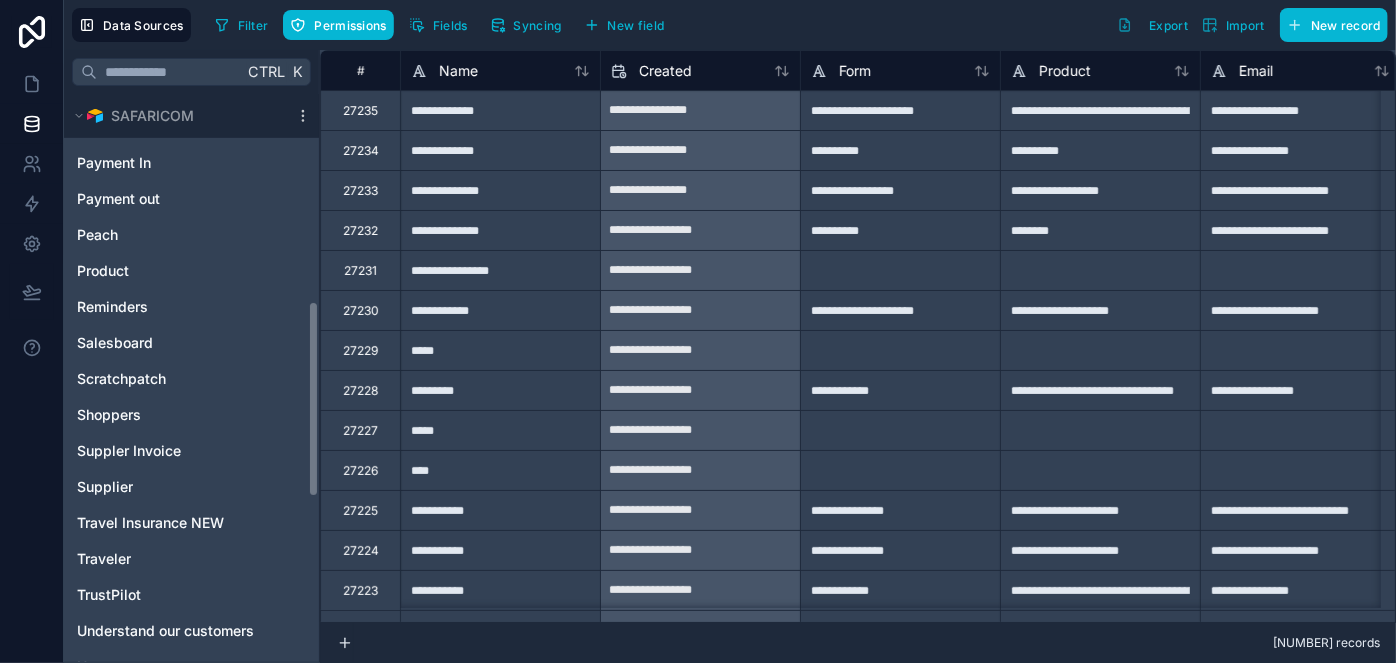 scroll, scrollTop: 600, scrollLeft: 0, axis: vertical 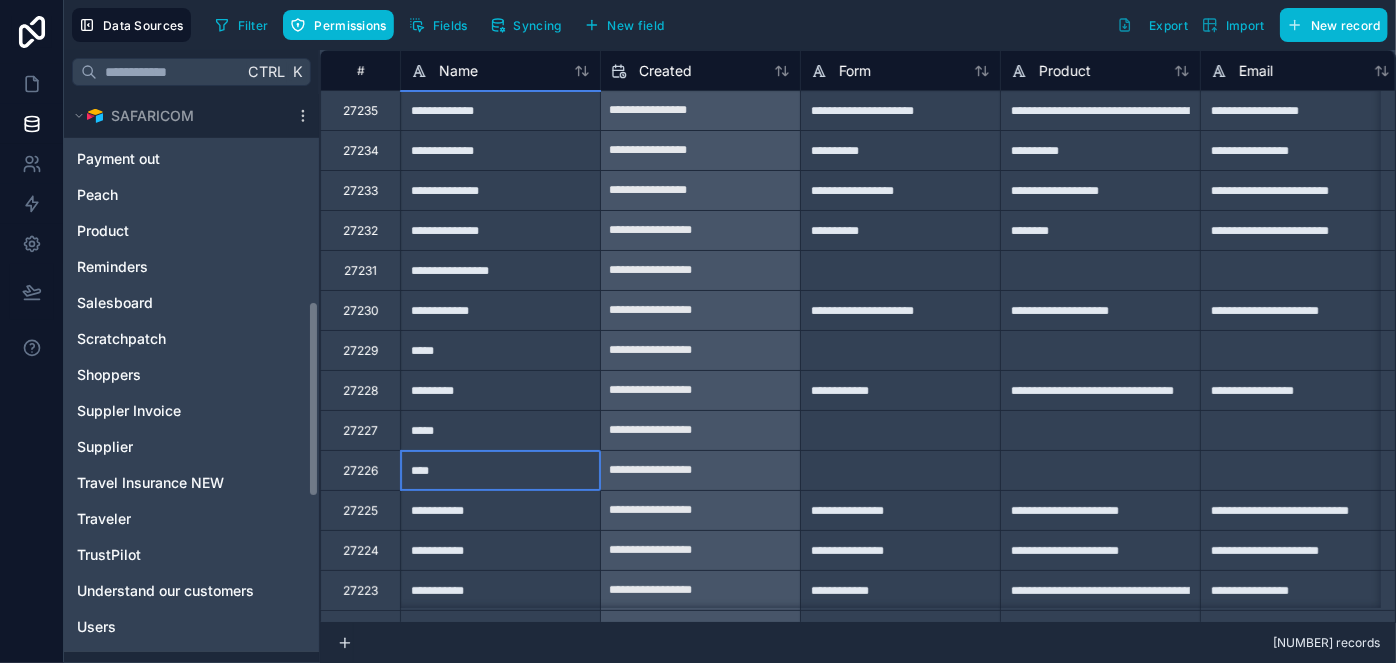 click on "****" at bounding box center (500, 470) 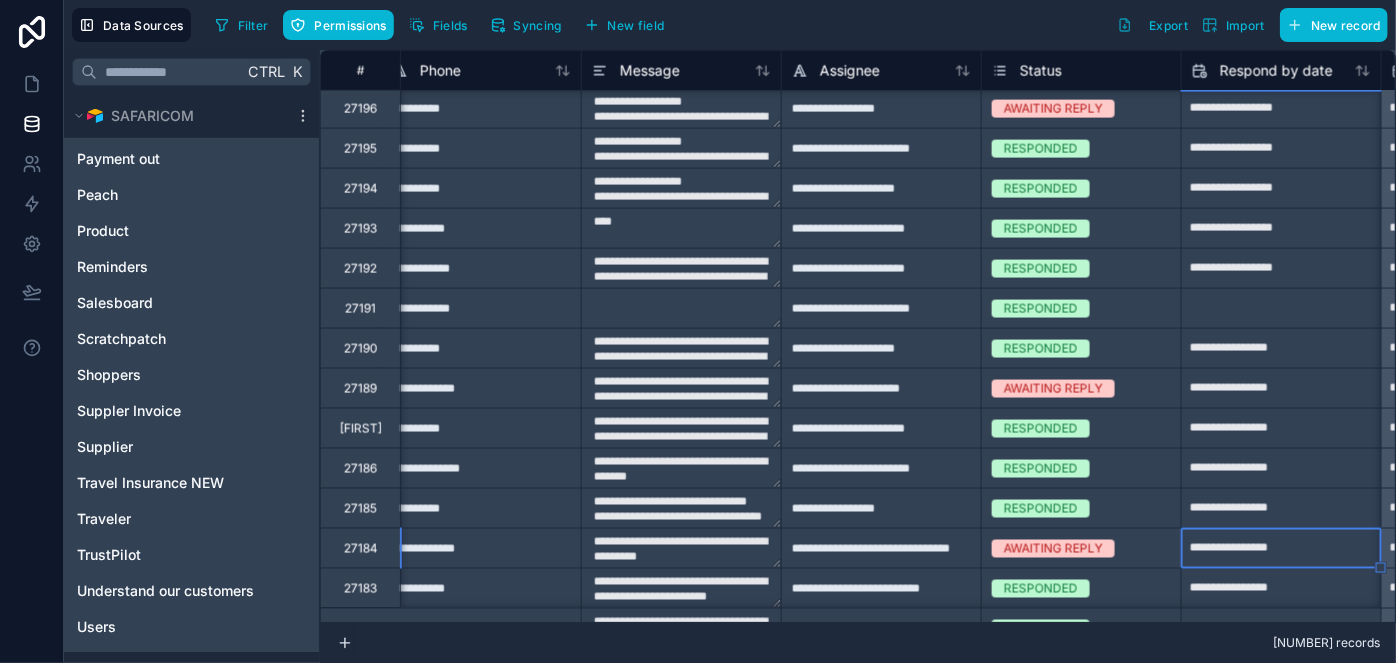 scroll, scrollTop: 1482, scrollLeft: 1219, axis: both 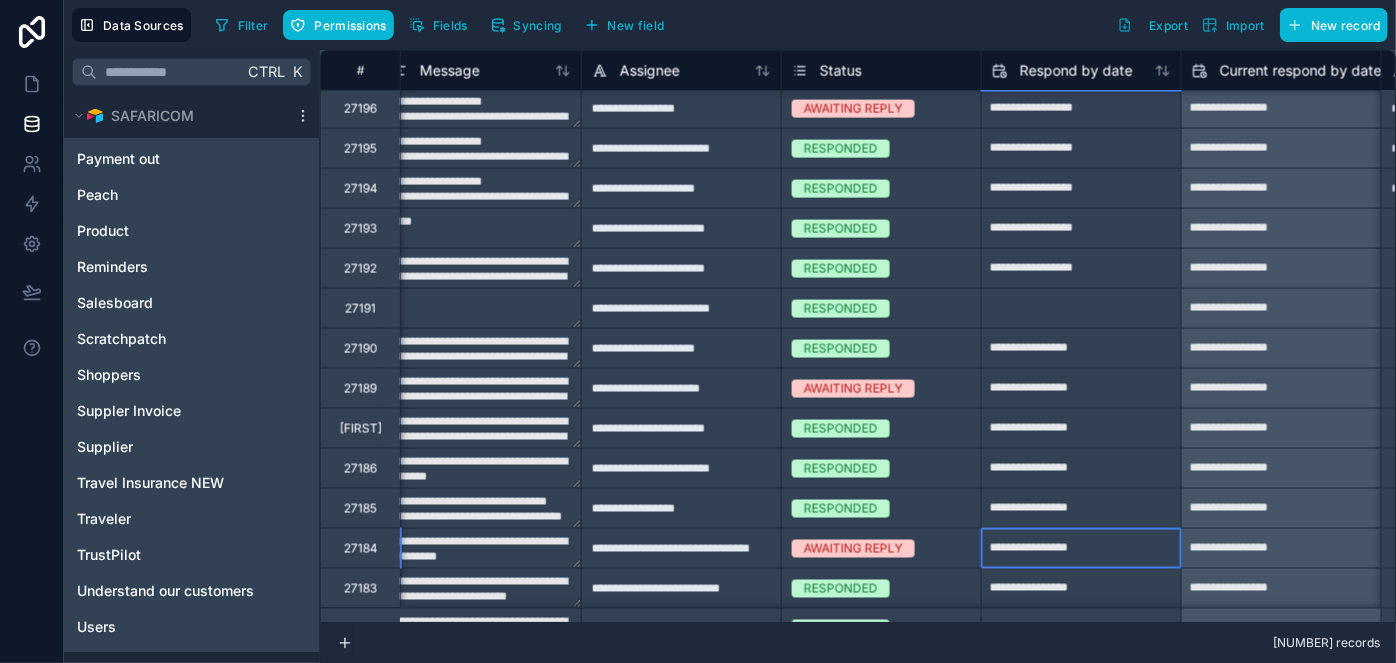 click on "**********" at bounding box center [1081, -131] 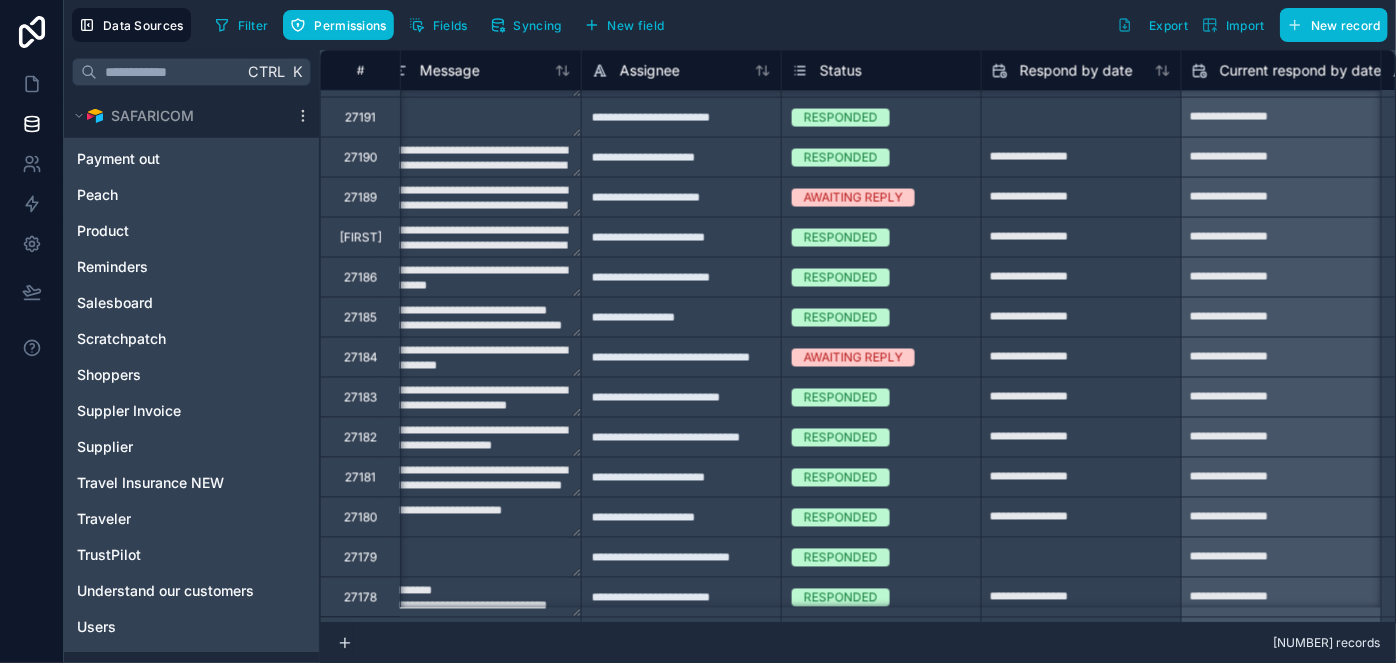 scroll, scrollTop: 1679, scrollLeft: 1219, axis: both 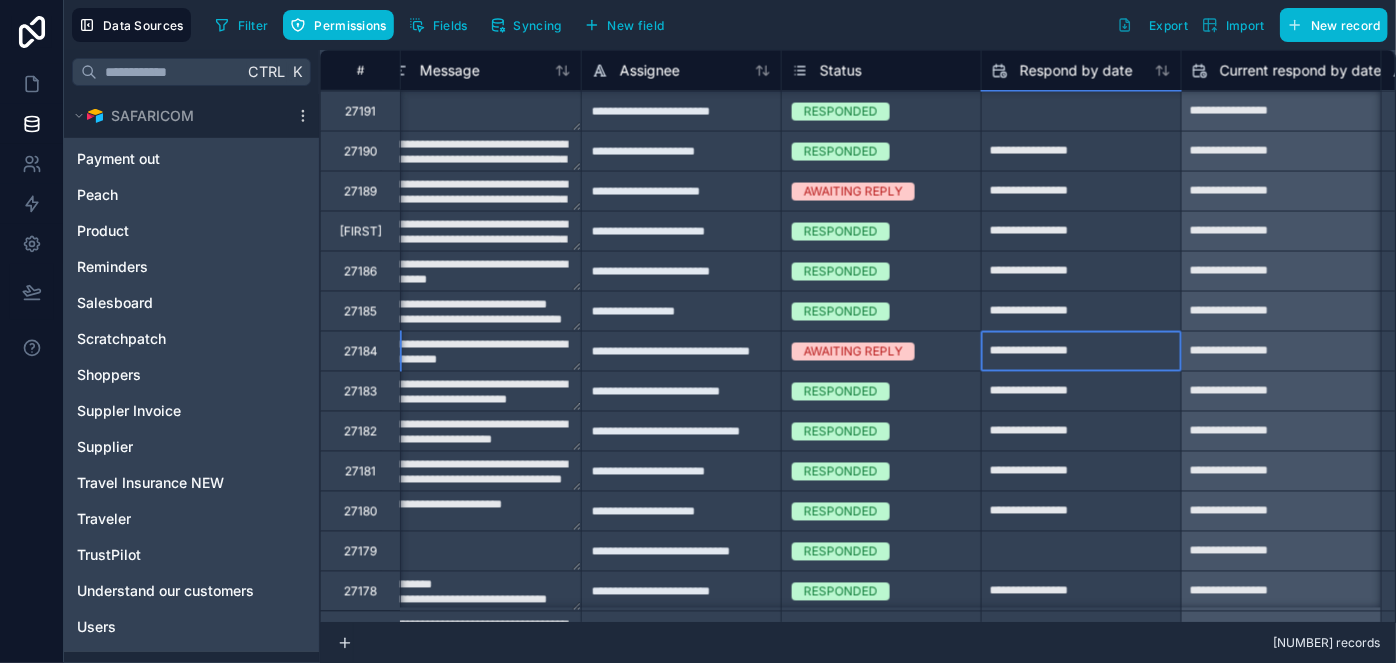 click on "**********" at bounding box center (1081, -168) 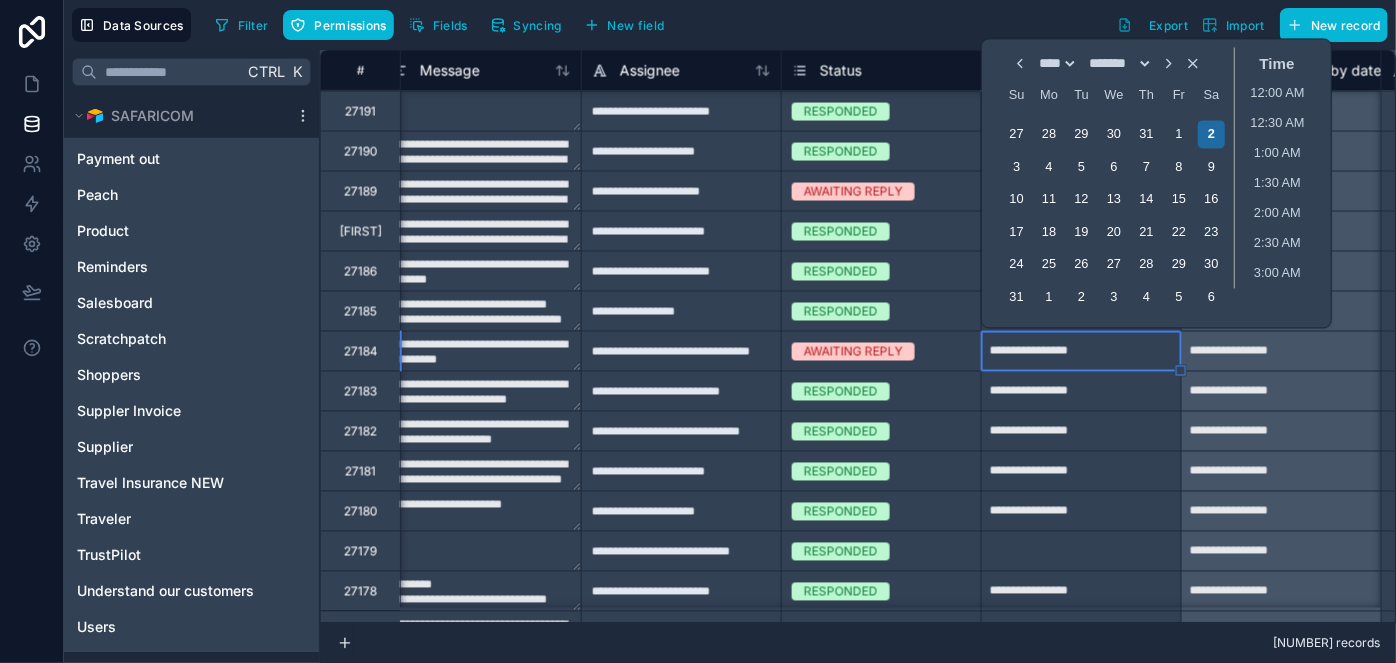 scroll, scrollTop: 375, scrollLeft: 0, axis: vertical 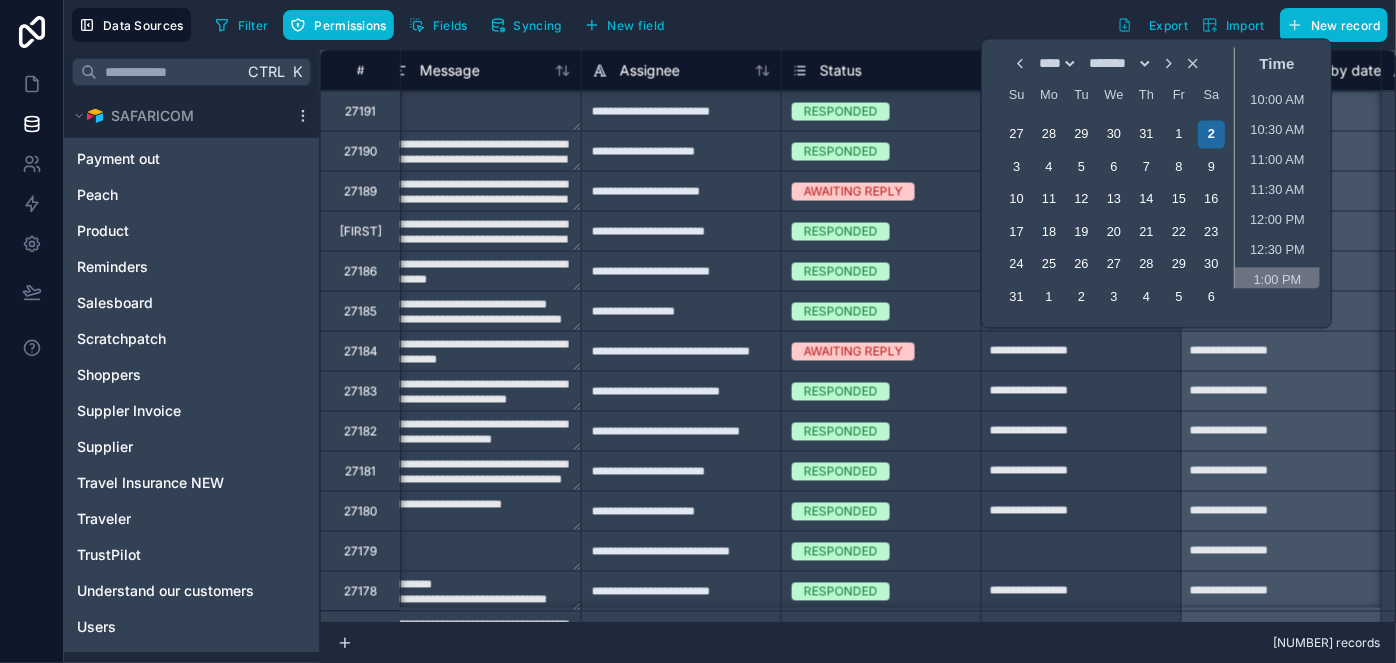 click on "1:00 PM" at bounding box center (1277, 282) 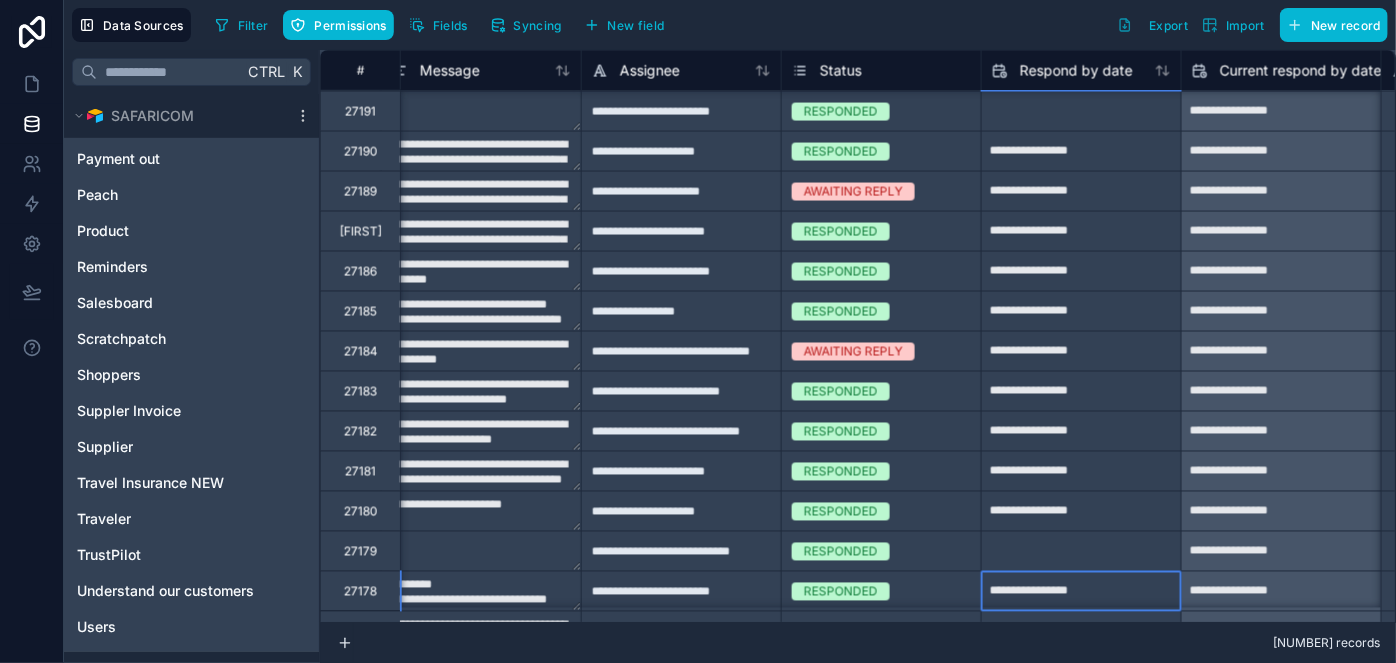 scroll, scrollTop: 1682, scrollLeft: 1219, axis: both 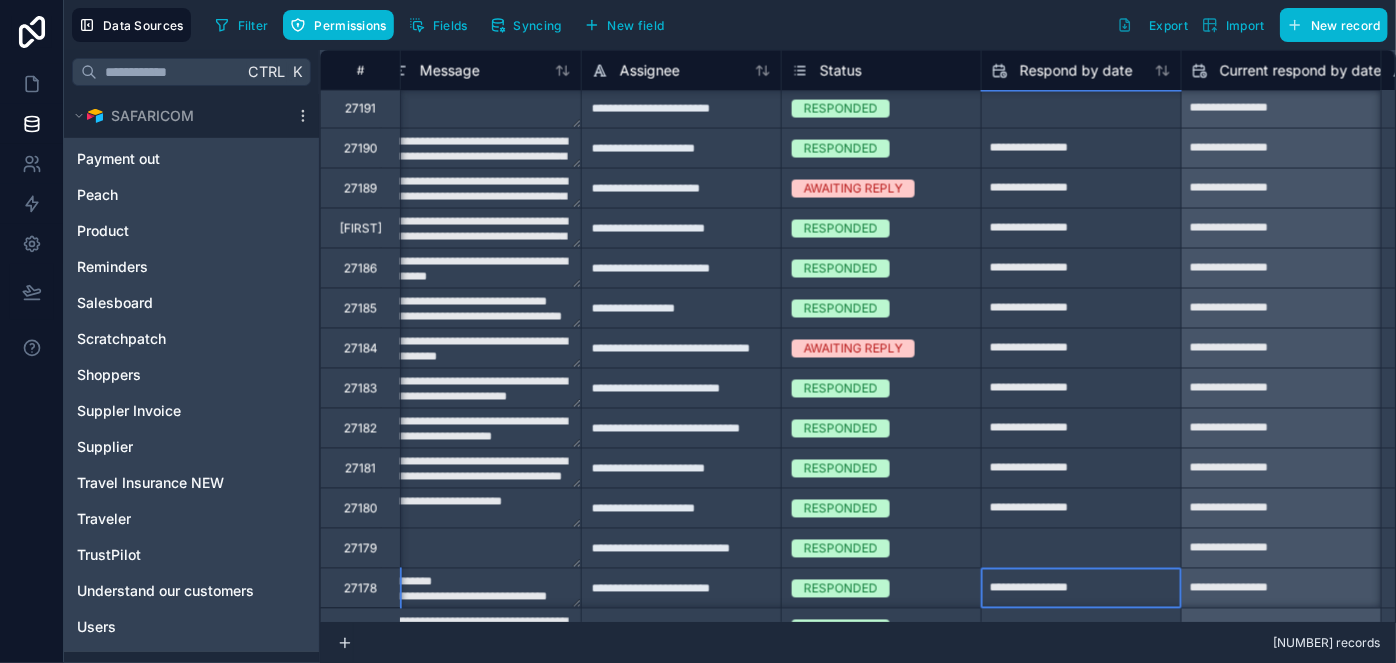 click on "**********" at bounding box center [1081, -131] 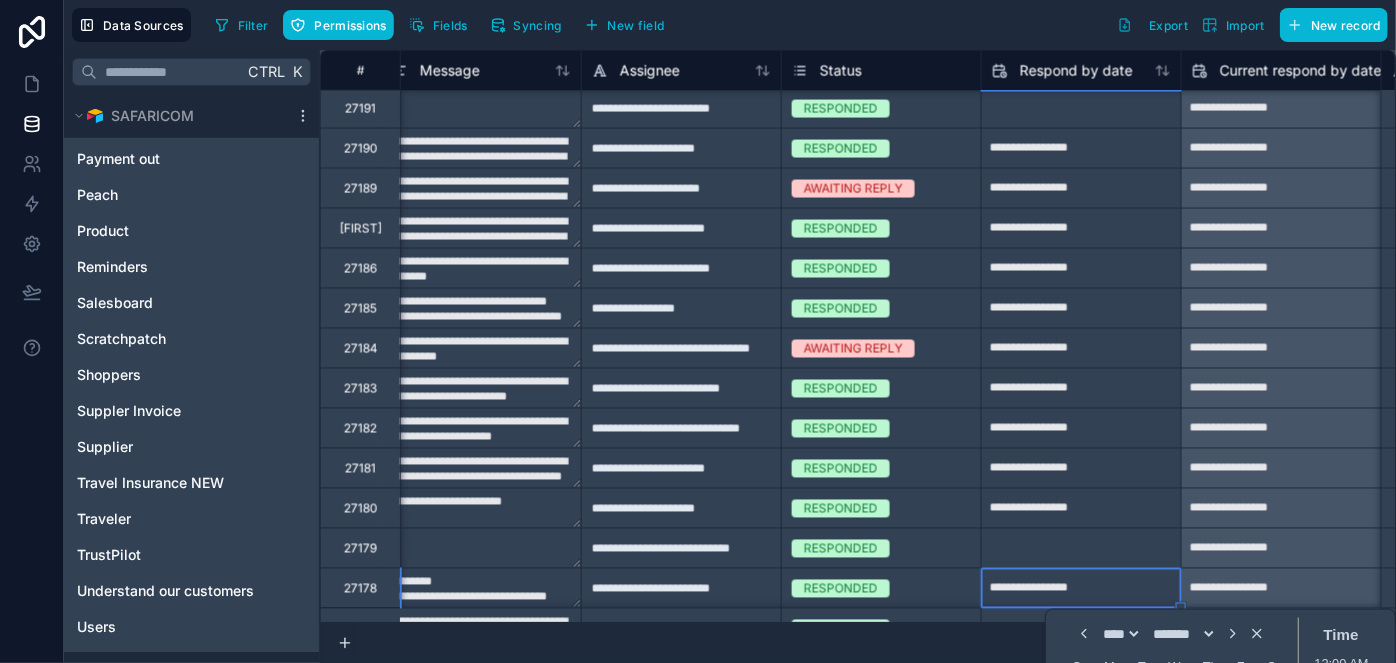 click on "**********" at bounding box center (481, 348) 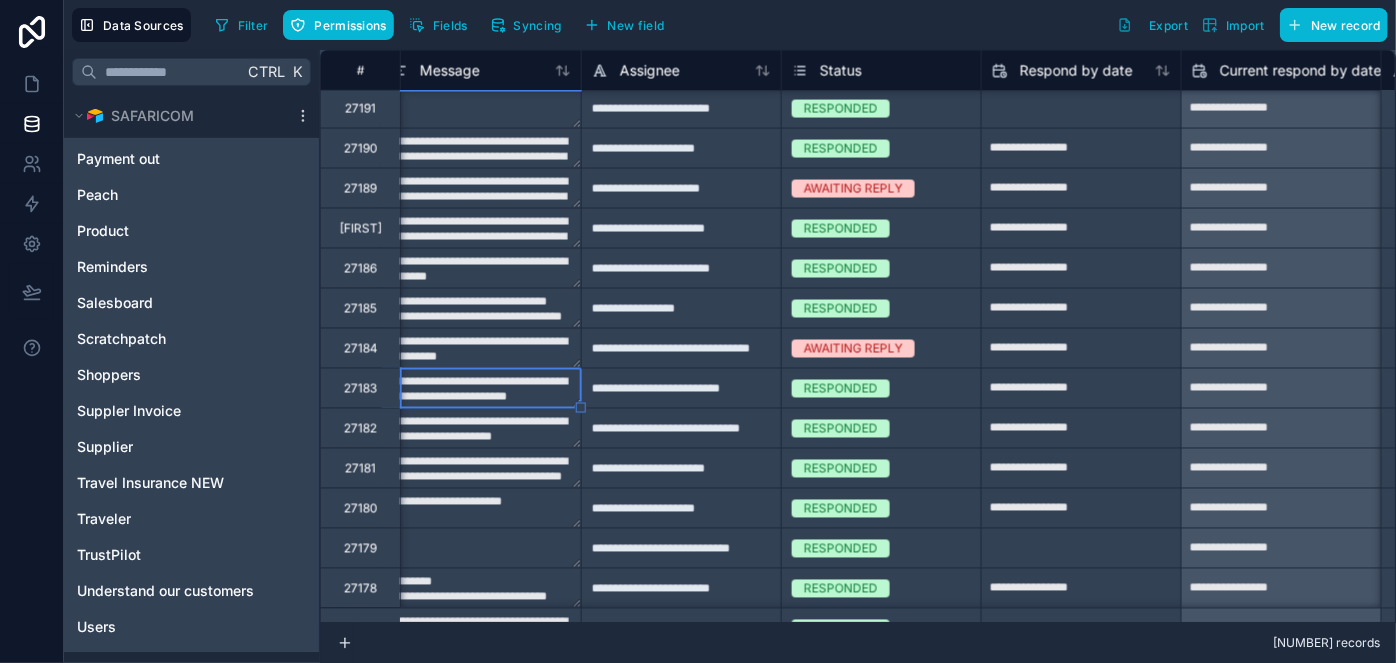 scroll, scrollTop: 1682, scrollLeft: 1200, axis: both 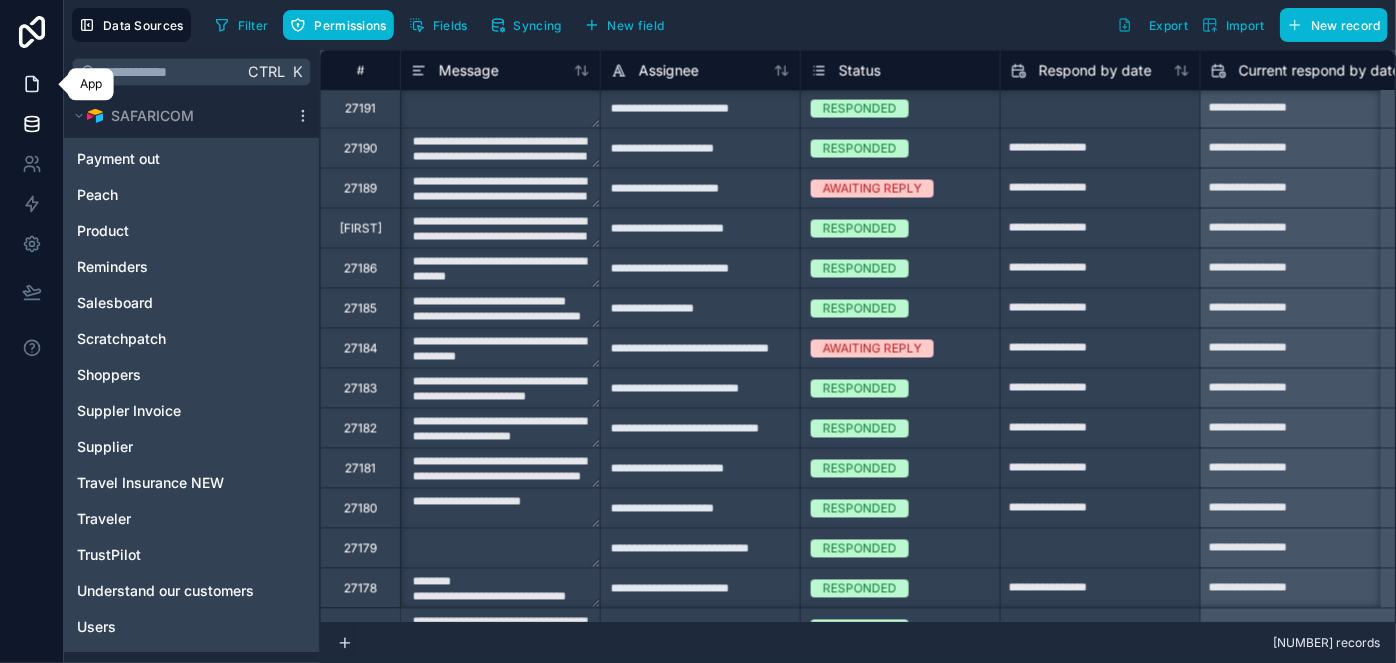 click 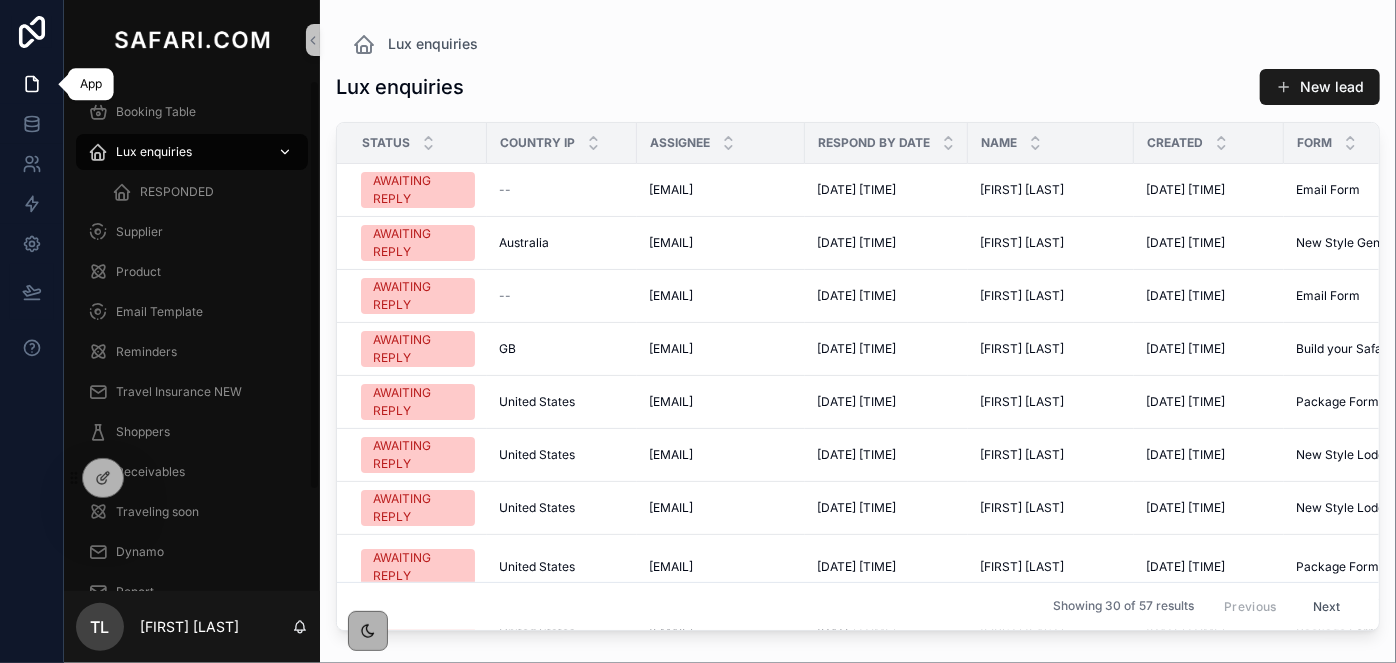 click on "Lux enquiries" at bounding box center [192, 152] 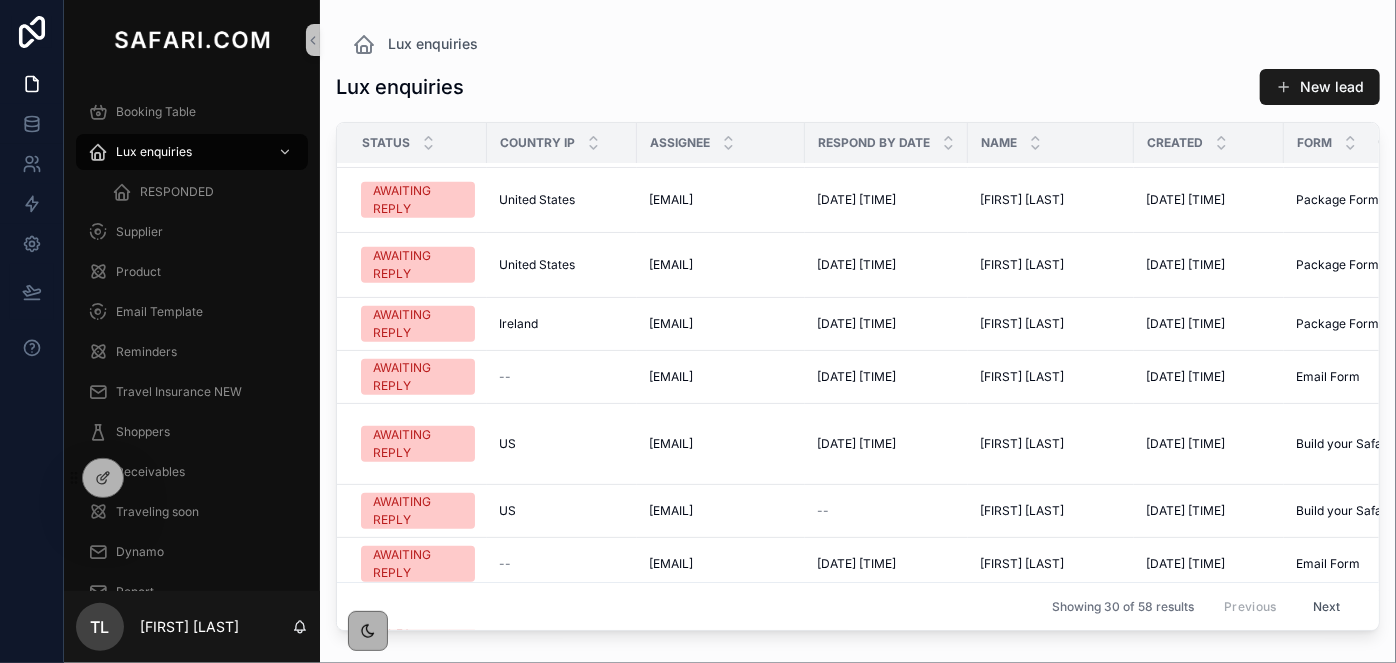 scroll, scrollTop: 865, scrollLeft: 0, axis: vertical 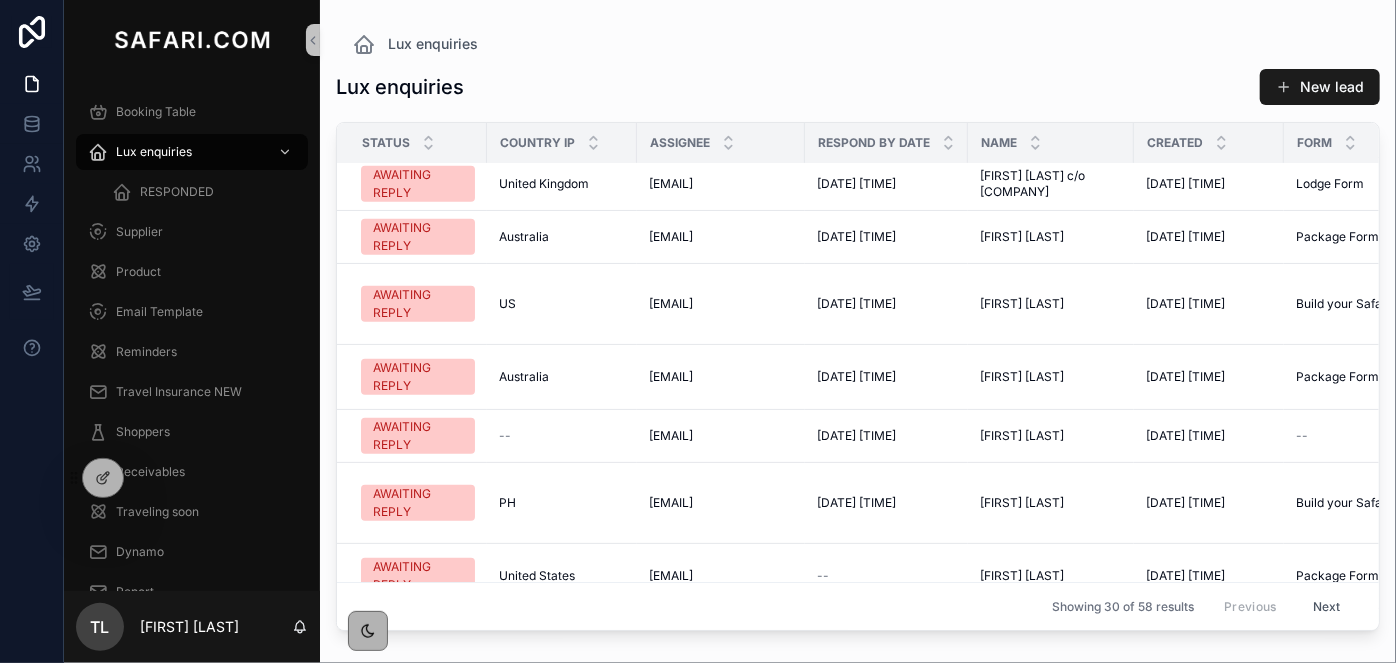 click on "Lux enquiries Lux enquiries New lead Status Country IP Assignee Respond by date Name Created Form Product AWAITING REPLY [COUNTRY] [COUNTRY] [EMAIL] [EMAIL] [DATE] [TIME] [DATE] [TIME] [FIRST] [LAST] [FIRST] [LAST] Package Form Package Form [DURATION] [EVENT] [DURATION] [EVENT] AWAITING REPLY [COUNTRY] [COUNTRY] [EMAIL] [EMAIL] [DATE] [TIME] [DATE] [TIME] [FIRST] [LAST] [FIRST] [LAST] New Style Lodge New Style Lodge [LOCATION] [LOCATION] AWAITING REPLY [COUNTRY] [COUNTRY] [EMAIL] [EMAIL] [DATE] [TIME] [DATE] [TIME] [FIRST] [LAST] [FIRST] [LAST] New Style Lodge New Style Lodge [LOCATION] [LOCATION] AWAITING REPLY [COUNTRY] [COUNTRY] [EMAIL] [EMAIL] Ireland --" at bounding box center (858, 319) 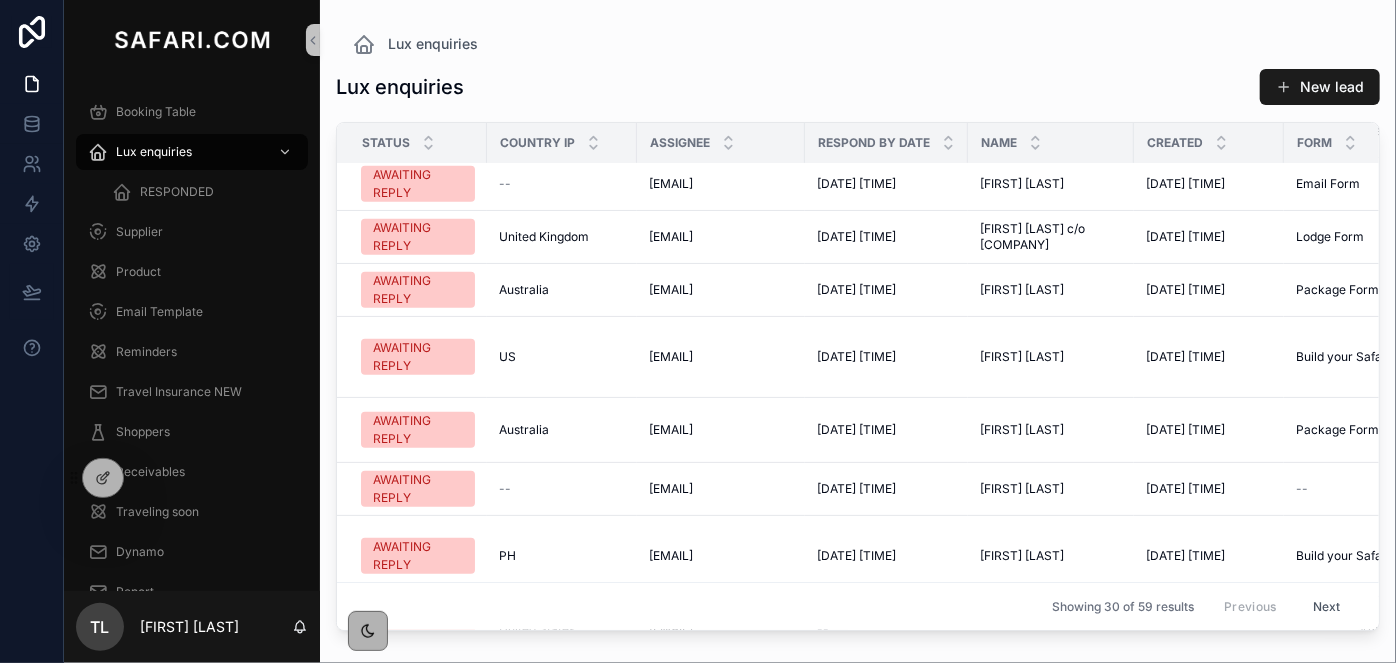 scroll, scrollTop: 1181, scrollLeft: 0, axis: vertical 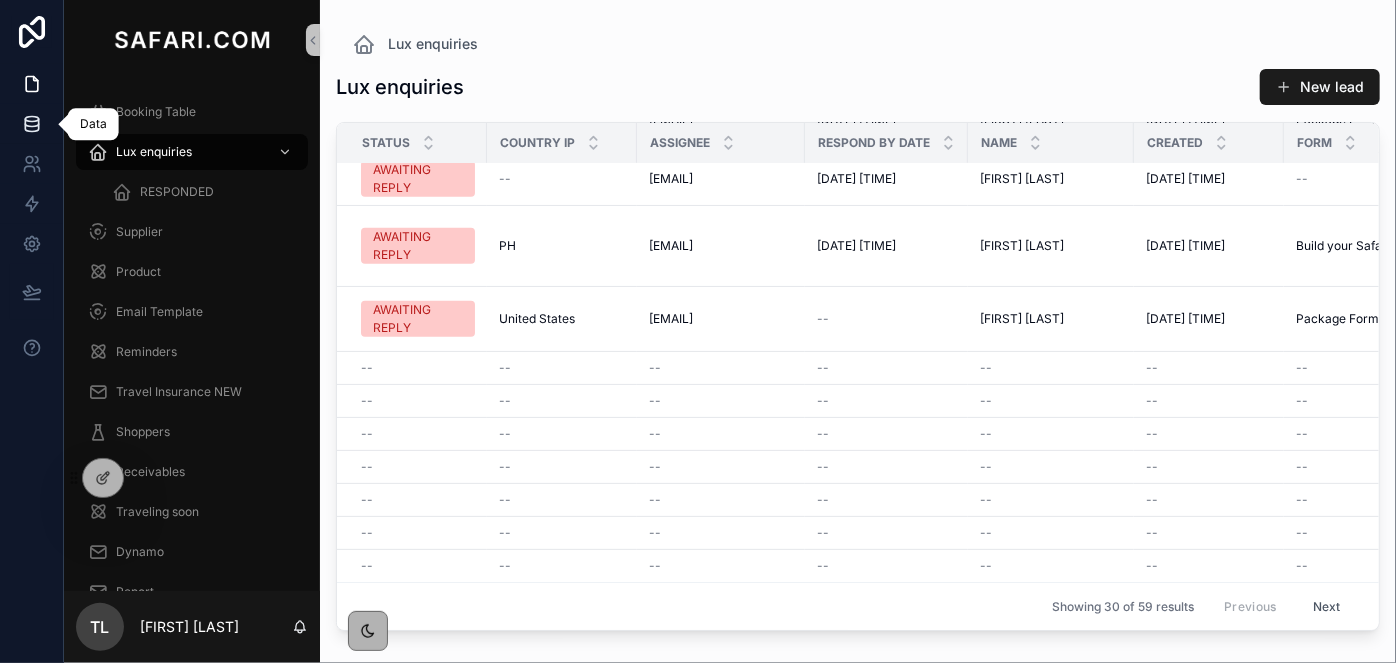 click 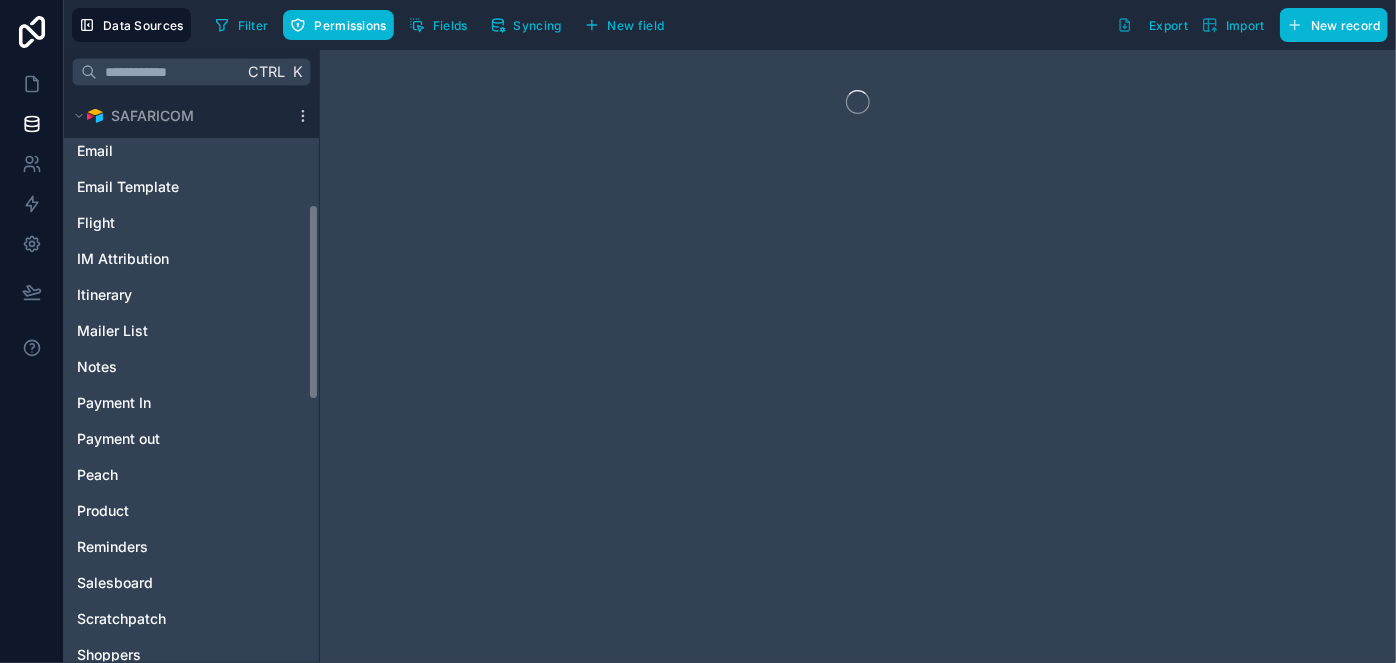 click on "Affiliates Booking Booking Option Call Log Consultant enquiries Currencies Email Email Template Flight IM Attribution Itinerary Mailer List Notes Payment In Payment out Peach Product Reminders Salesboard Scratchpatch Shoppers Suppler Invoice Supplier Travel Insurance NEW Traveler TrustPilot Understand our customers Users" at bounding box center [191, 417] 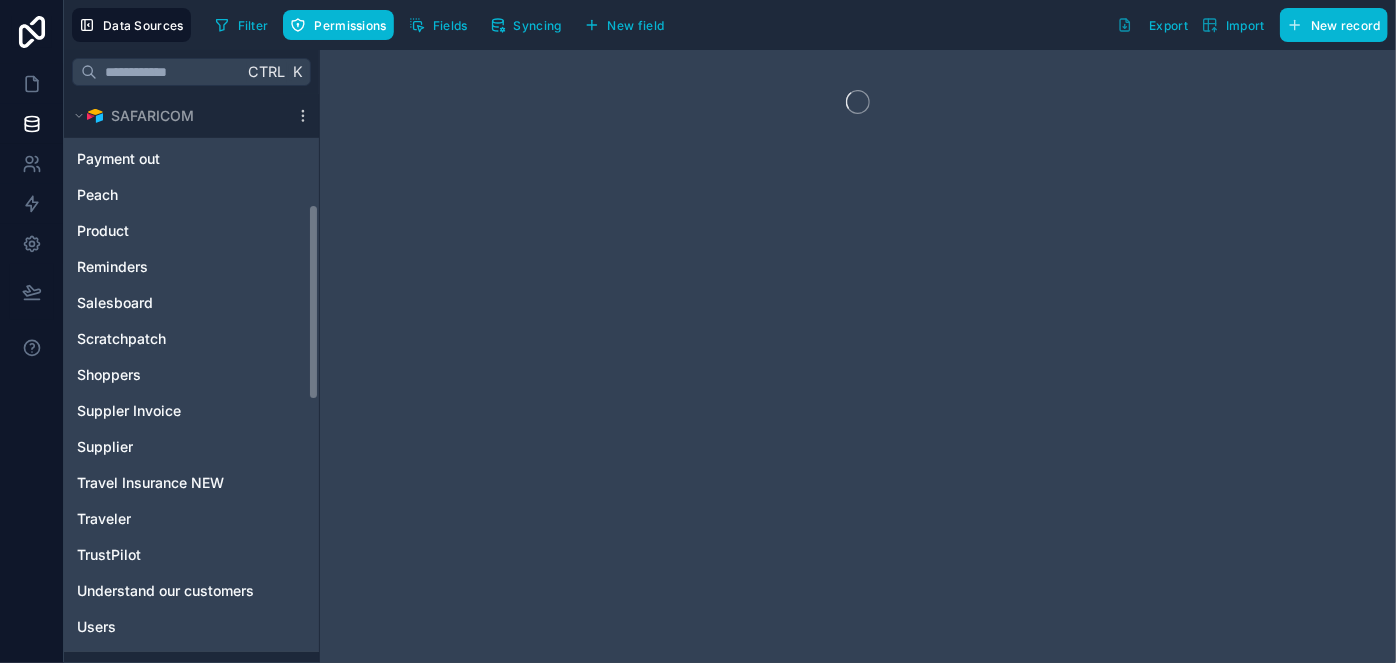 scroll, scrollTop: 600, scrollLeft: 0, axis: vertical 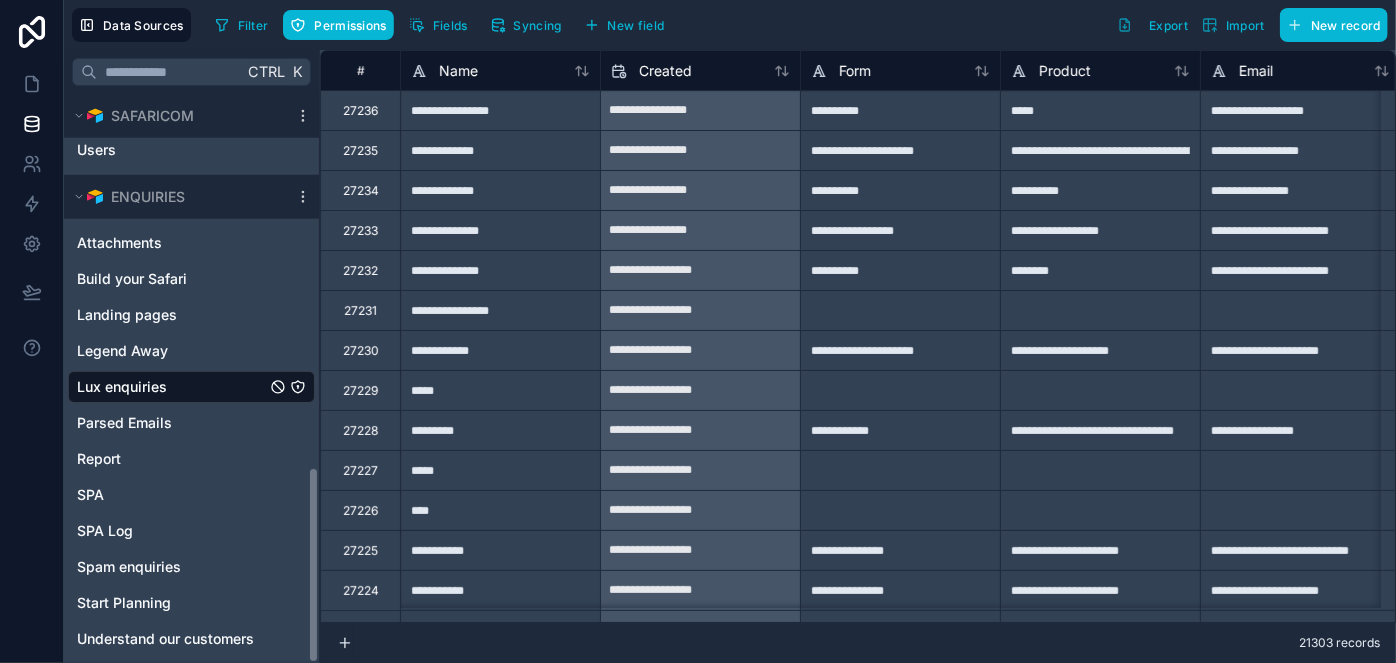 click on "Noloco tables User SAFARICOM Affiliates Booking Booking Option Call Log Consultant enquiries Currencies Email Email Template Flight IM Attribution Itinerary Mailer List Notes Payment In Payment out Peach Product Reminders Salesboard Scratchpatch Shoppers Suppler Invoice Supplier Travel Insurance NEW Traveler TrustPilot Understand our customers Users ENQUIRIES Attachments Build your Safari Landing pages Legend Away Lux enquiries Parsed Emails Report SPA SPA Log Spam enquiries Start Planning Understand our customers" at bounding box center [191, -160] 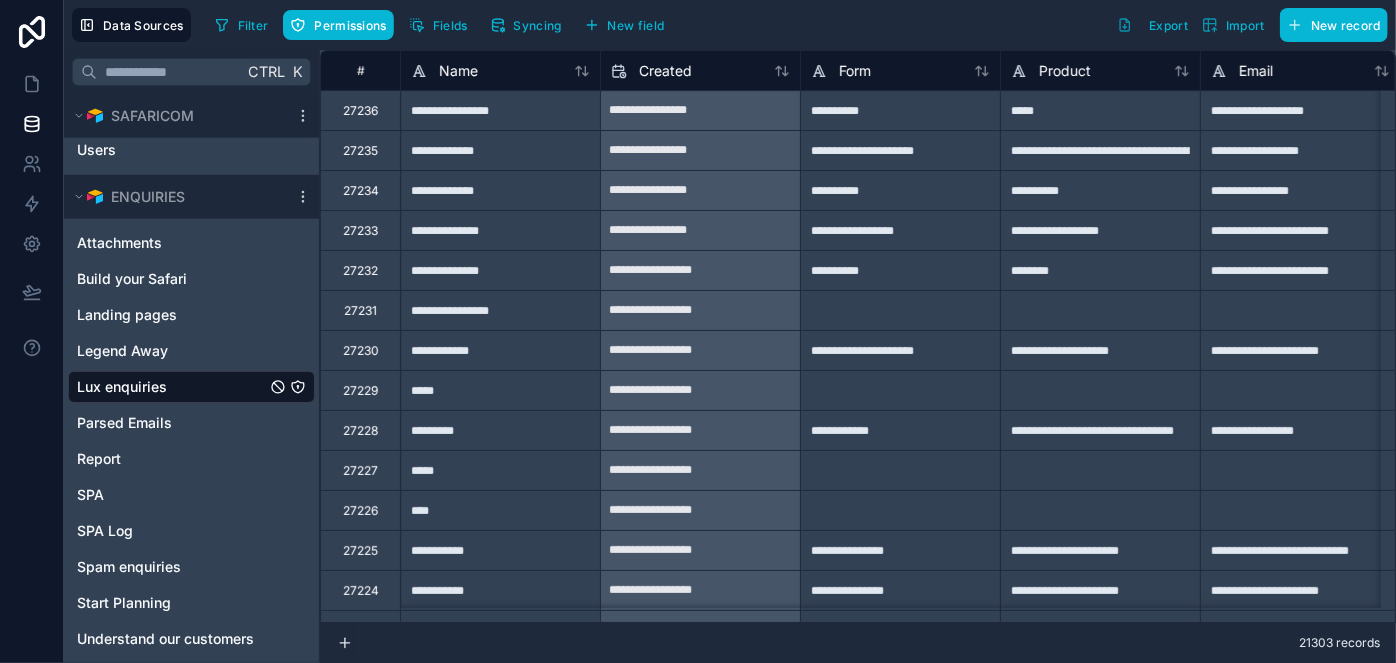 click on "**********" at bounding box center [500, 230] 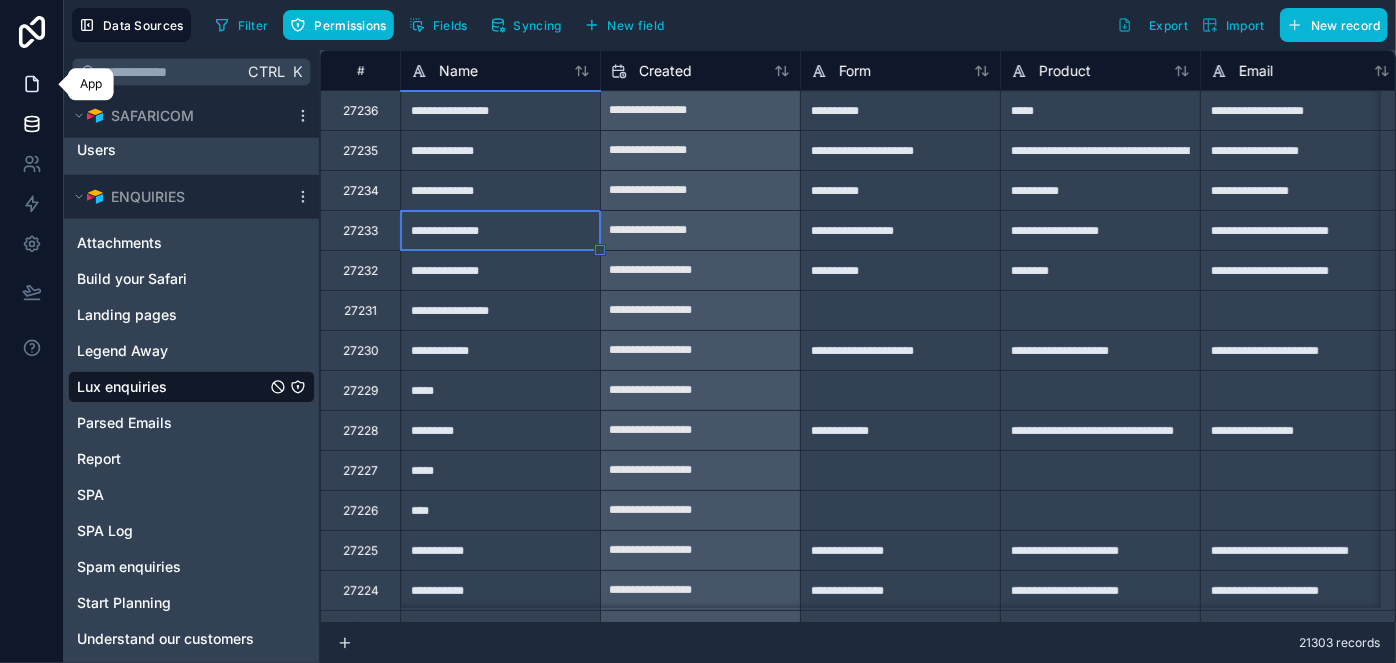 click 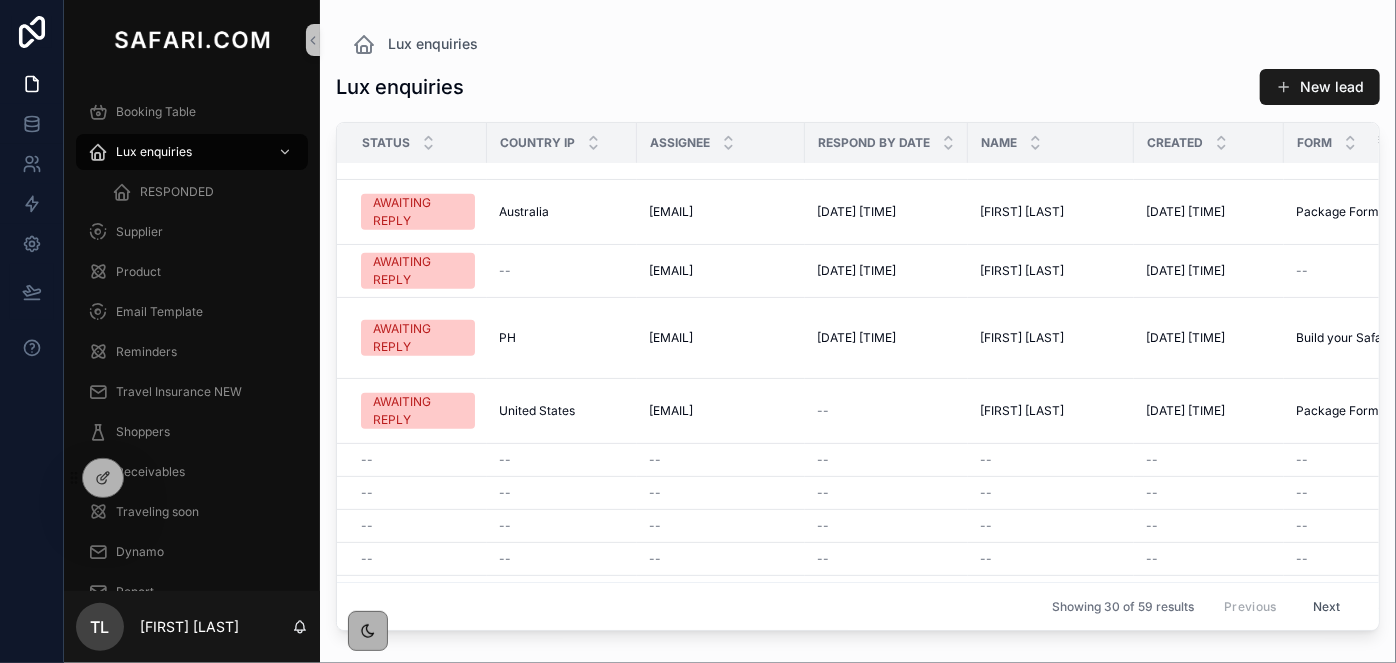 scroll, scrollTop: 1096, scrollLeft: 0, axis: vertical 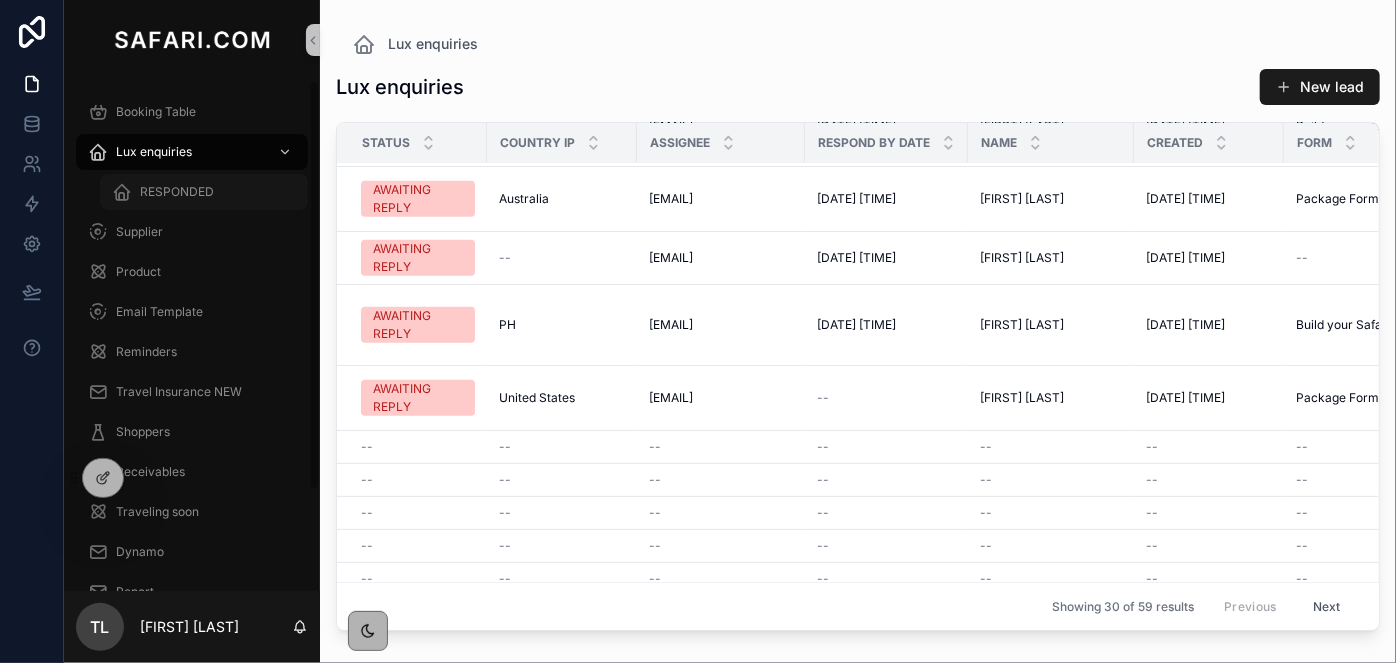 click on "RESPONDED" at bounding box center [177, 192] 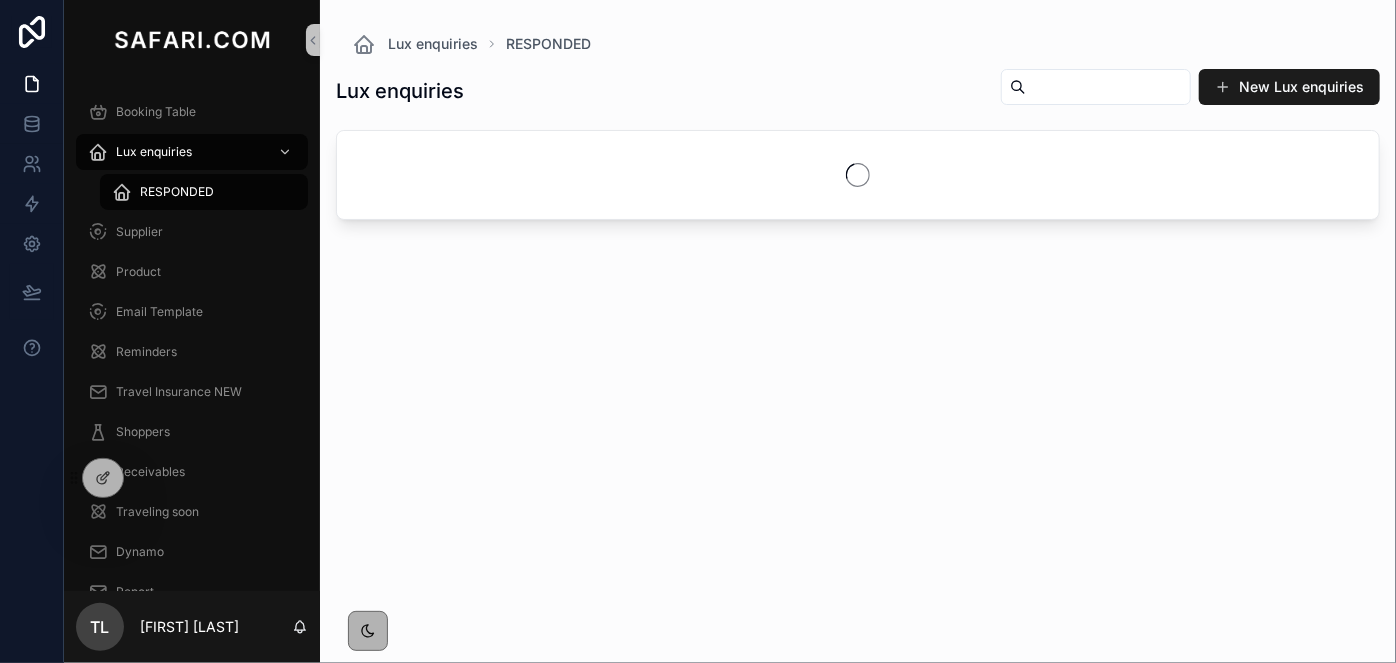 click at bounding box center (1108, 87) 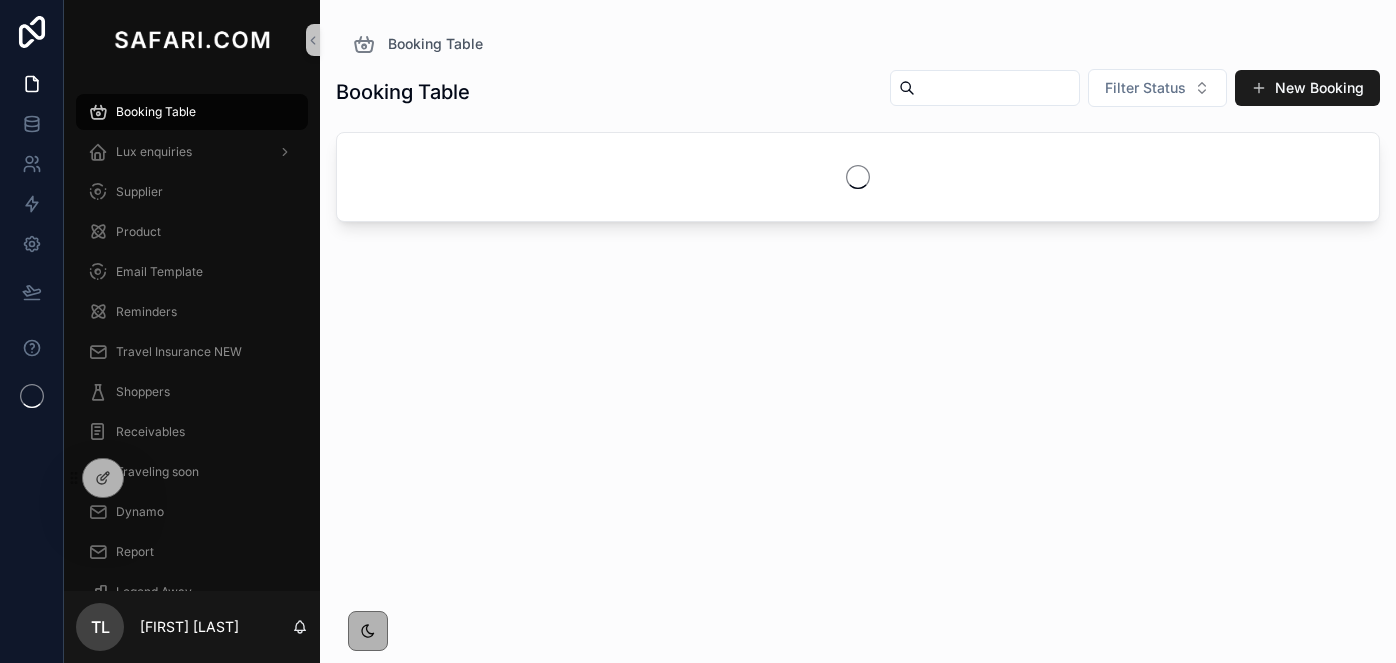 scroll, scrollTop: 0, scrollLeft: 0, axis: both 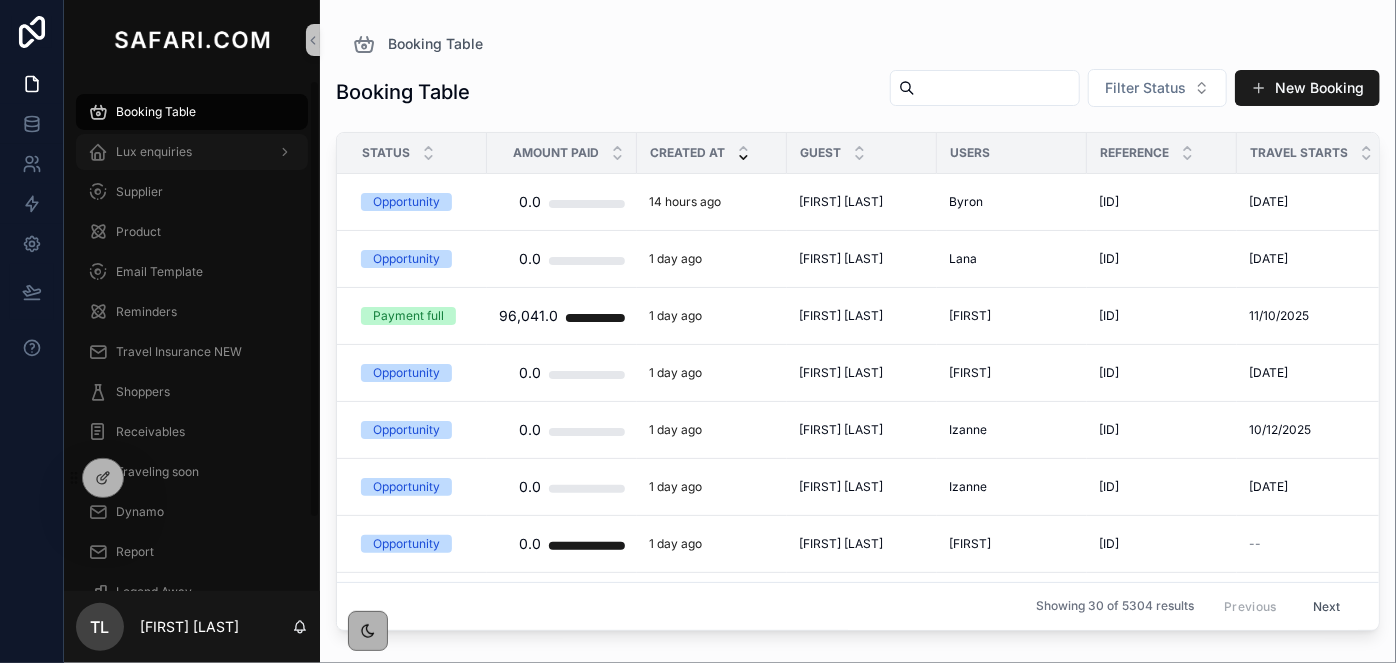 click on "Lux enquiries" at bounding box center [154, 152] 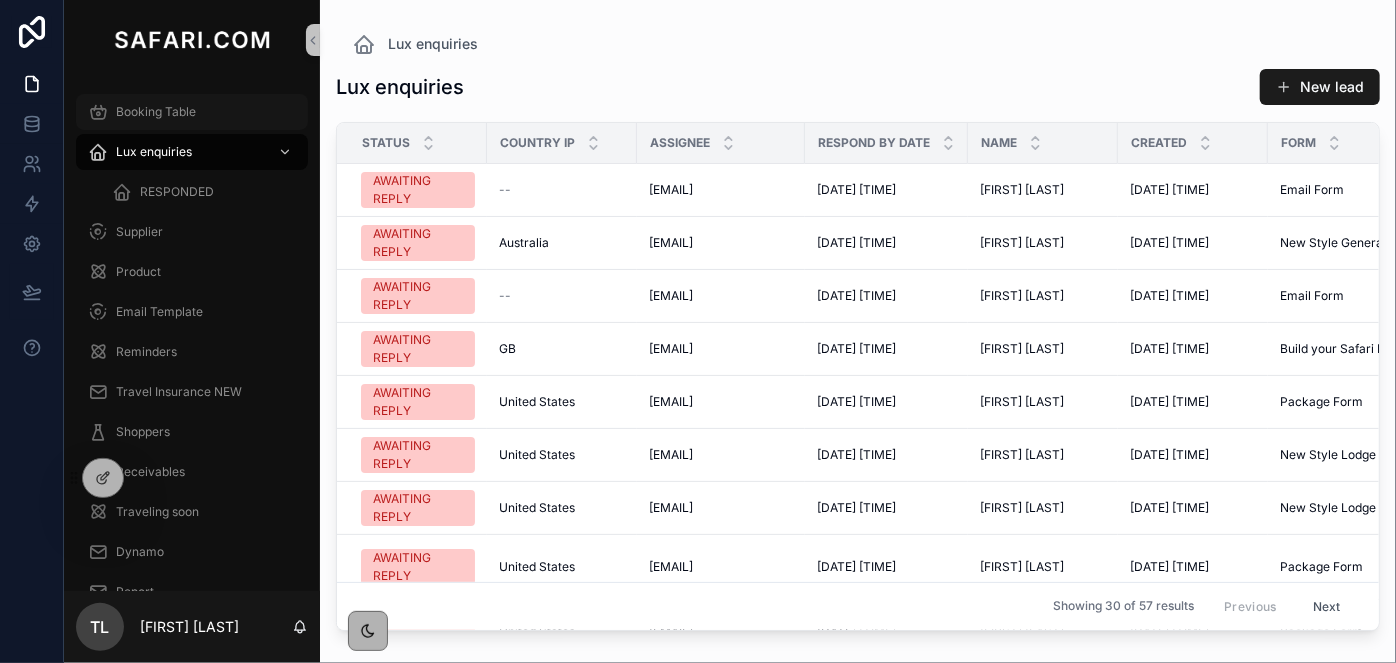 click on "Booking Table" at bounding box center (156, 112) 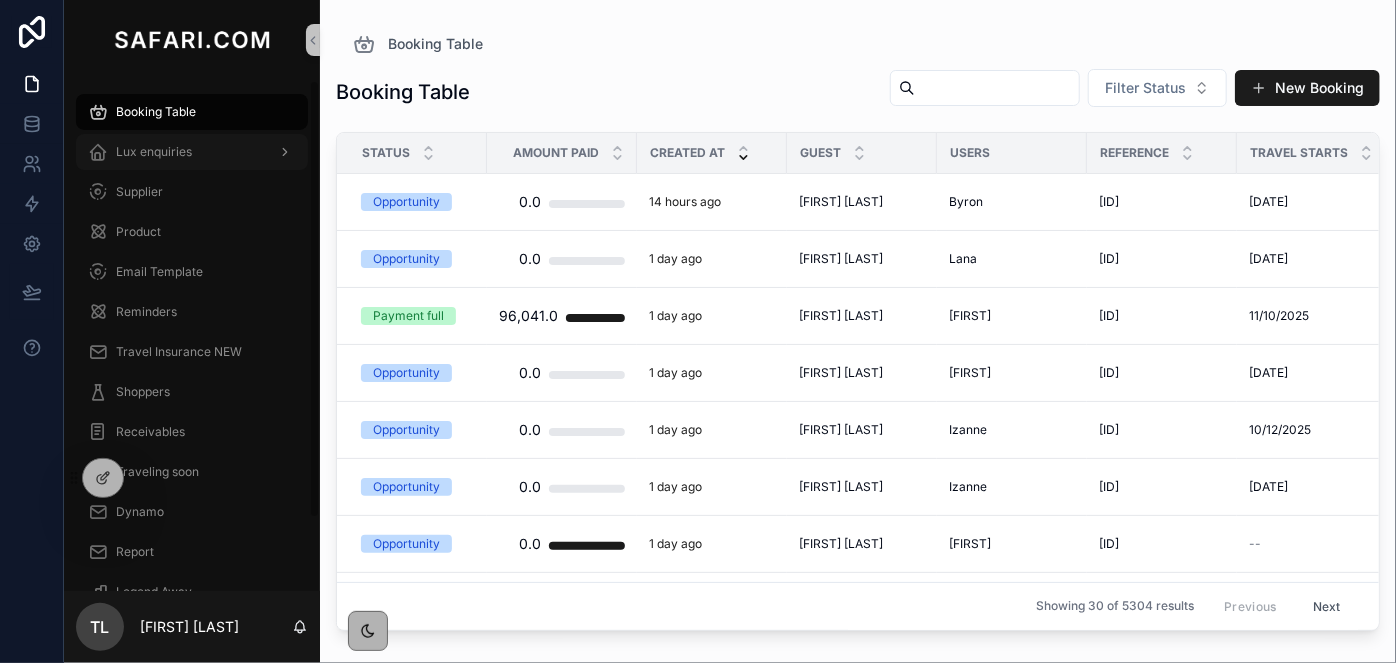 drag, startPoint x: 169, startPoint y: 171, endPoint x: 186, endPoint y: 153, distance: 24.758837 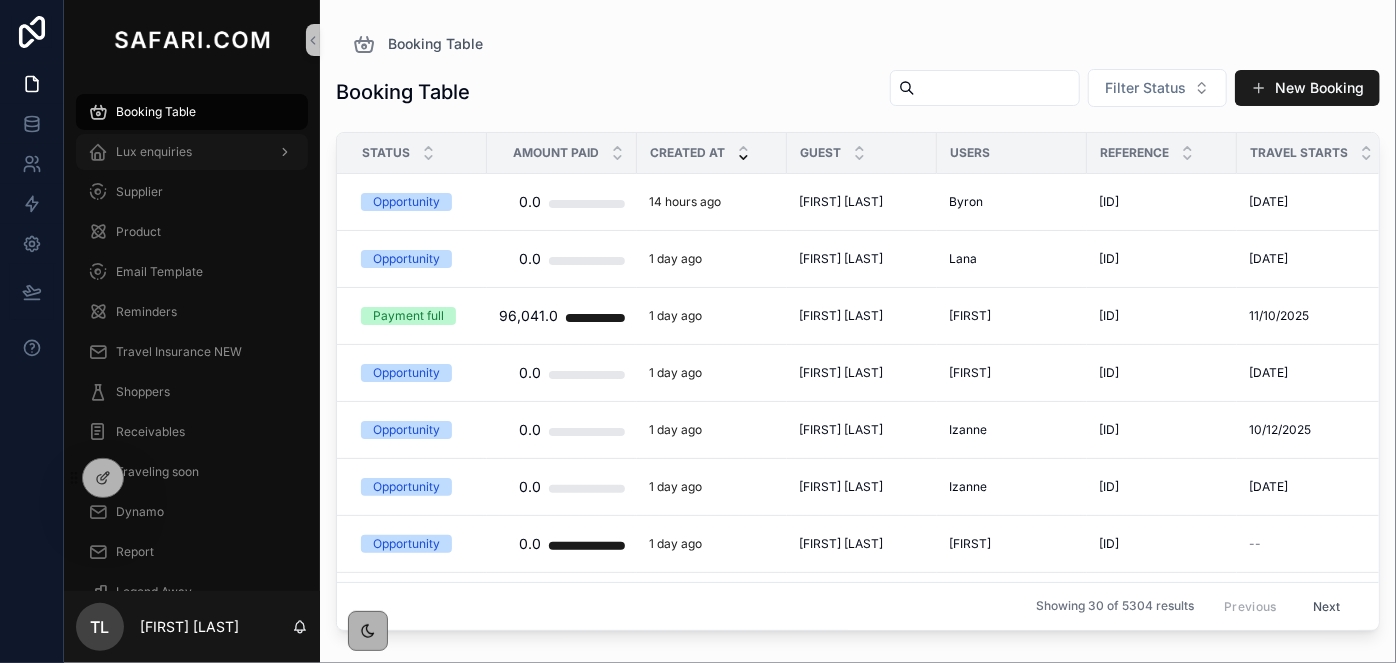 click on "Lux enquiries" at bounding box center [154, 152] 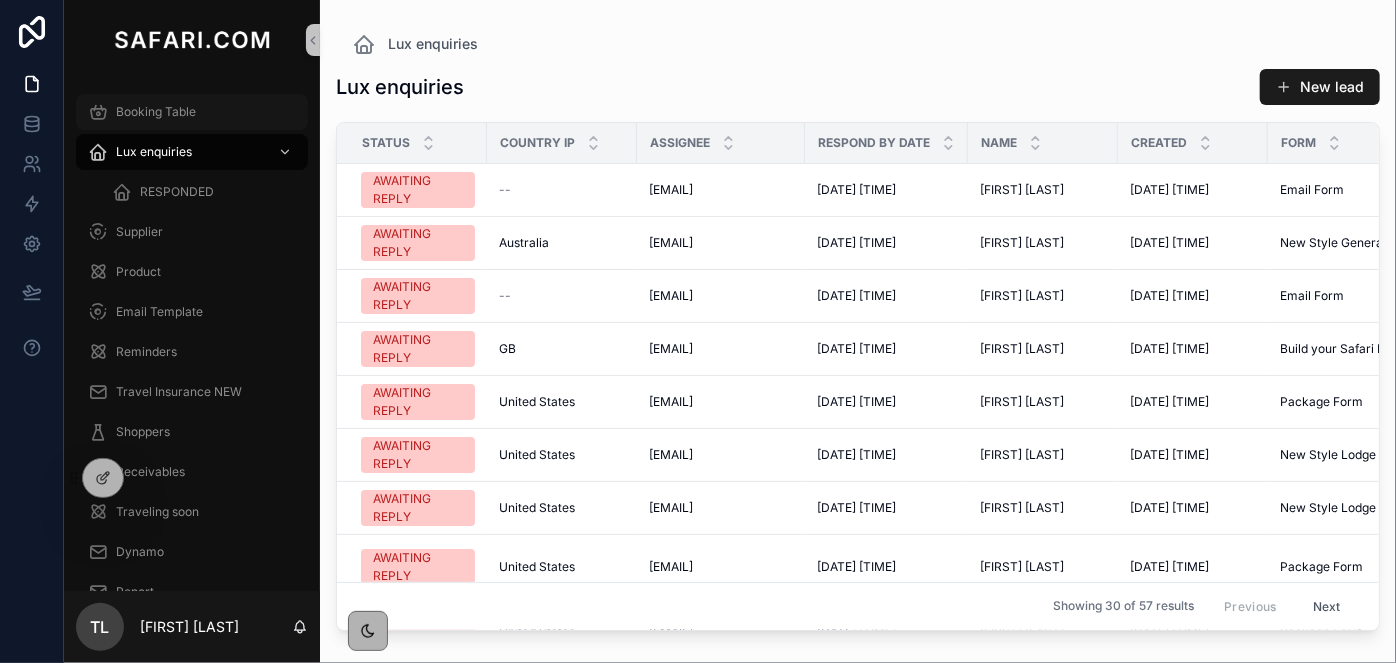 click on "Booking Table" at bounding box center [156, 112] 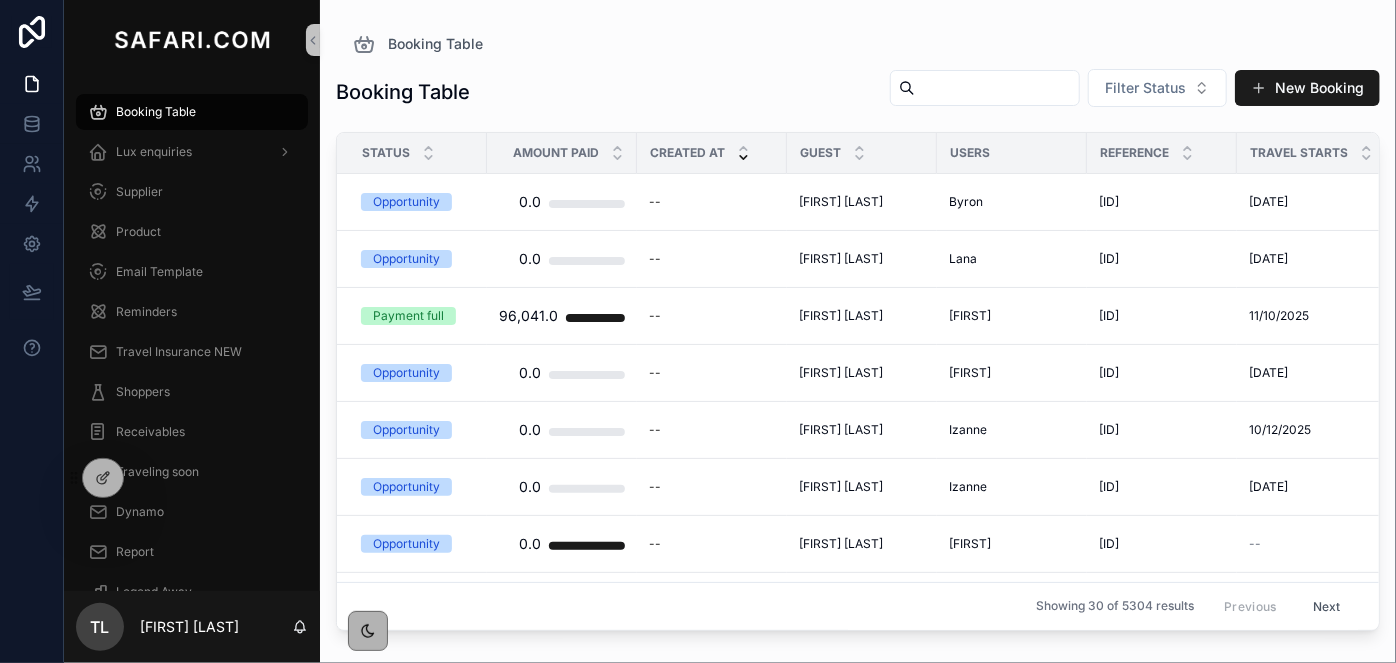 click at bounding box center (997, 88) 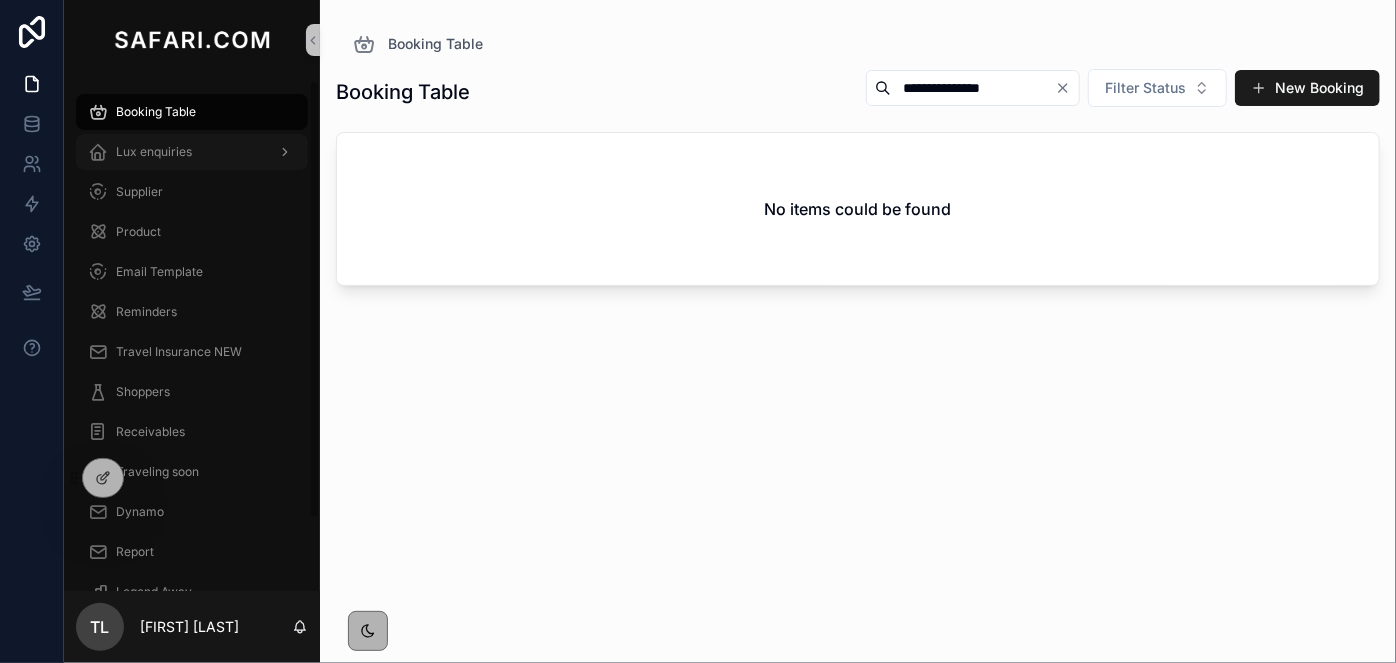 type on "**********" 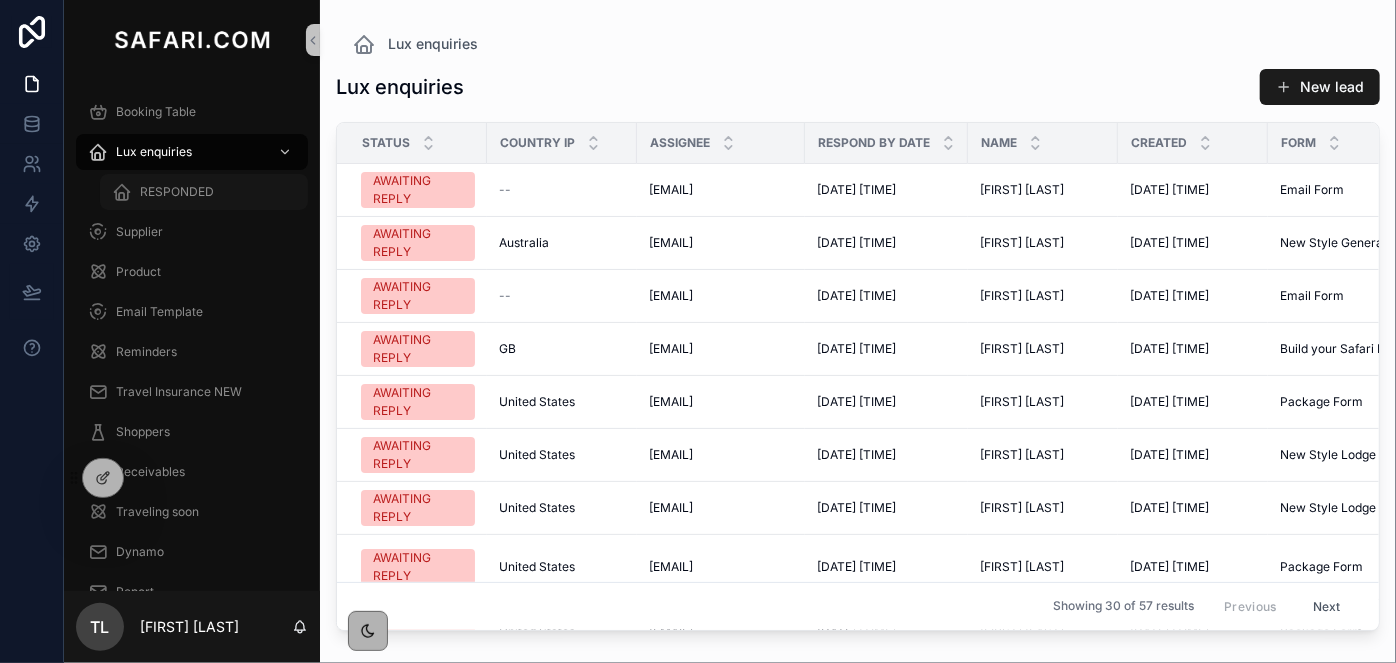 click on "RESPONDED" at bounding box center [177, 192] 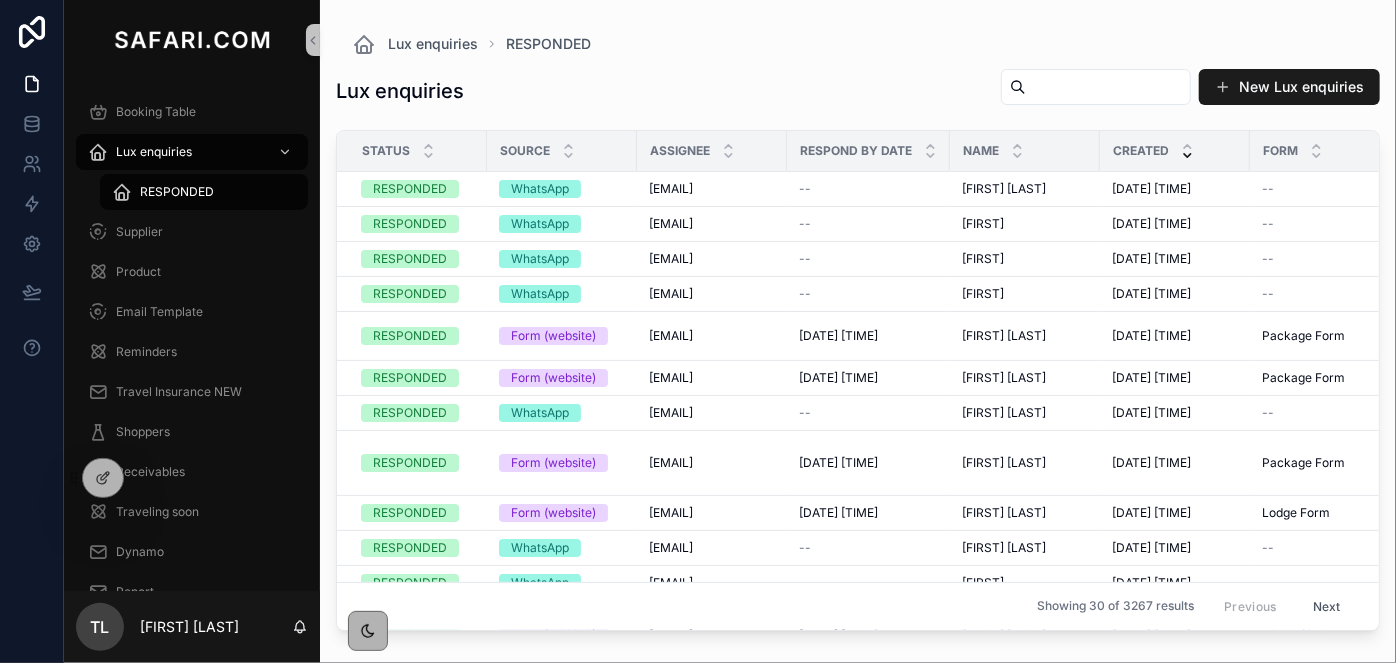 click at bounding box center (1108, 87) 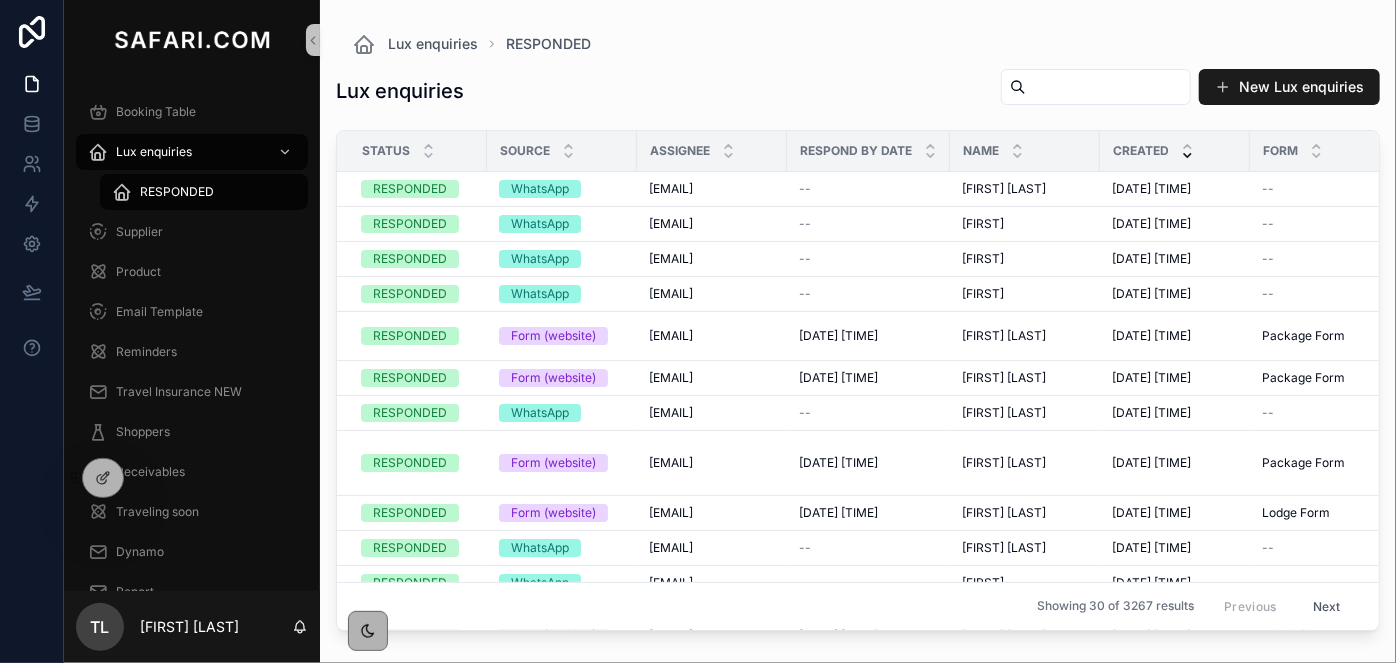 paste on "**********" 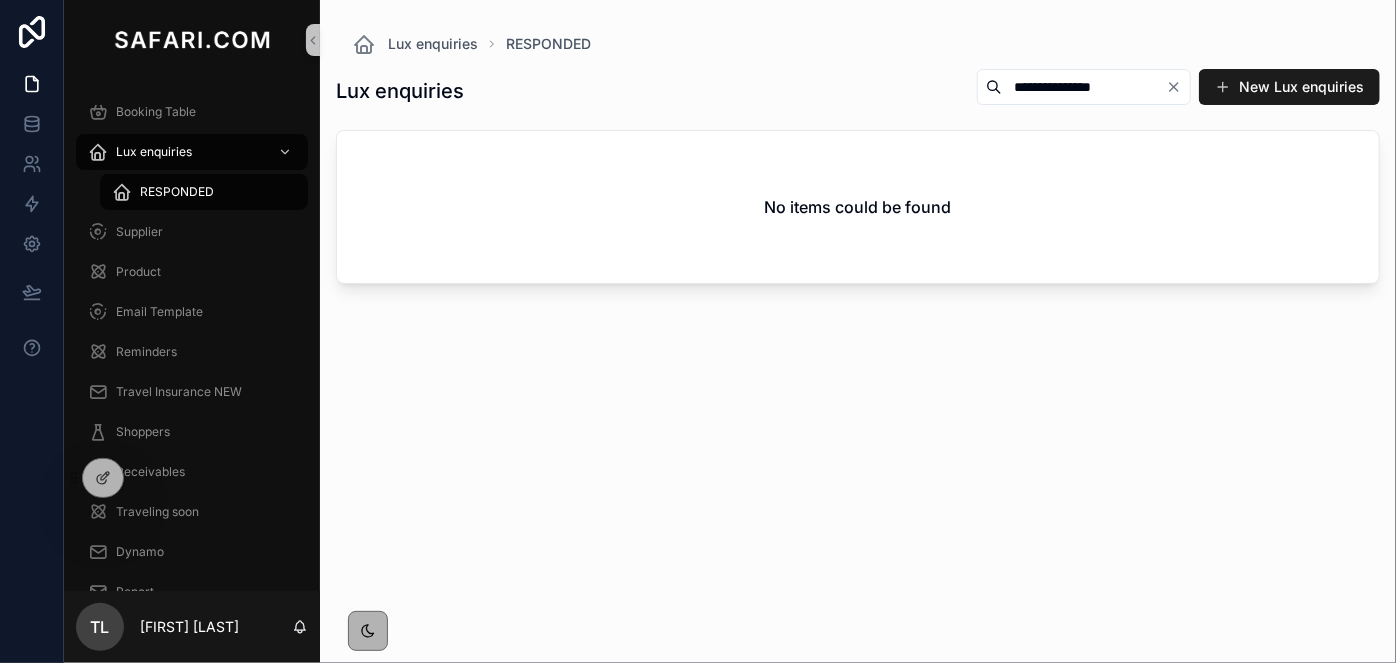 click on "**********" at bounding box center [1084, 87] 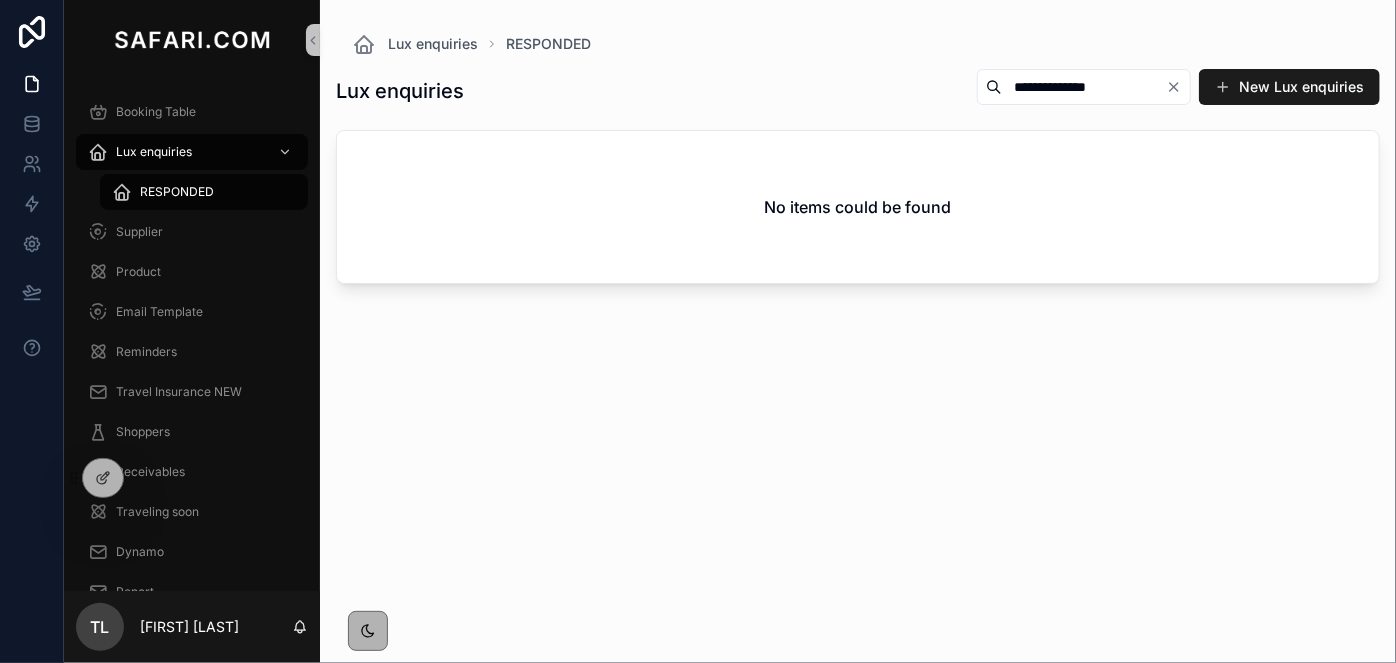 type on "**********" 